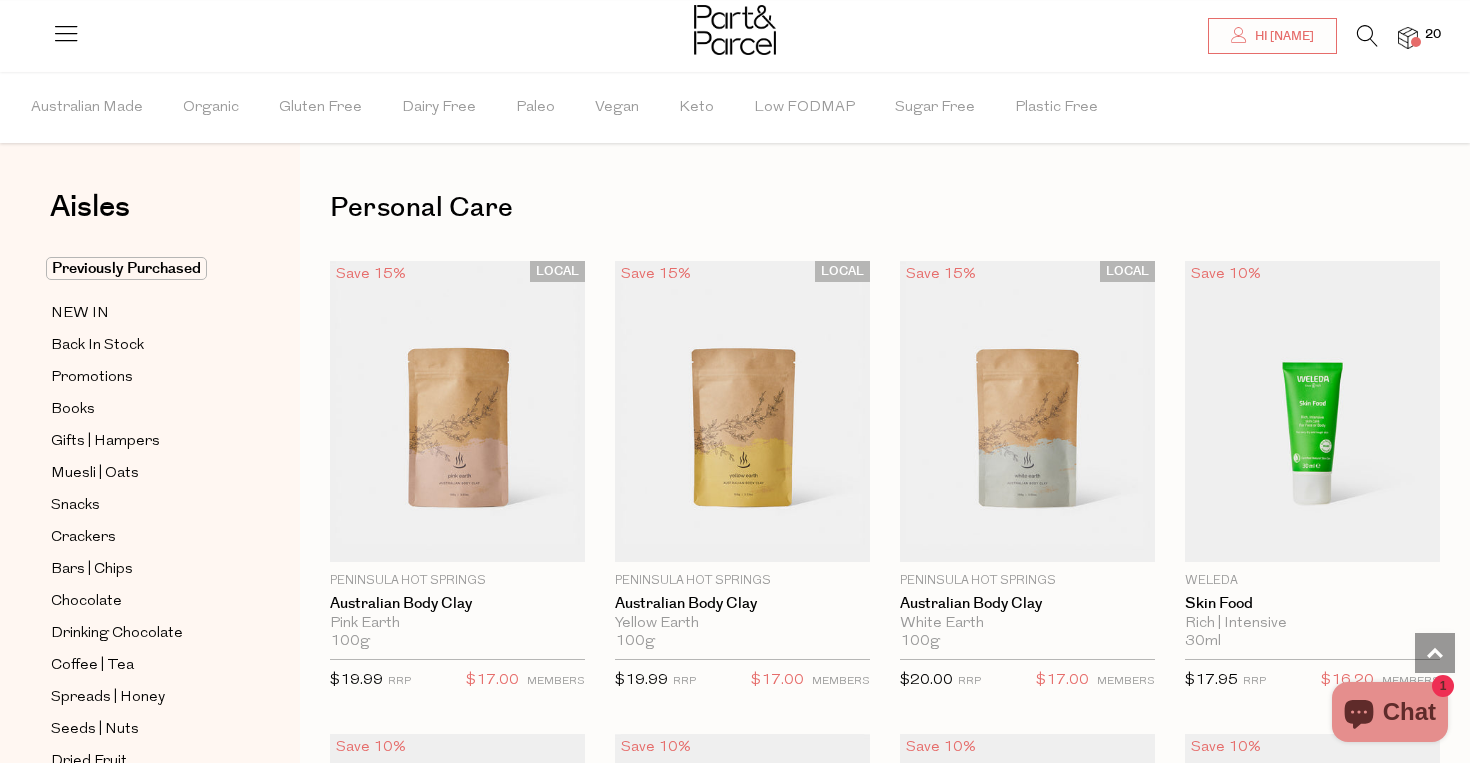scroll, scrollTop: 5771, scrollLeft: 0, axis: vertical 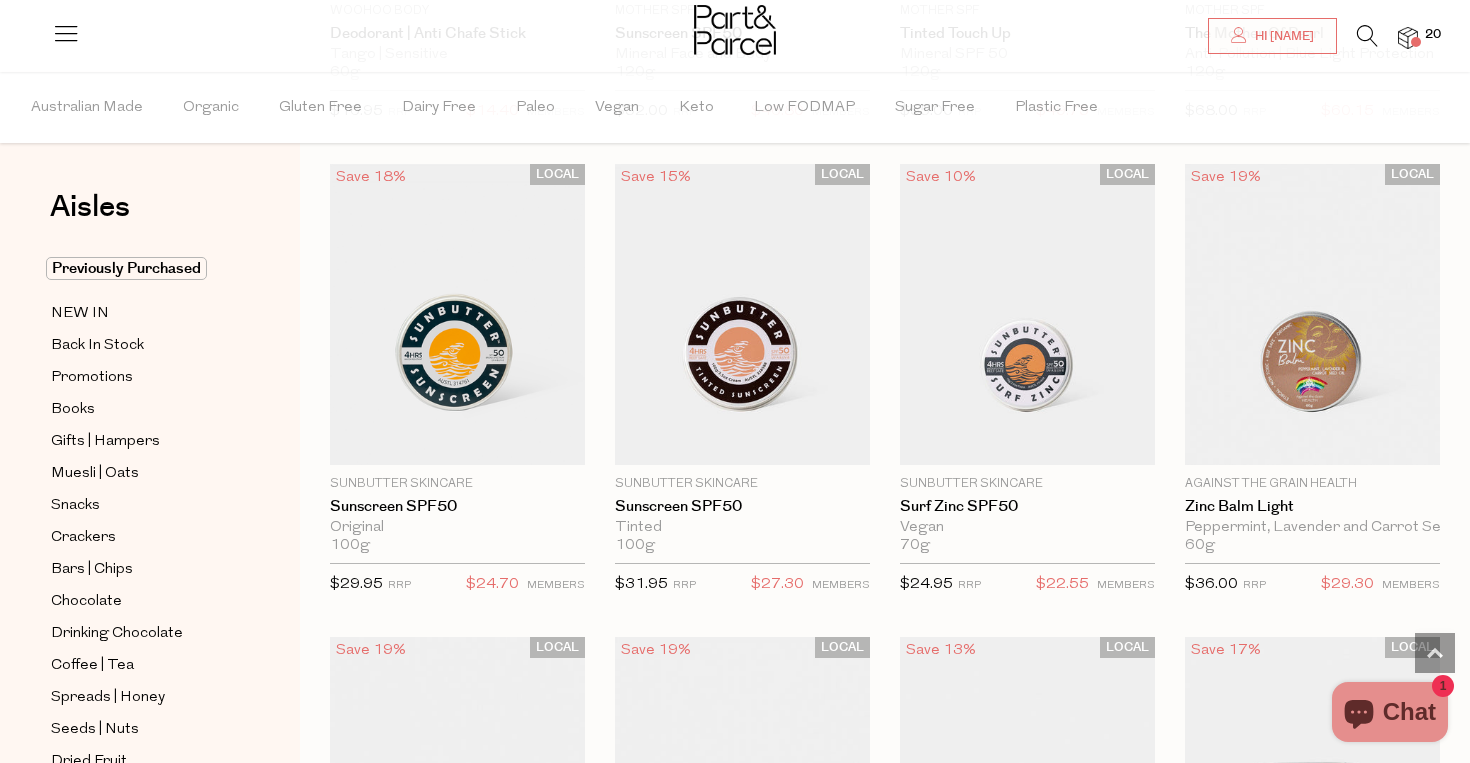 click at bounding box center [1416, 42] 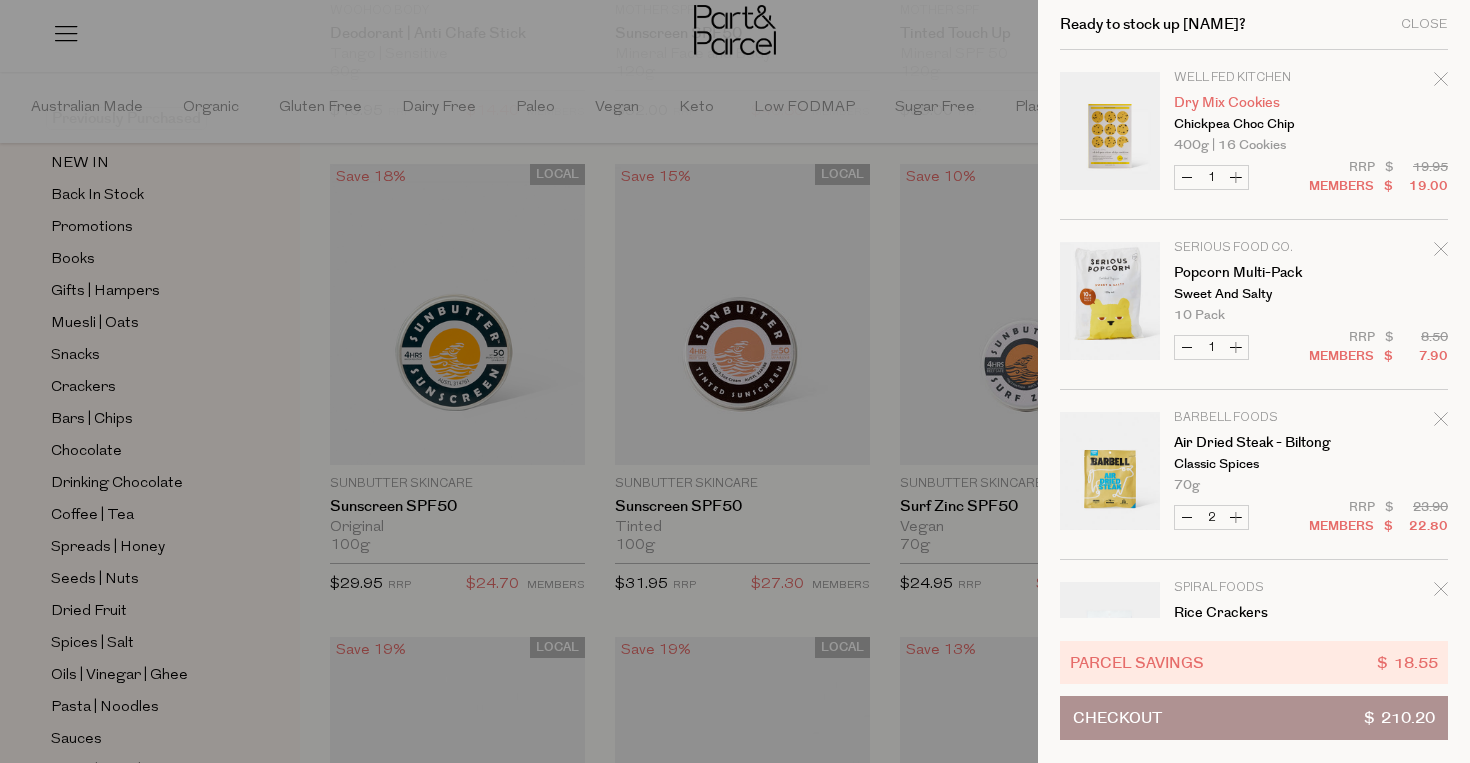 click on "Dry Mix Cookies" at bounding box center [1251, 103] 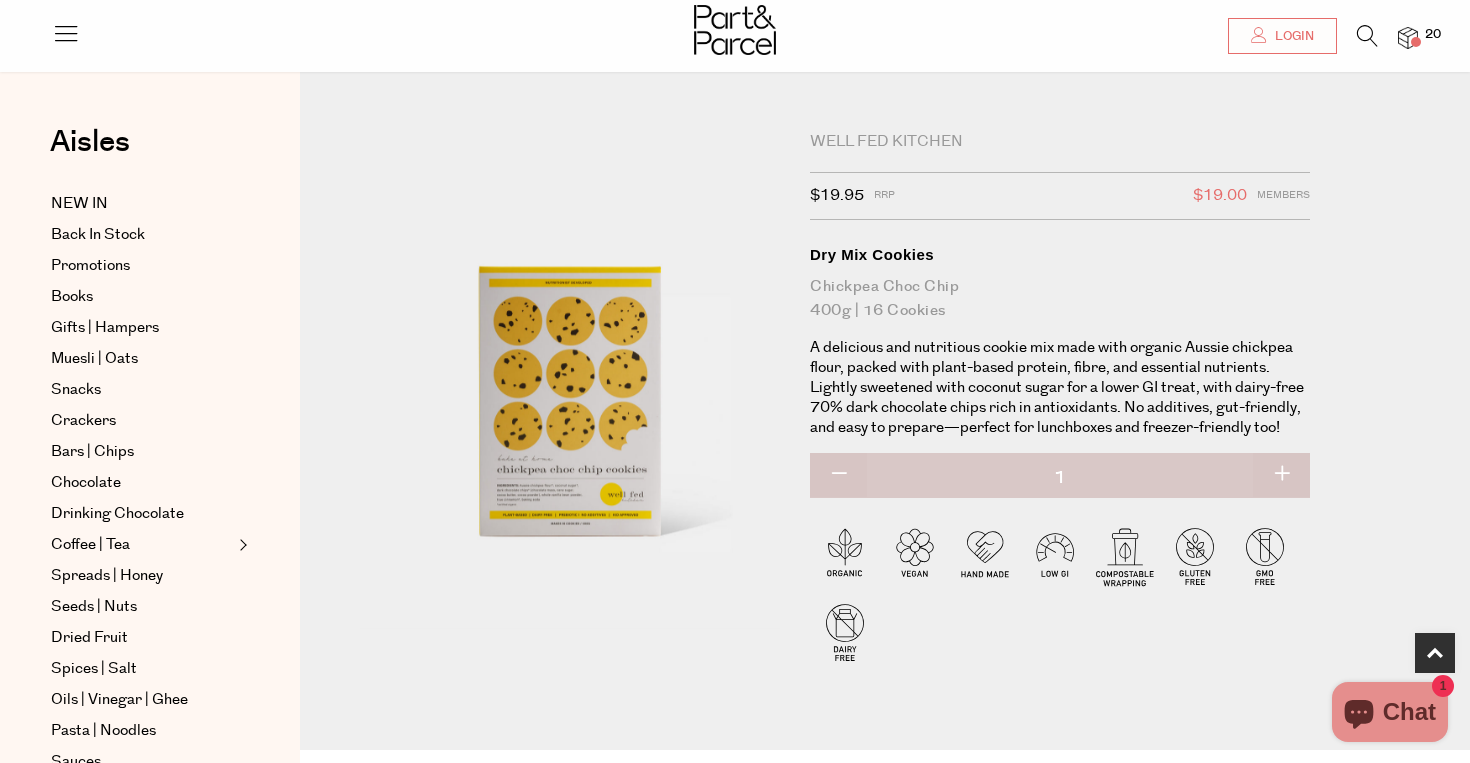 scroll, scrollTop: 998, scrollLeft: 0, axis: vertical 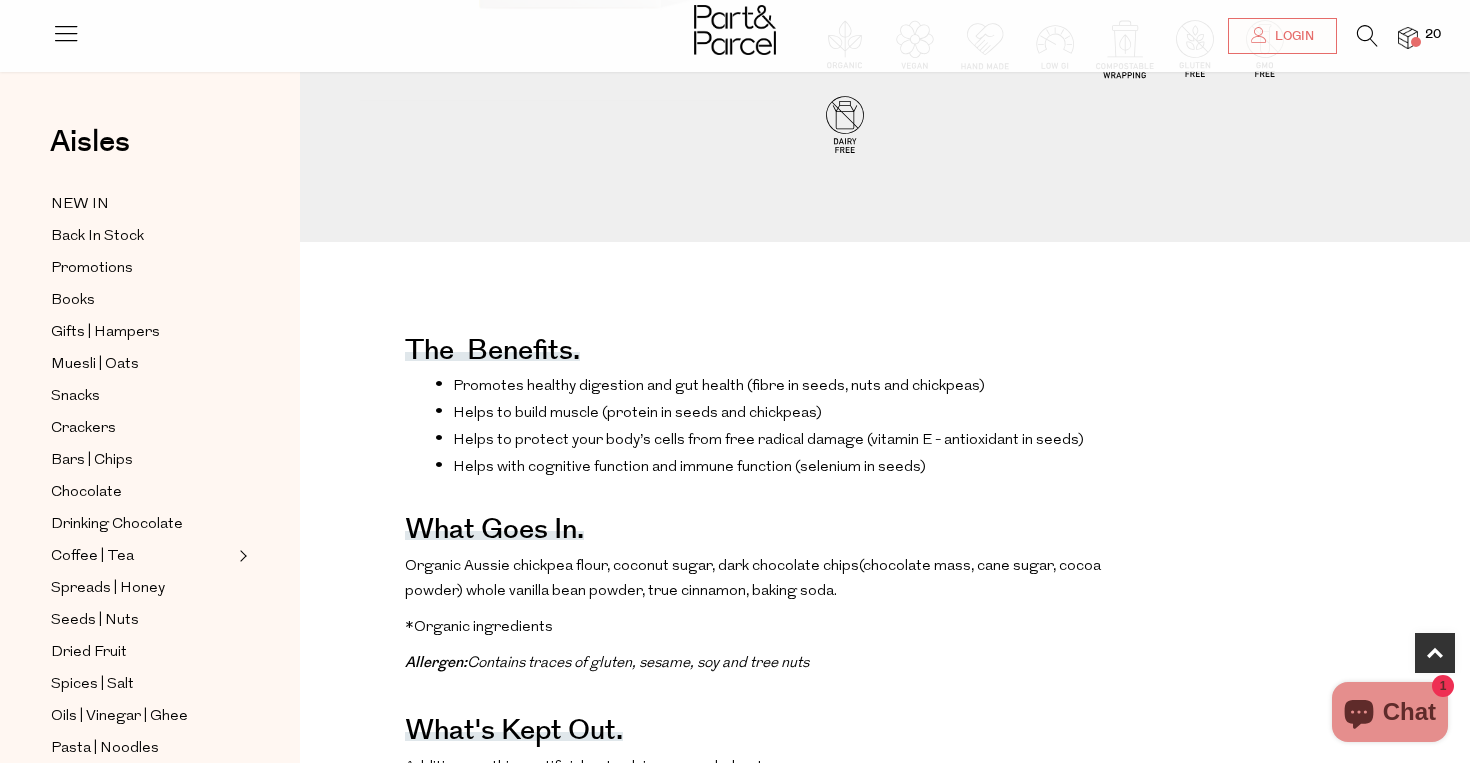 click at bounding box center [1408, 38] 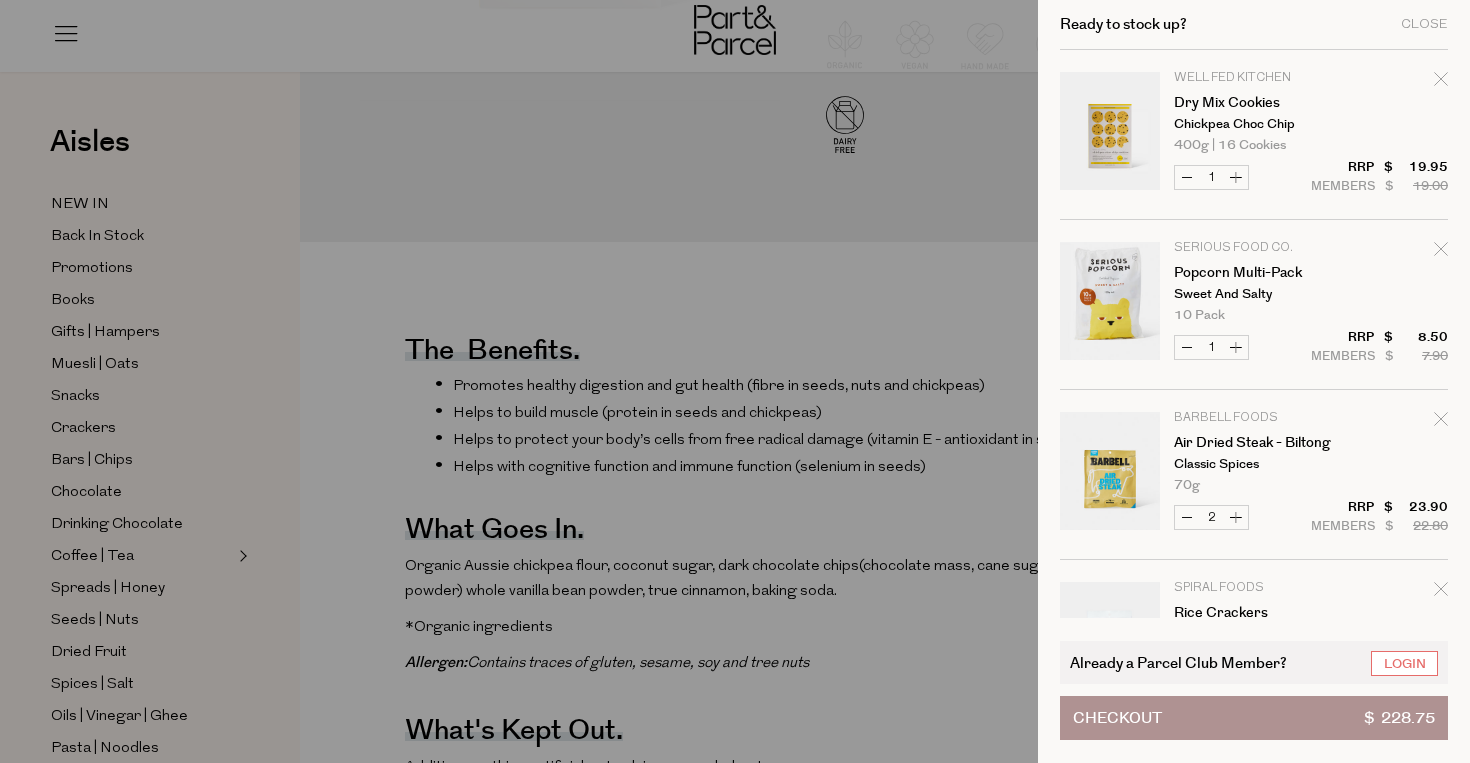 click 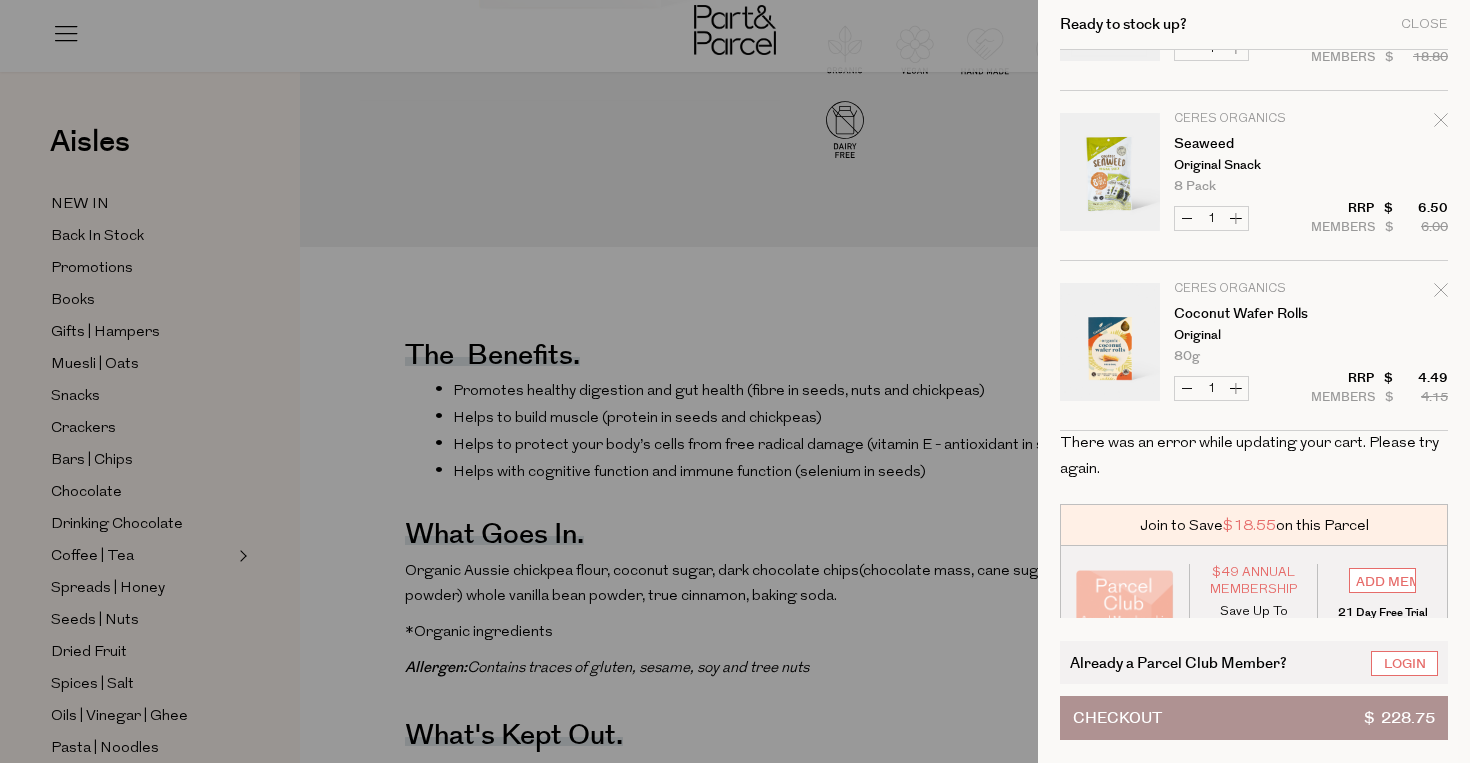scroll, scrollTop: 2173, scrollLeft: 0, axis: vertical 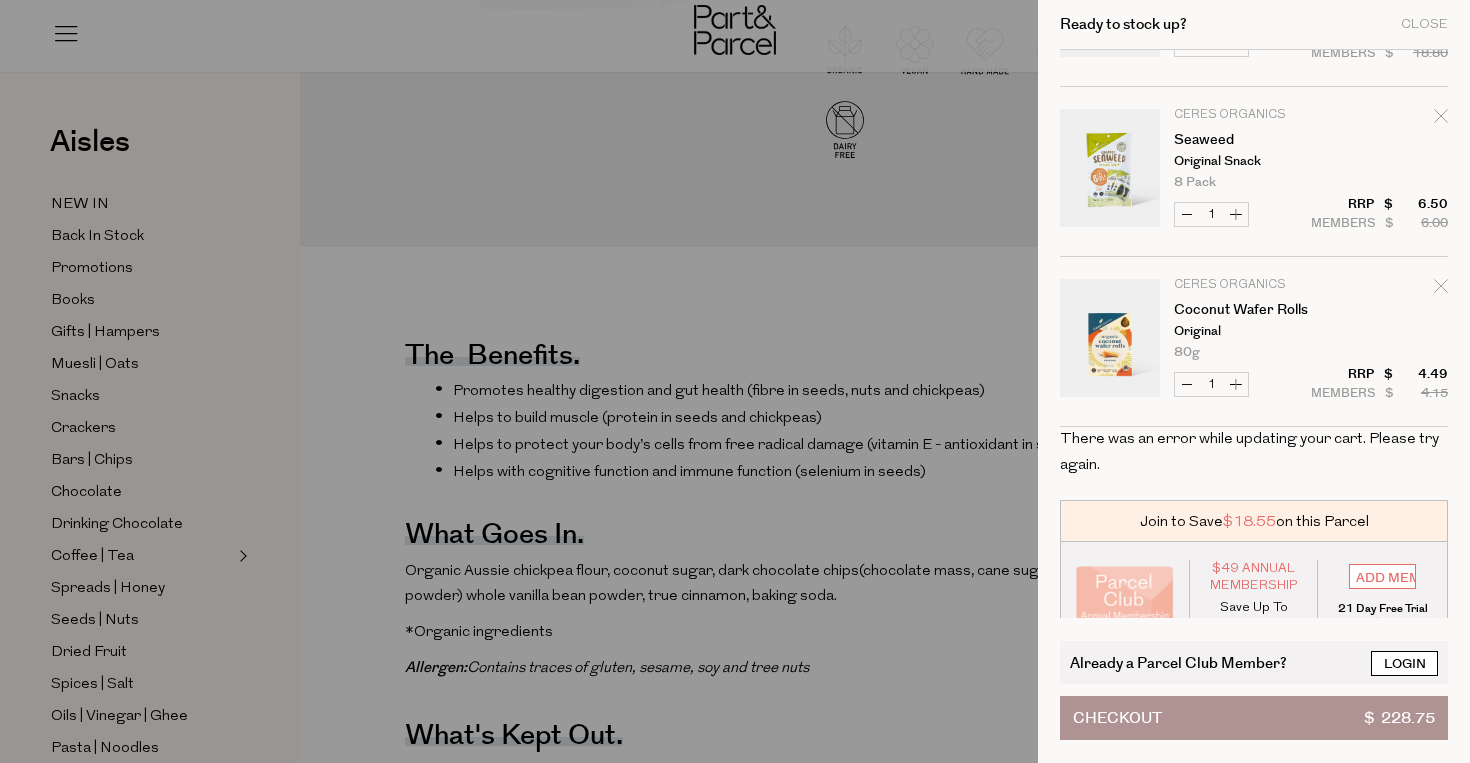 click on "Login" at bounding box center [1404, 663] 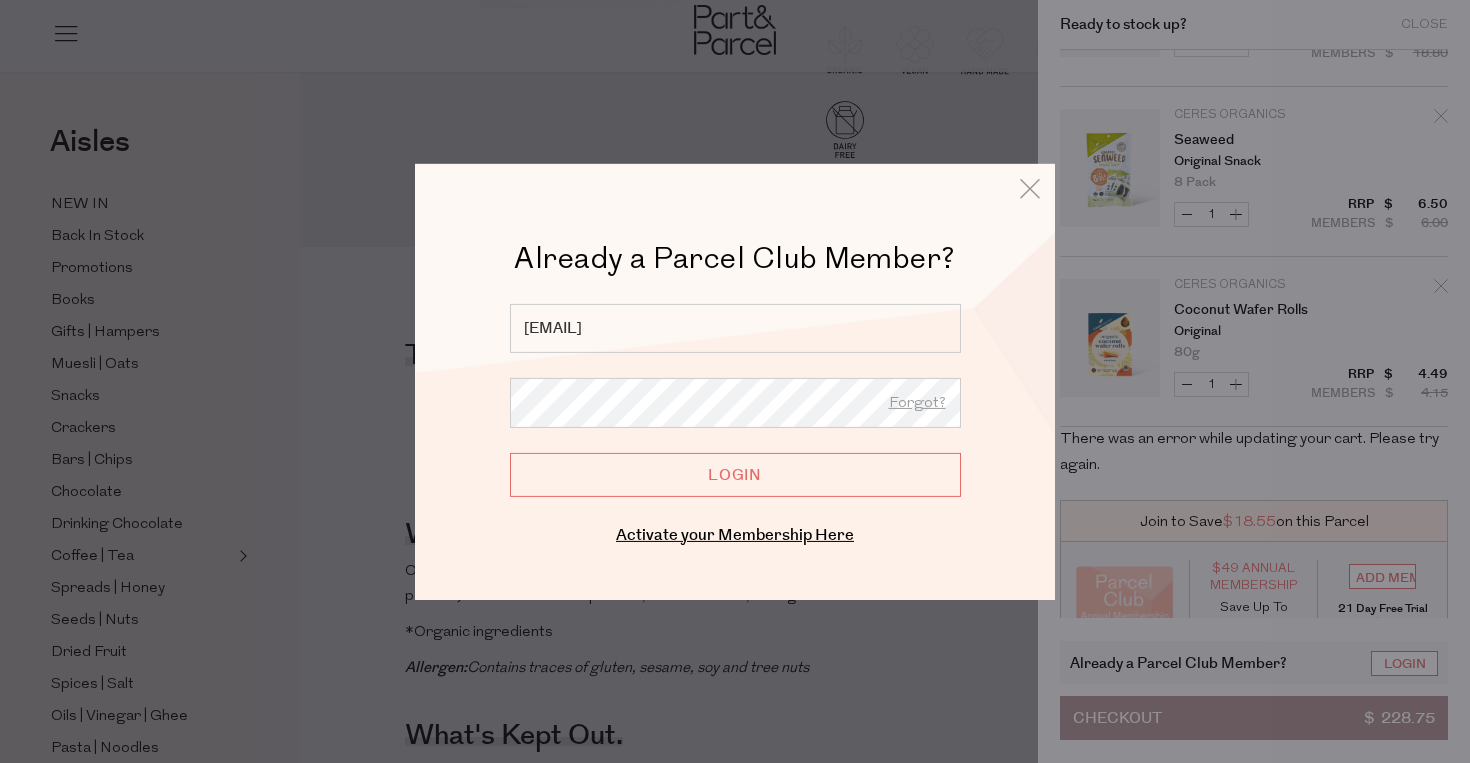 click on "Login" at bounding box center (735, 474) 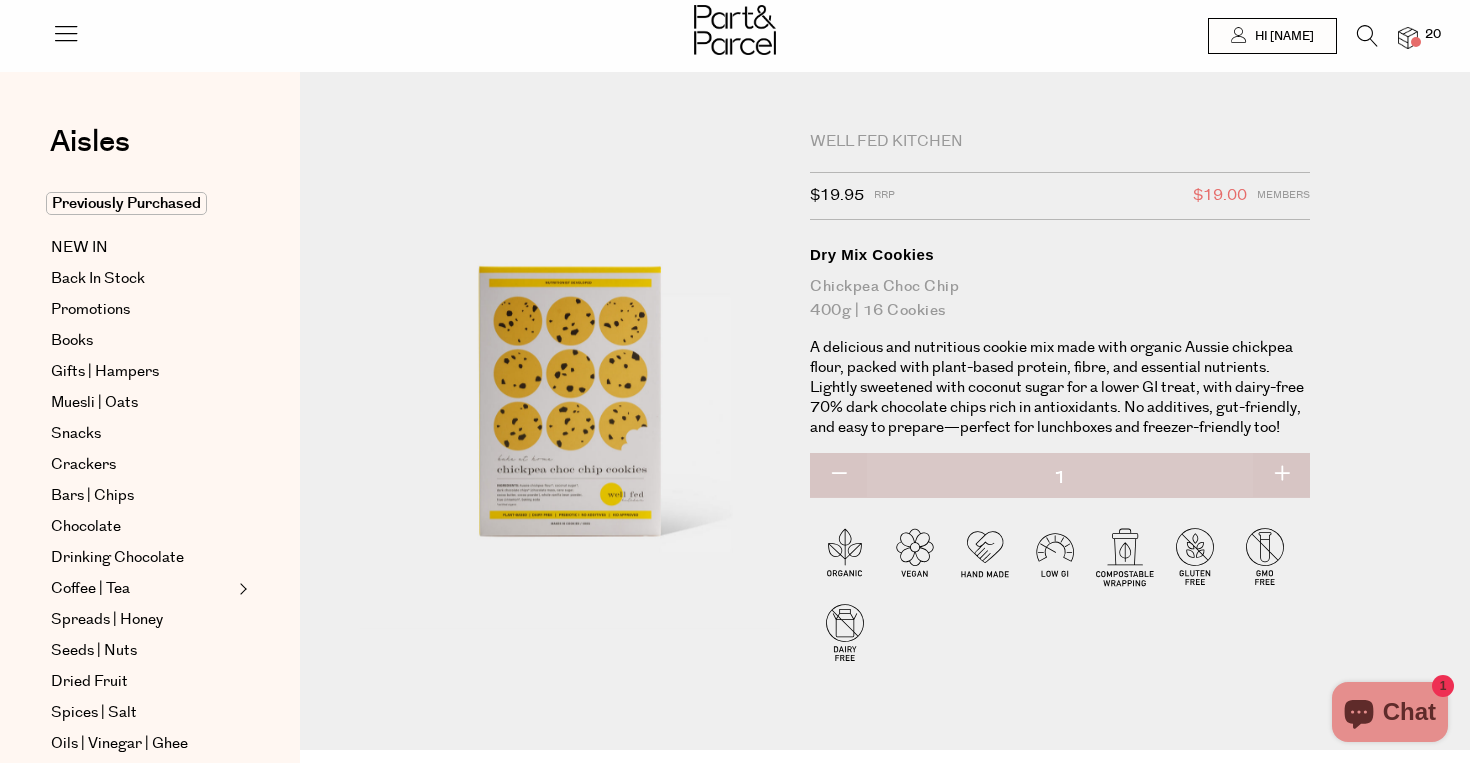scroll, scrollTop: 0, scrollLeft: 0, axis: both 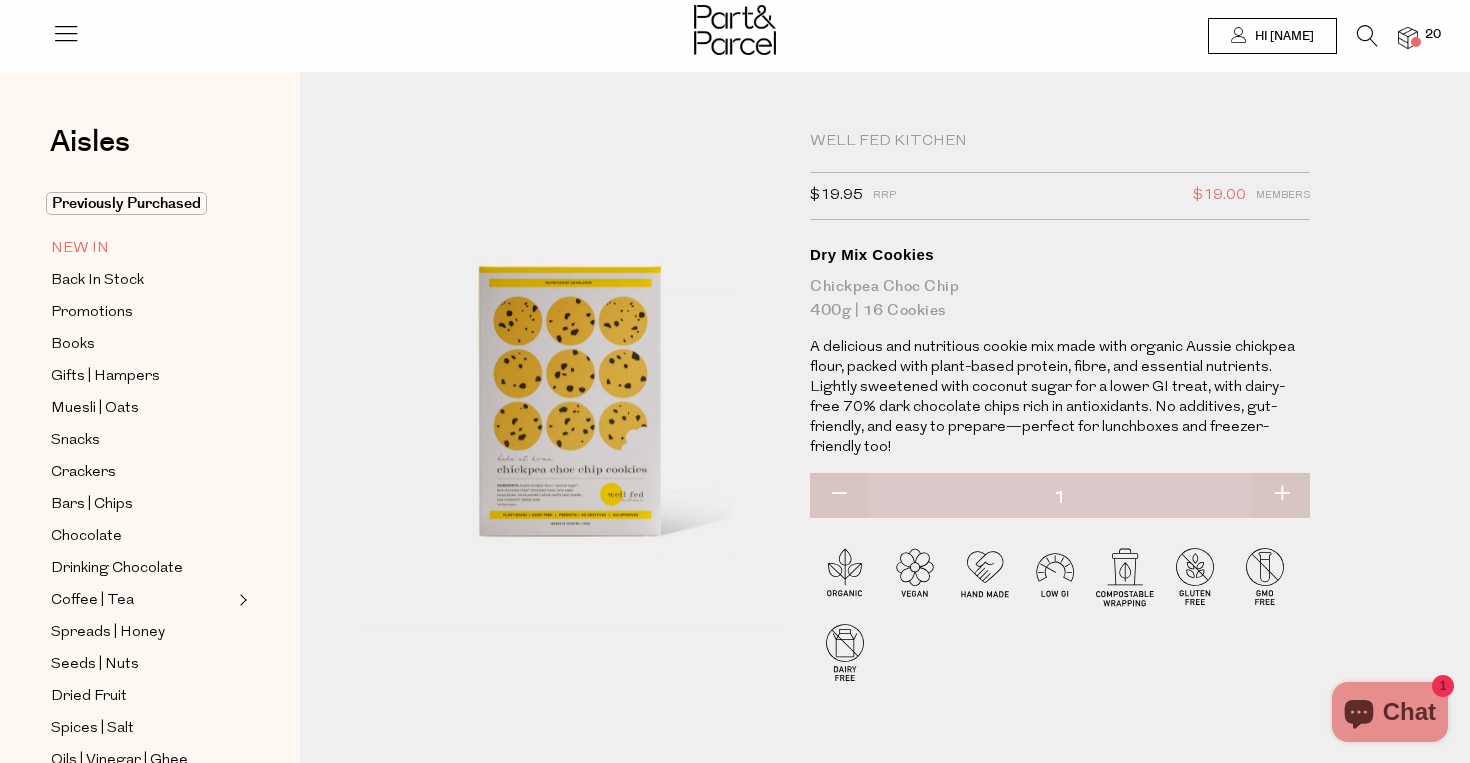 click on "NEW IN" at bounding box center [142, 248] 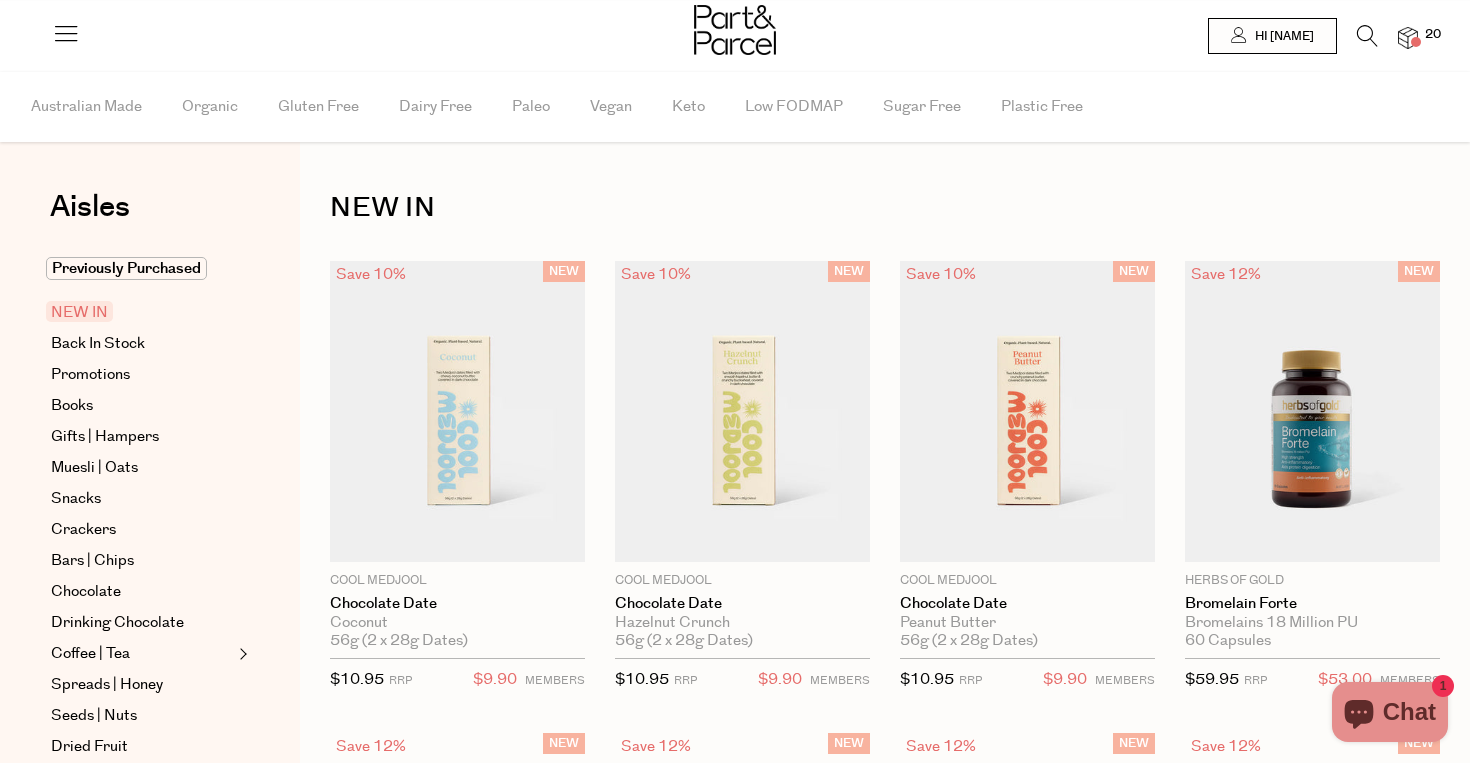 scroll, scrollTop: 0, scrollLeft: 0, axis: both 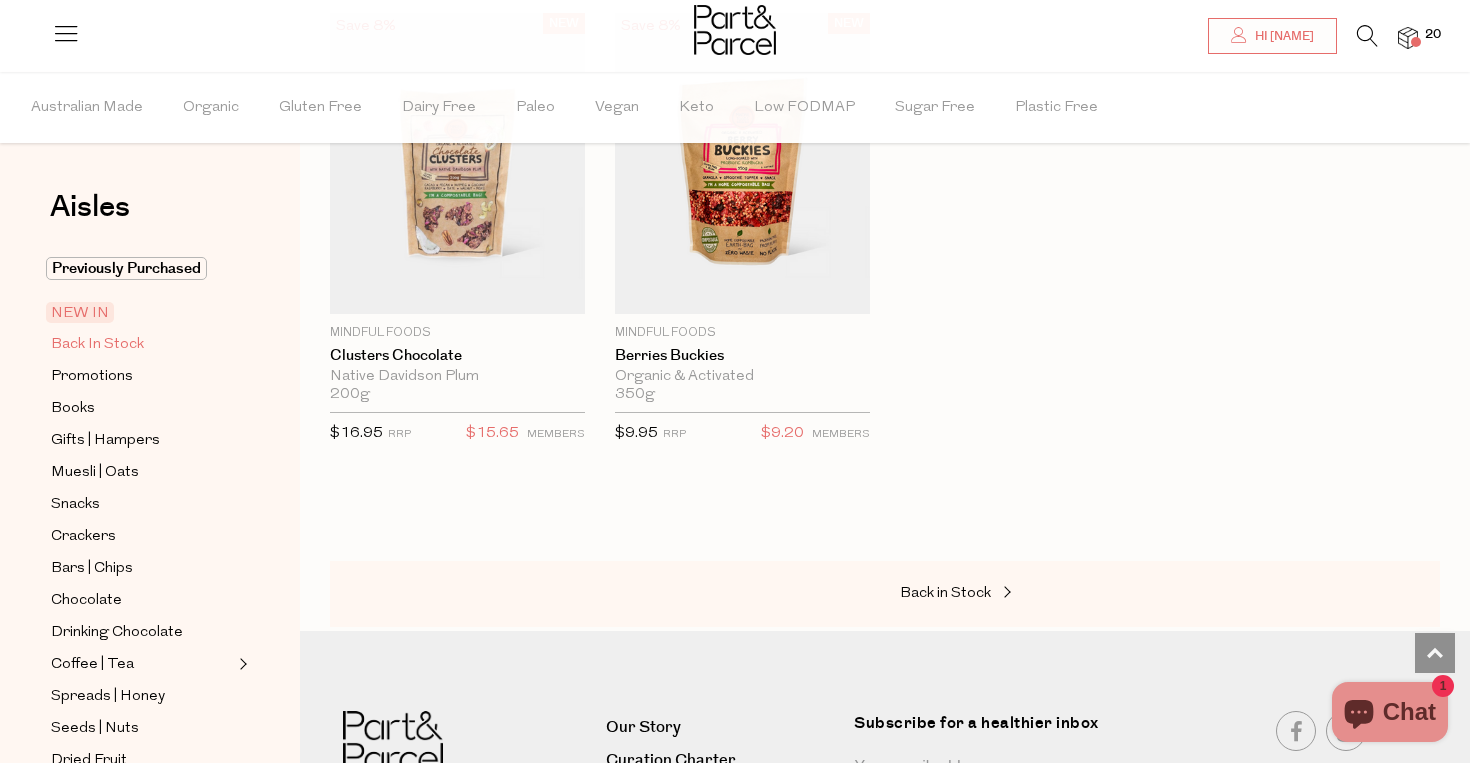 click on "Back In Stock" at bounding box center (97, 345) 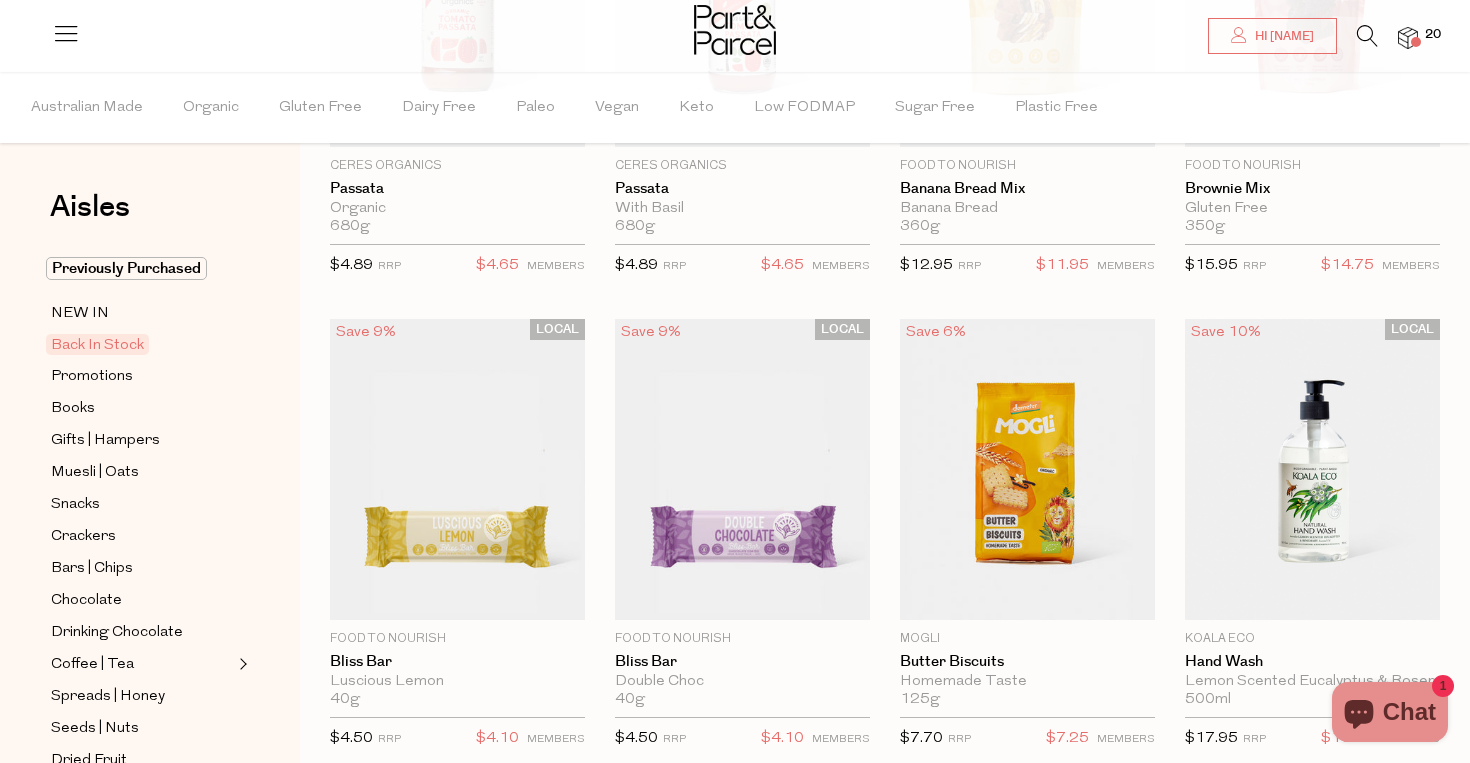 scroll, scrollTop: 0, scrollLeft: 0, axis: both 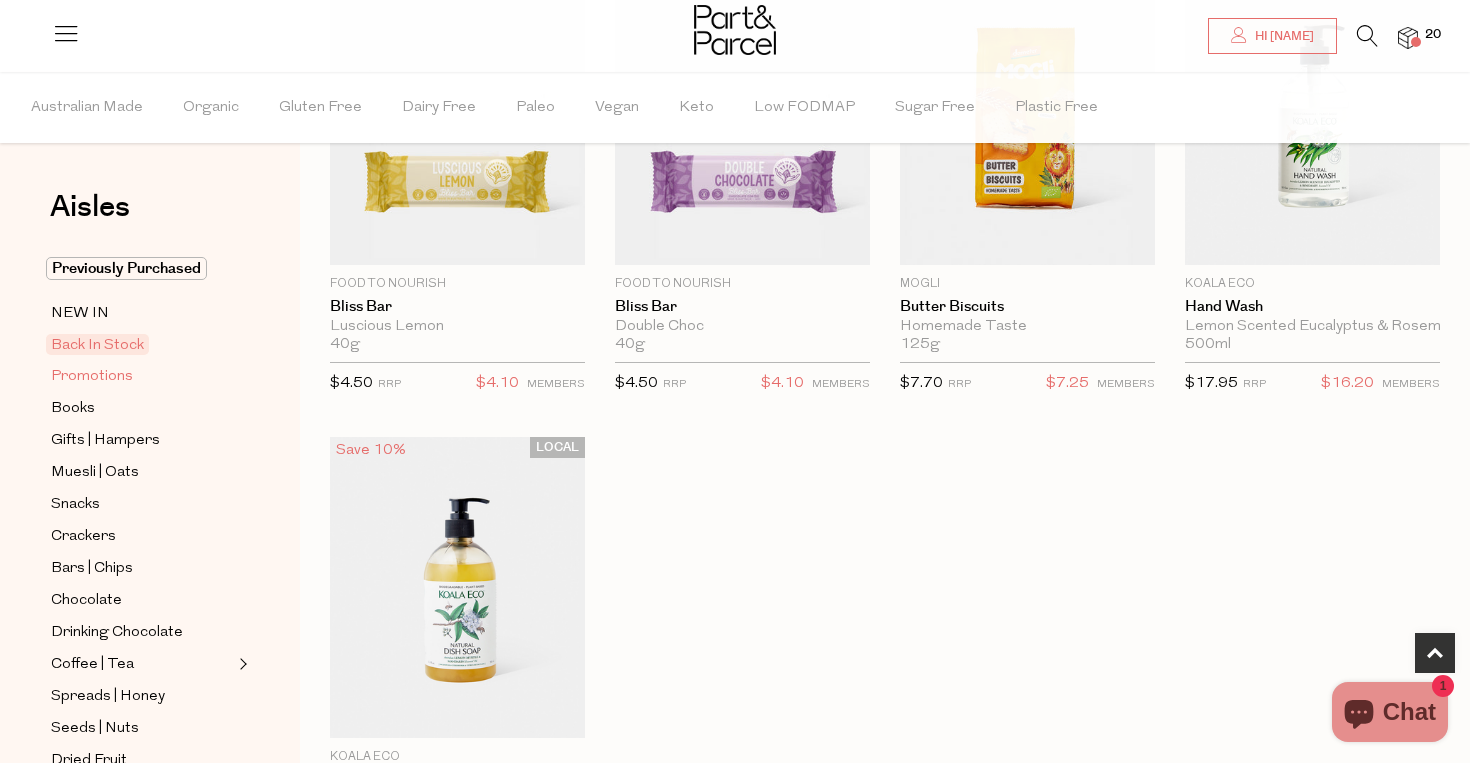 click on "Promotions" at bounding box center [92, 377] 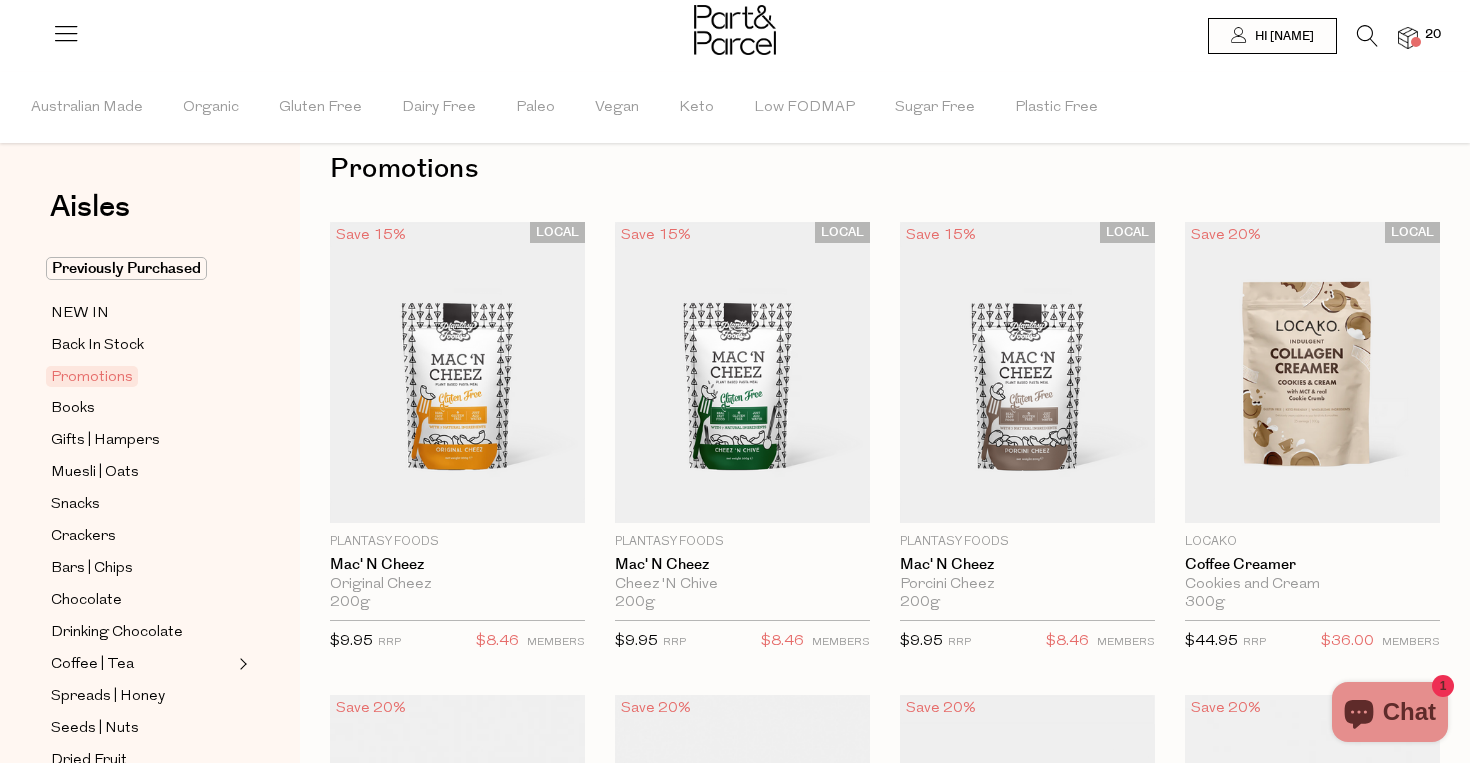 scroll, scrollTop: 0, scrollLeft: 0, axis: both 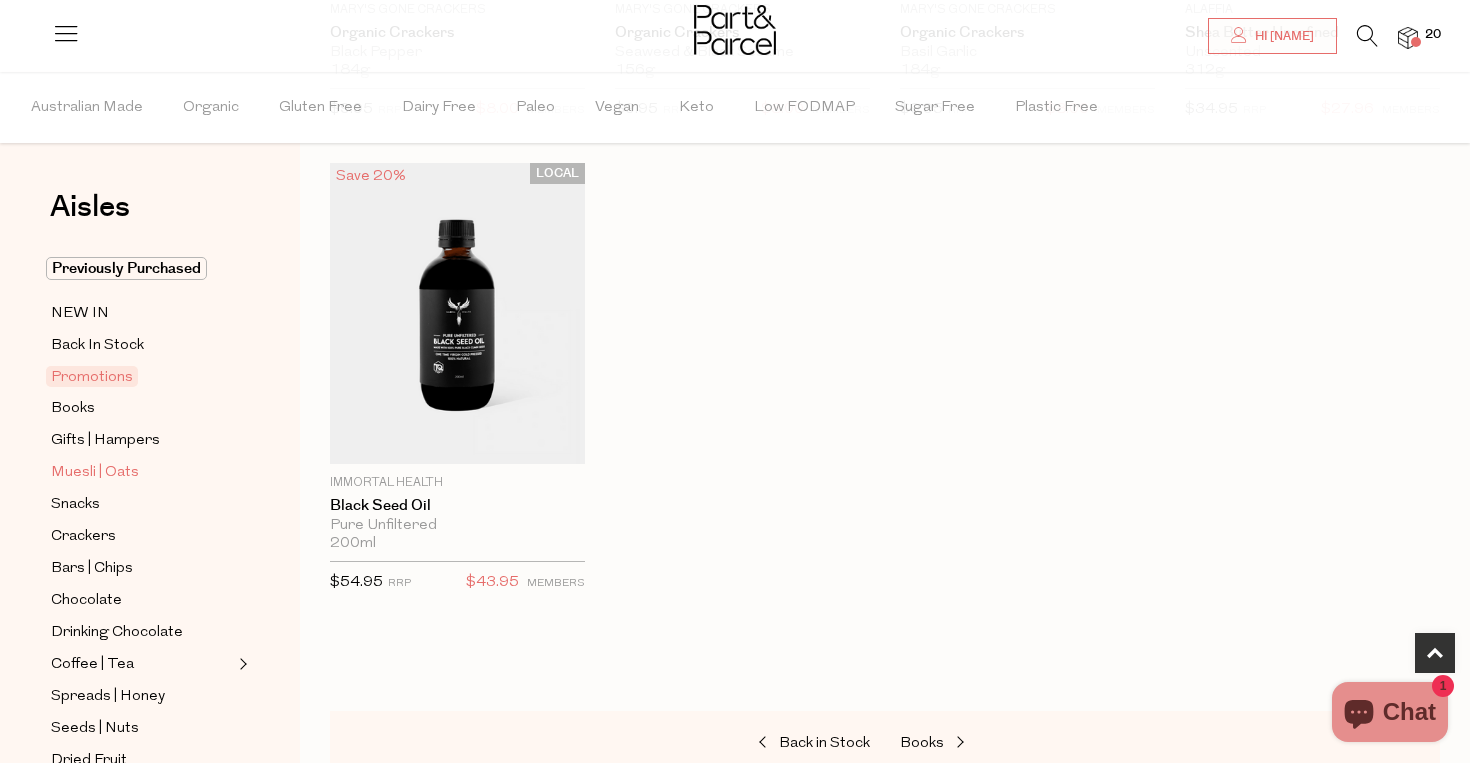 click on "Muesli | Oats" at bounding box center [95, 473] 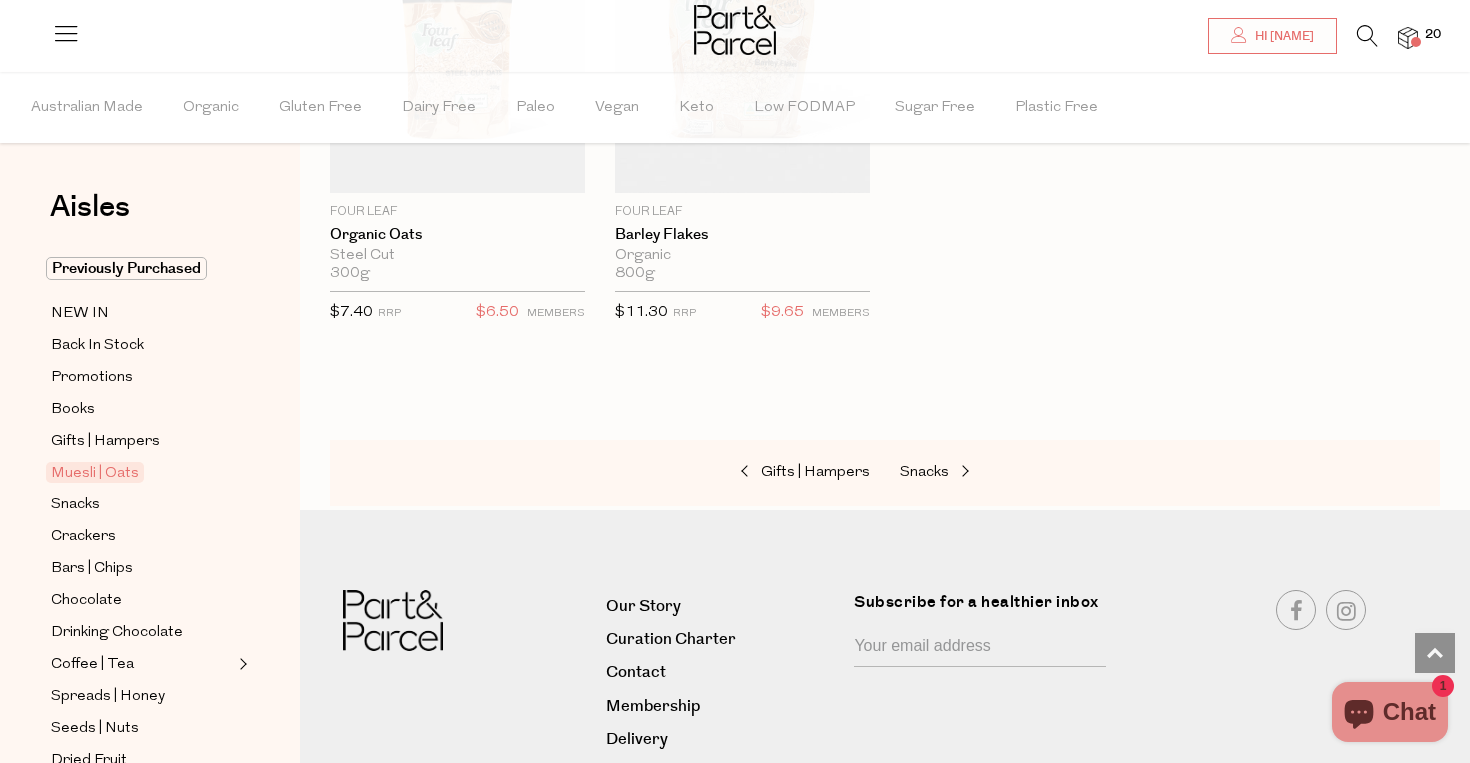 scroll, scrollTop: 6052, scrollLeft: 0, axis: vertical 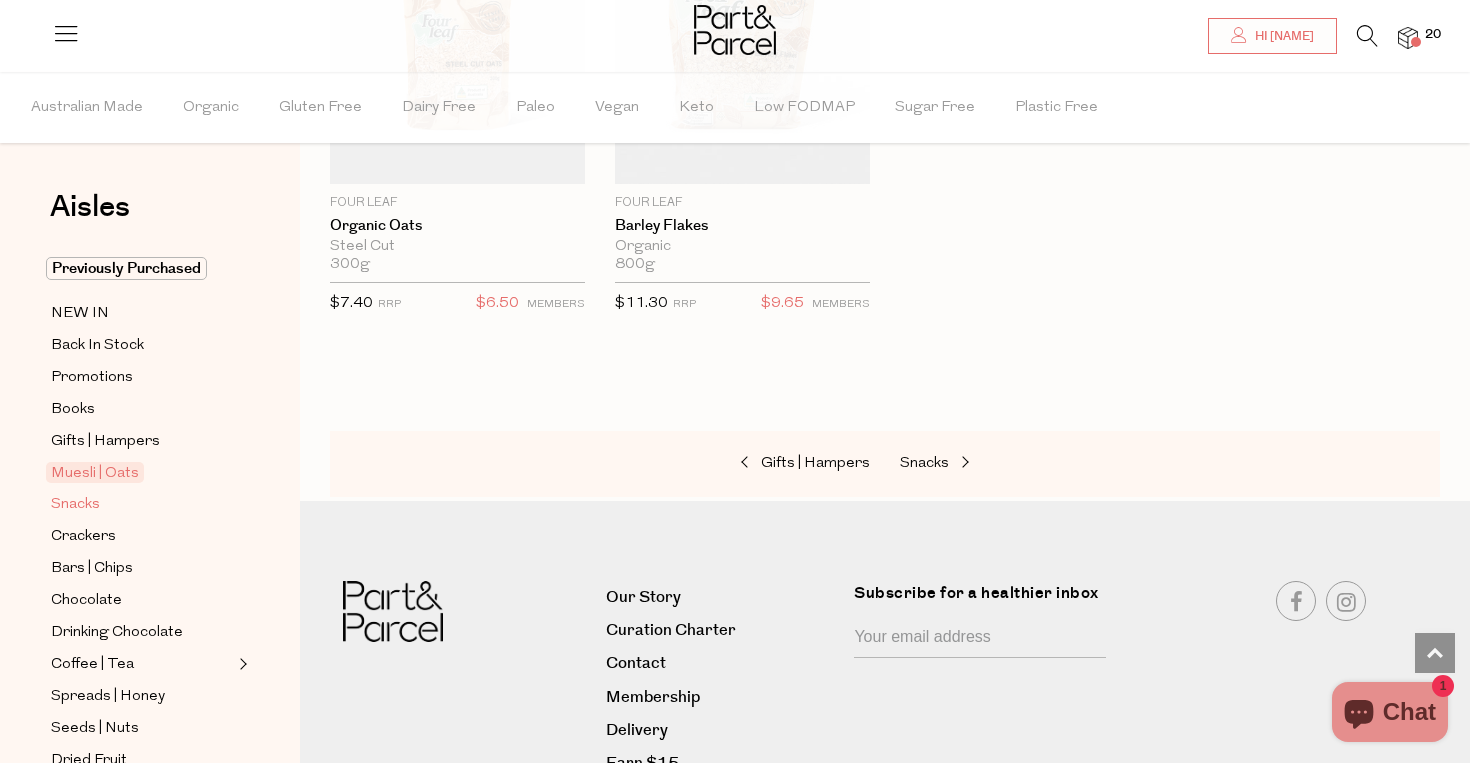 click on "Snacks" at bounding box center (75, 505) 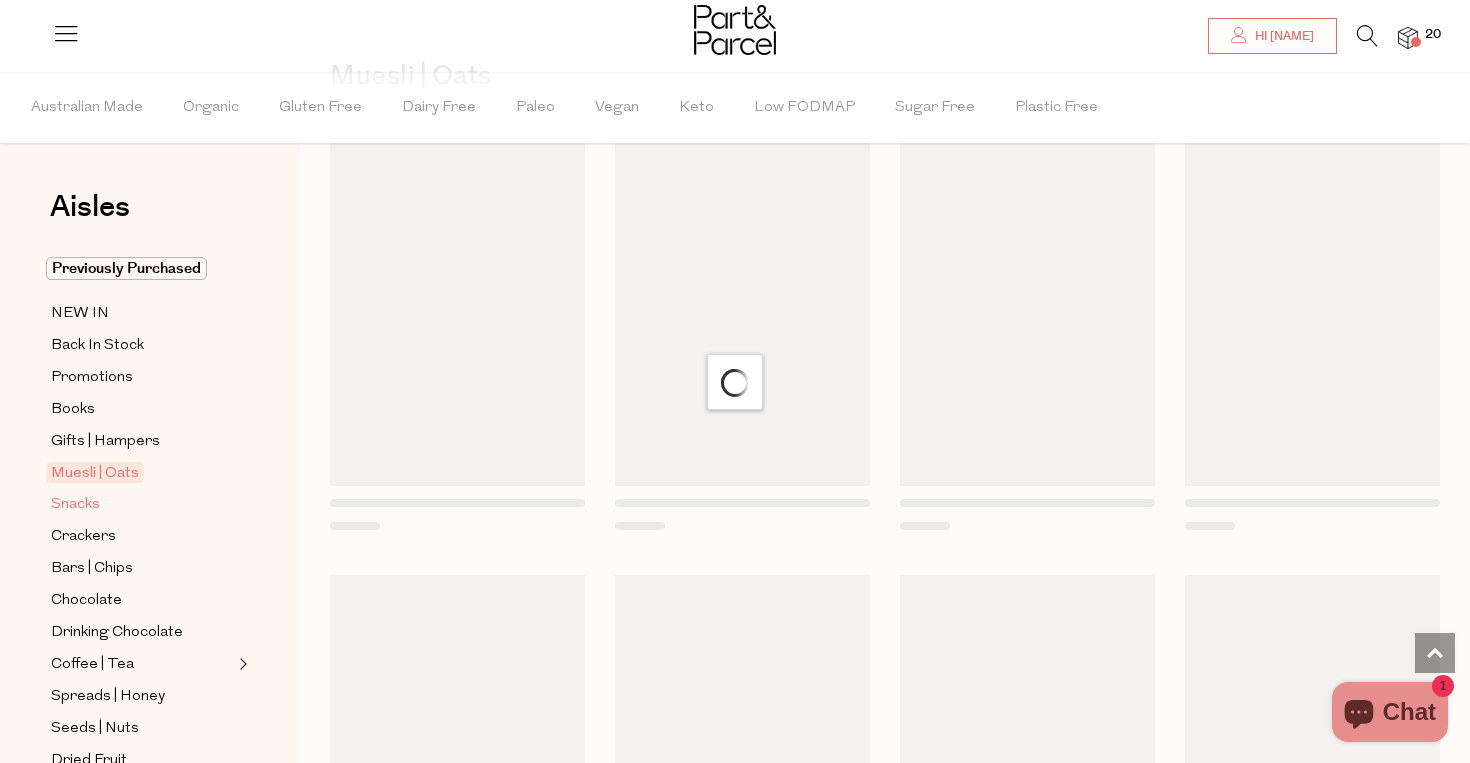 scroll, scrollTop: 0, scrollLeft: 0, axis: both 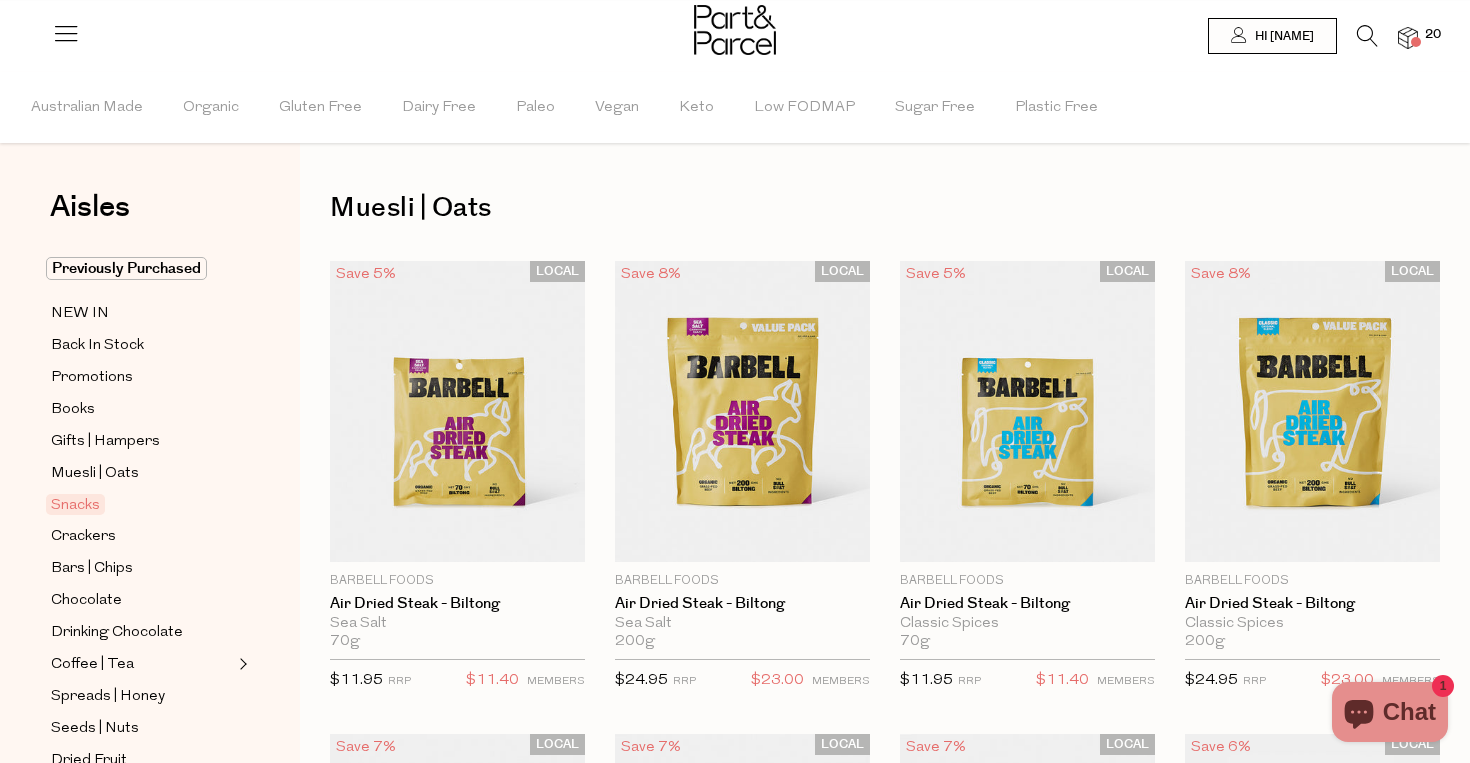 type on "2" 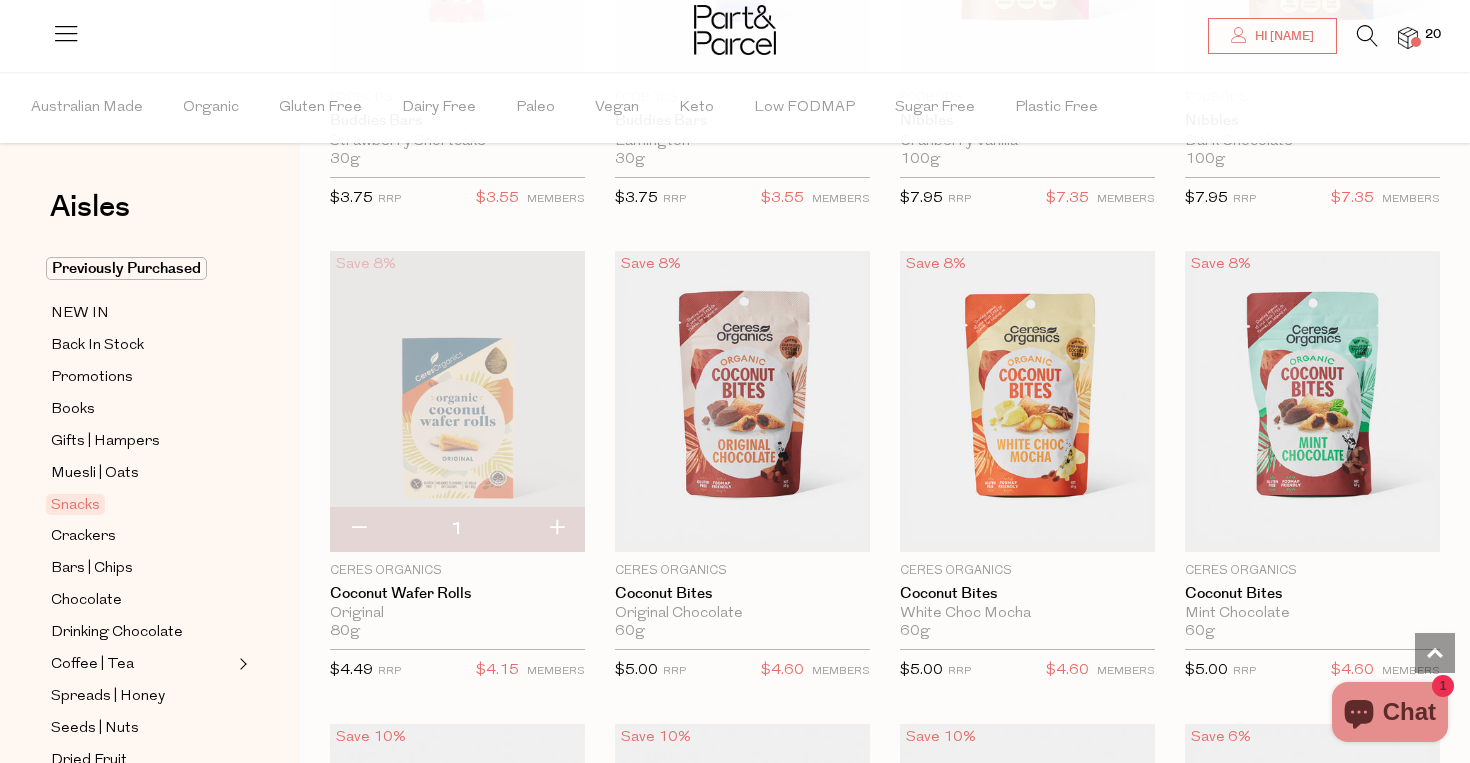 scroll, scrollTop: 3322, scrollLeft: 0, axis: vertical 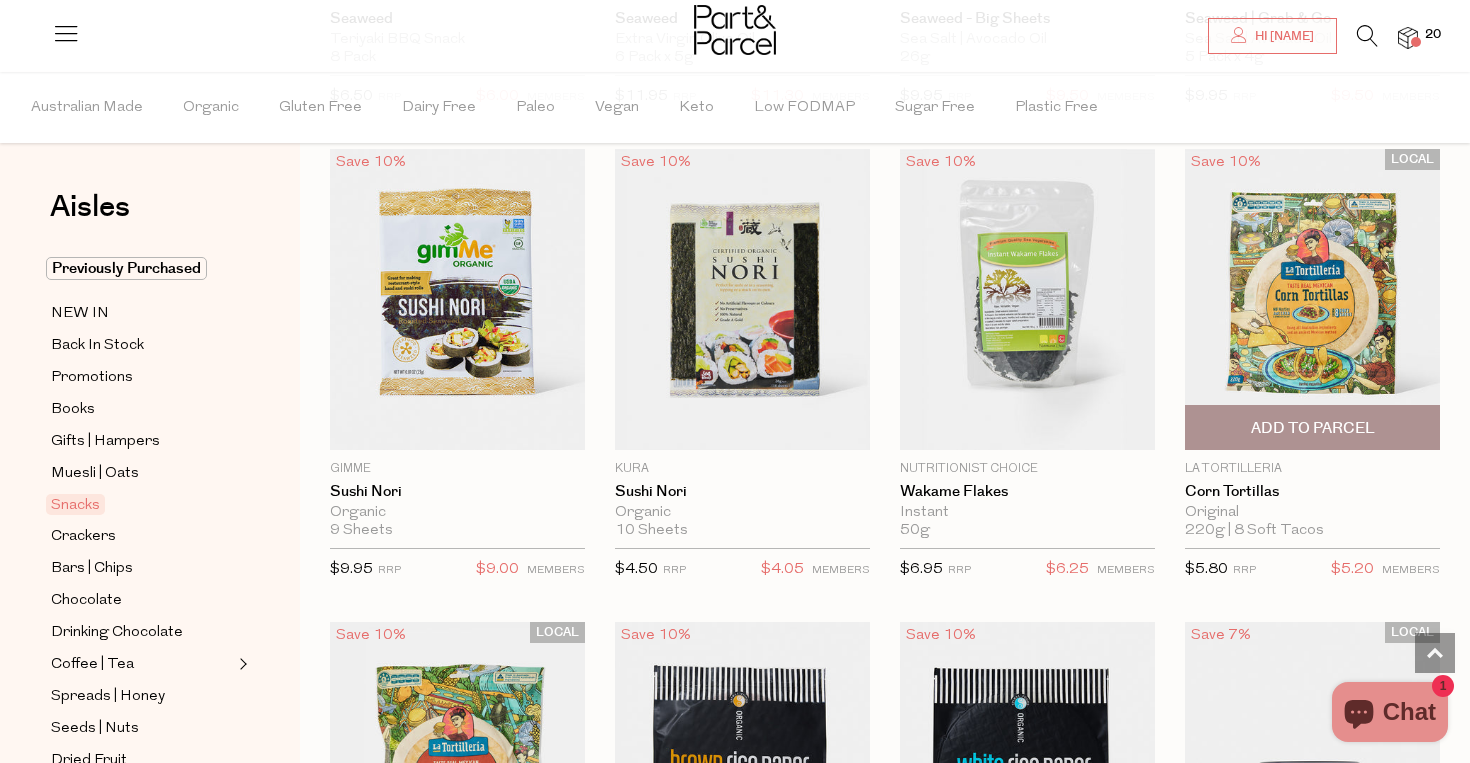 click on "Add To Parcel" at bounding box center [1313, 428] 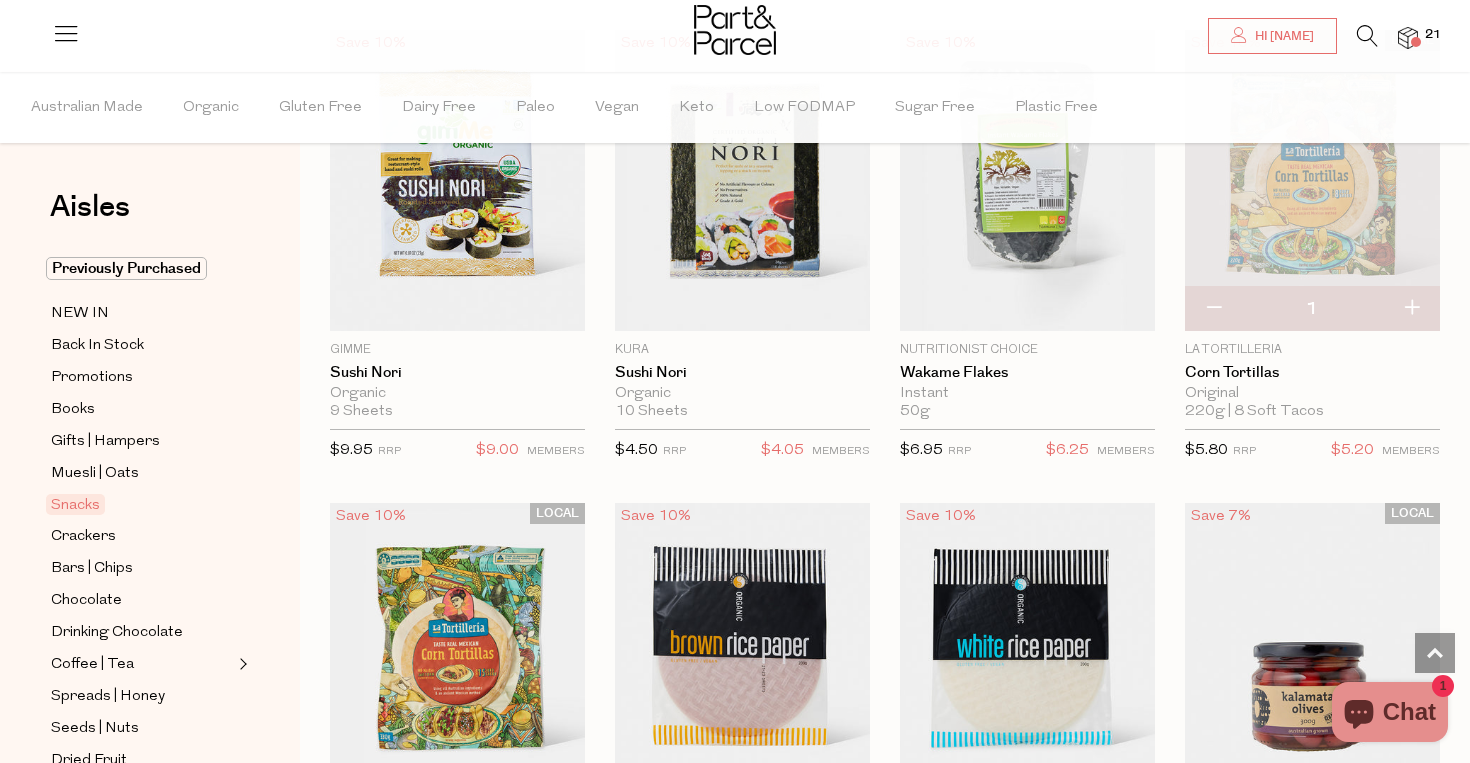 scroll, scrollTop: 6791, scrollLeft: 0, axis: vertical 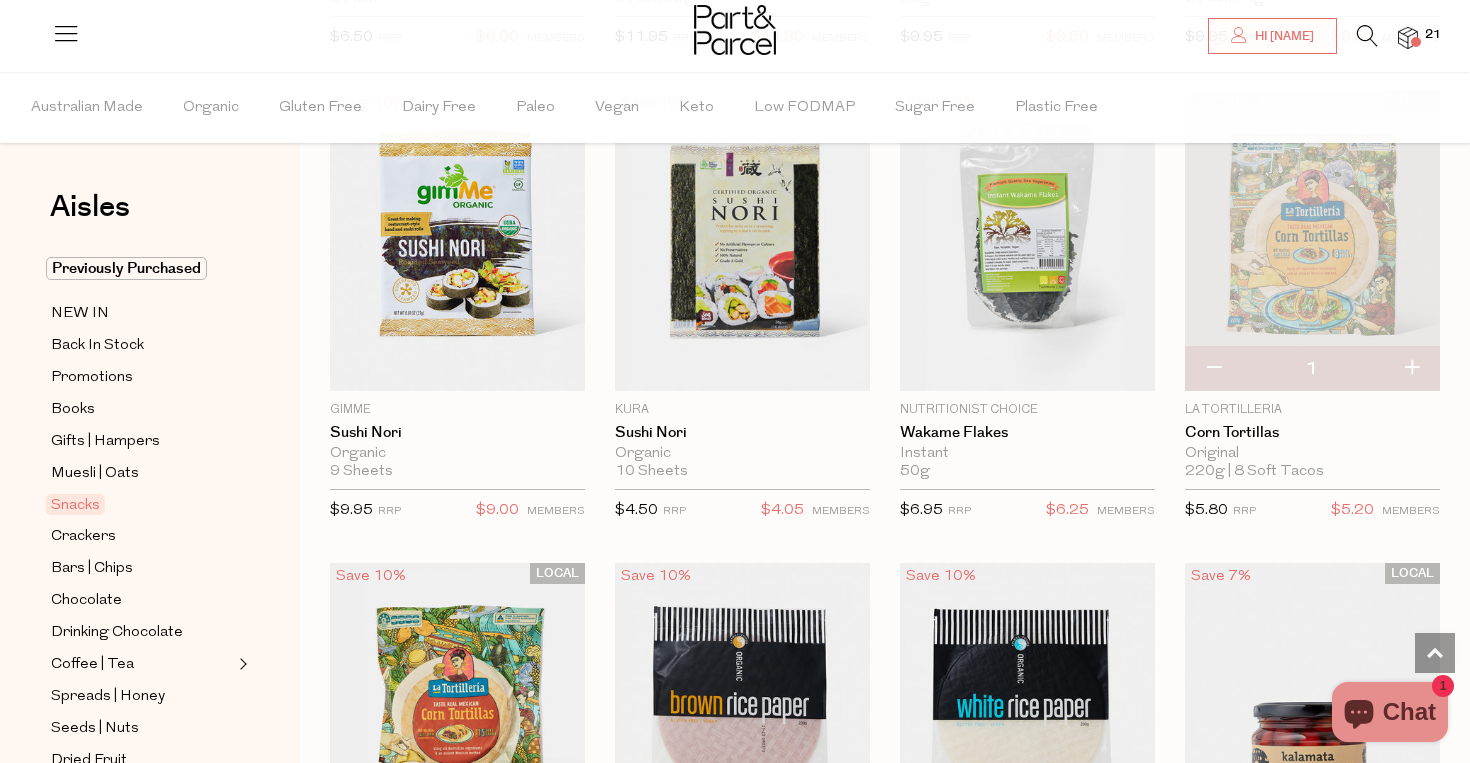 click at bounding box center [1213, 369] 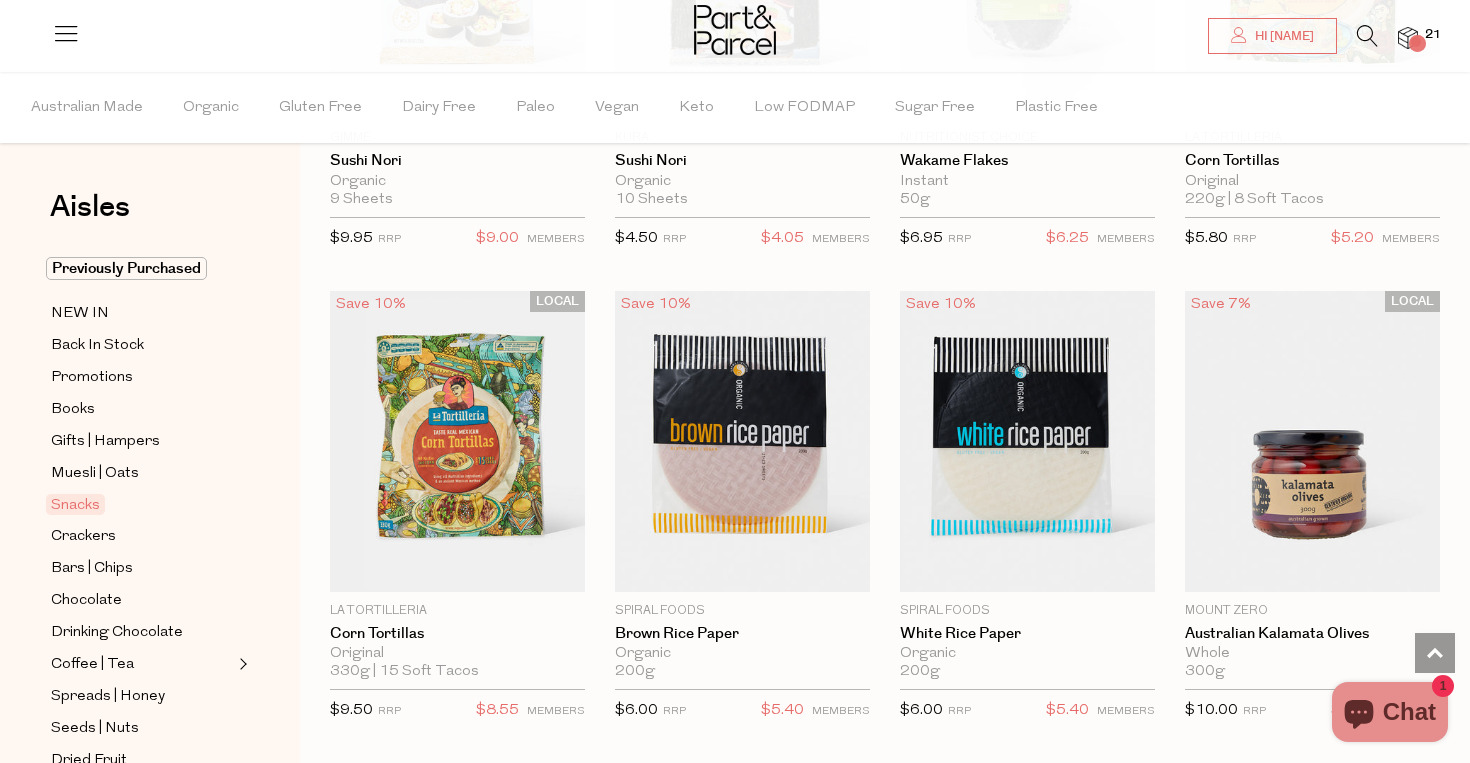 scroll, scrollTop: 7157, scrollLeft: 0, axis: vertical 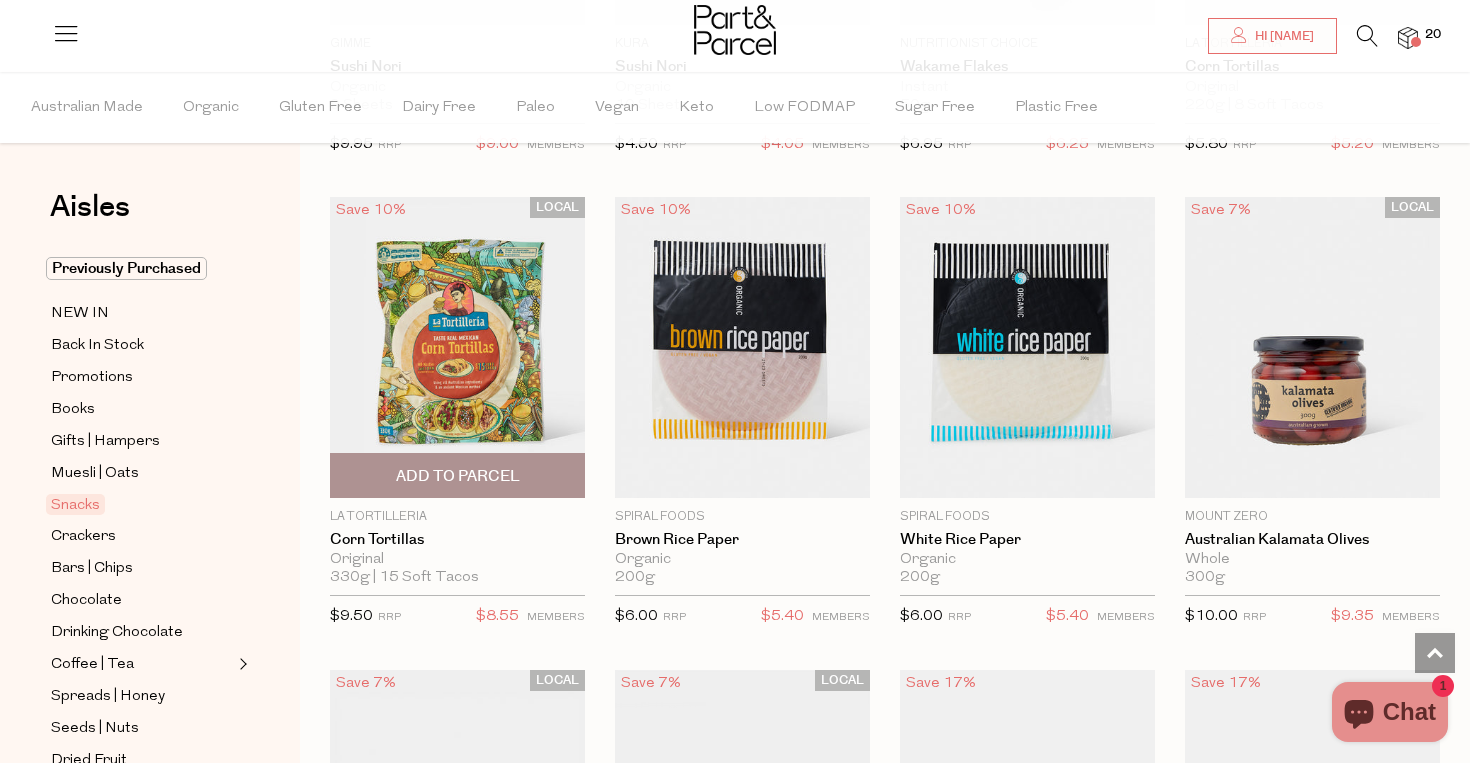 click on "Add To Parcel" at bounding box center (458, 476) 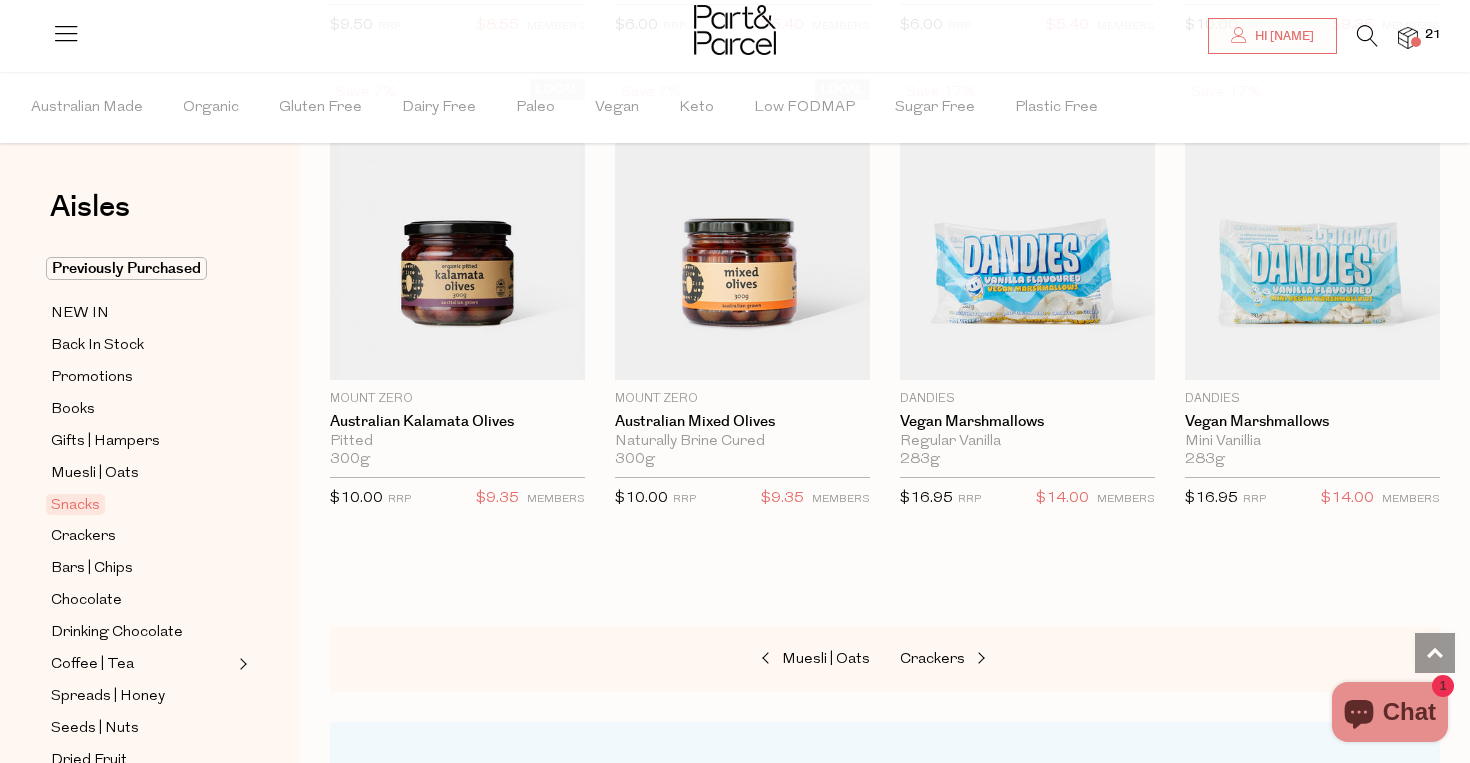 scroll, scrollTop: 7775, scrollLeft: 0, axis: vertical 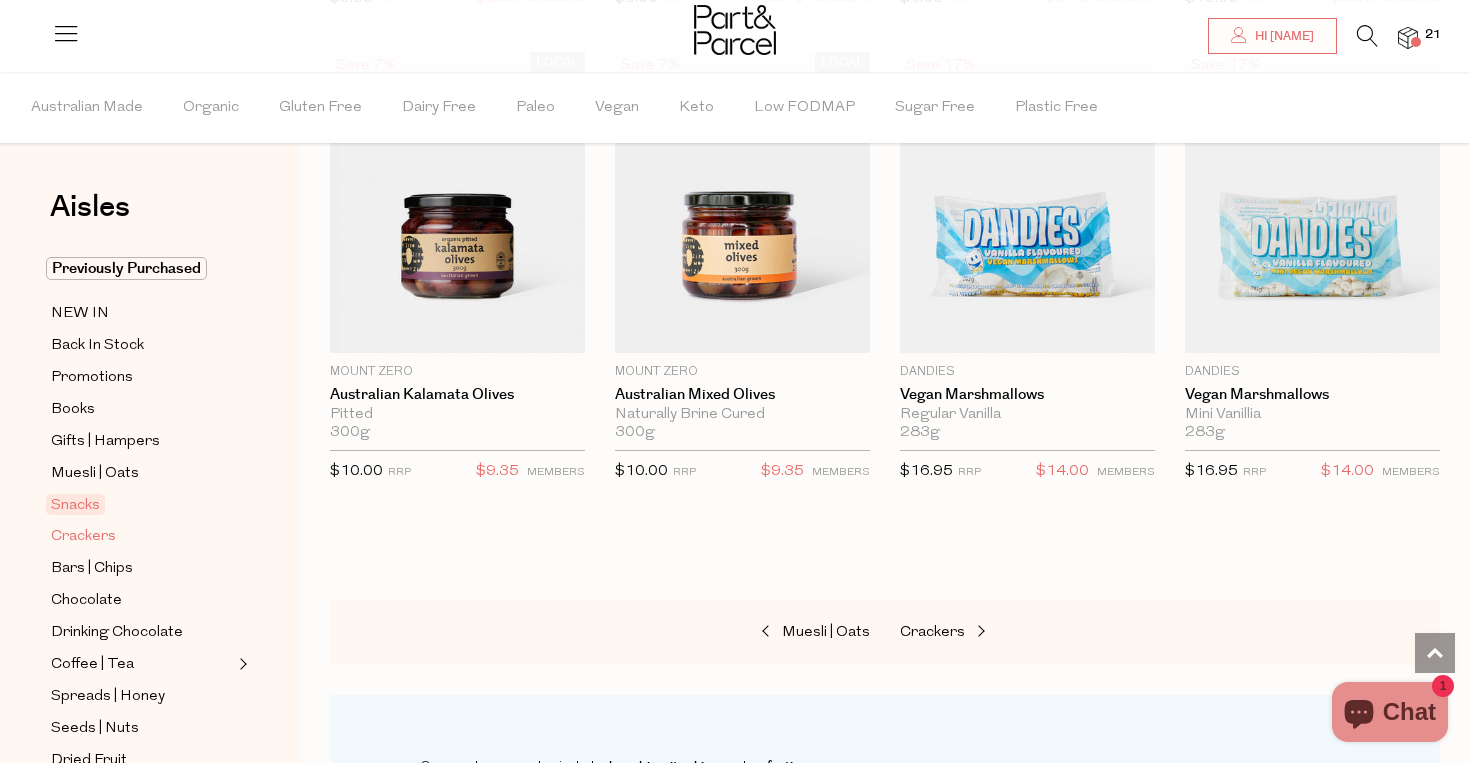click on "Crackers" at bounding box center (83, 537) 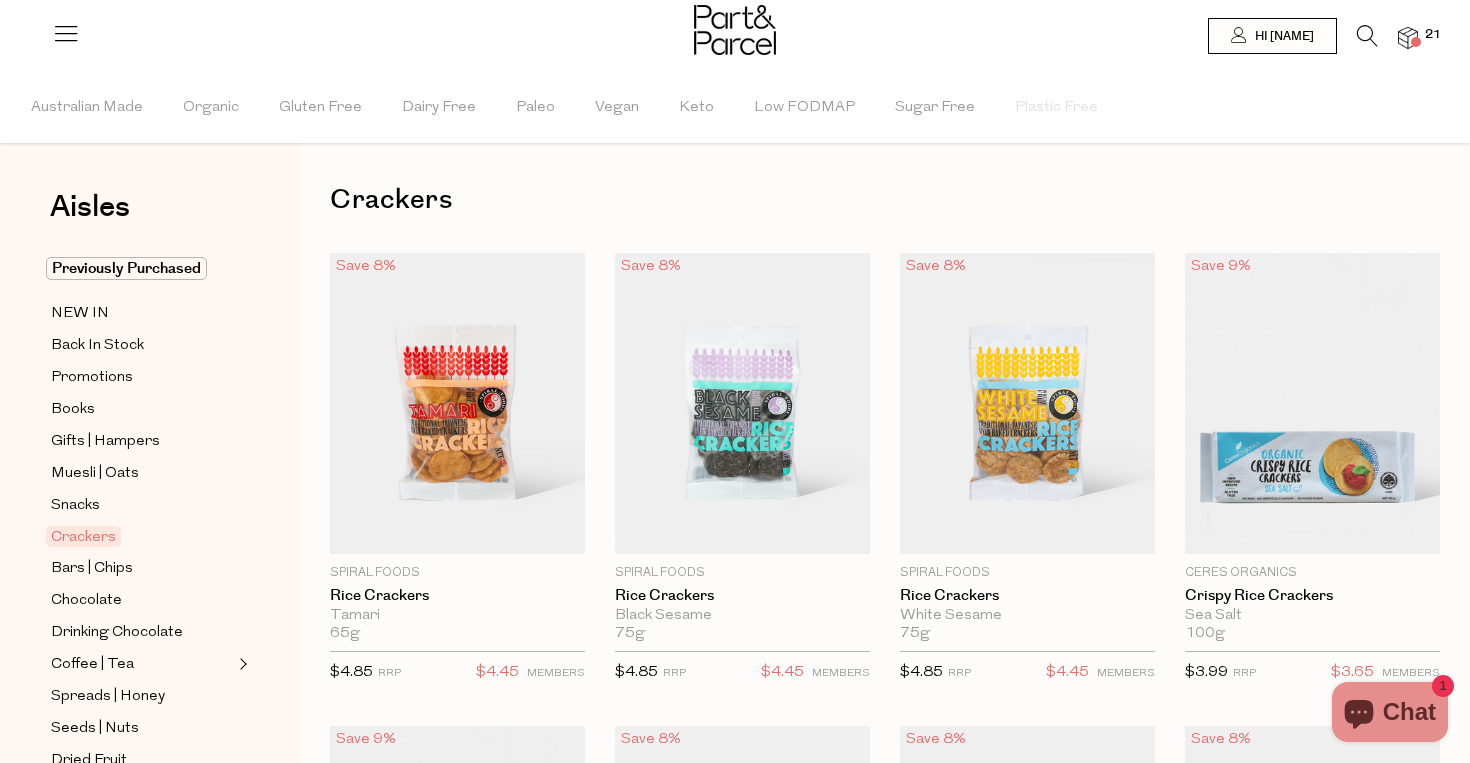 scroll, scrollTop: 0, scrollLeft: 0, axis: both 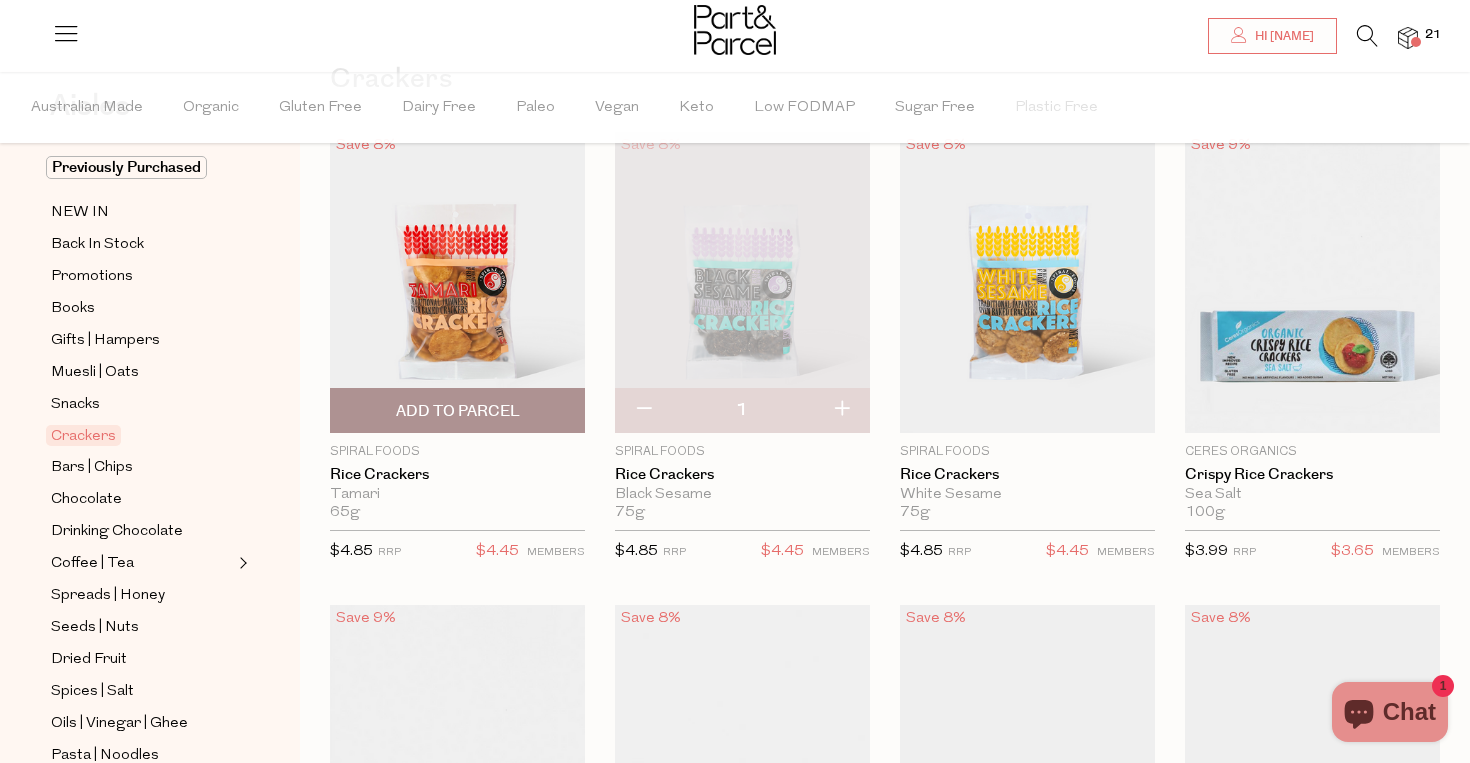 click on "Add To Parcel" at bounding box center [458, 411] 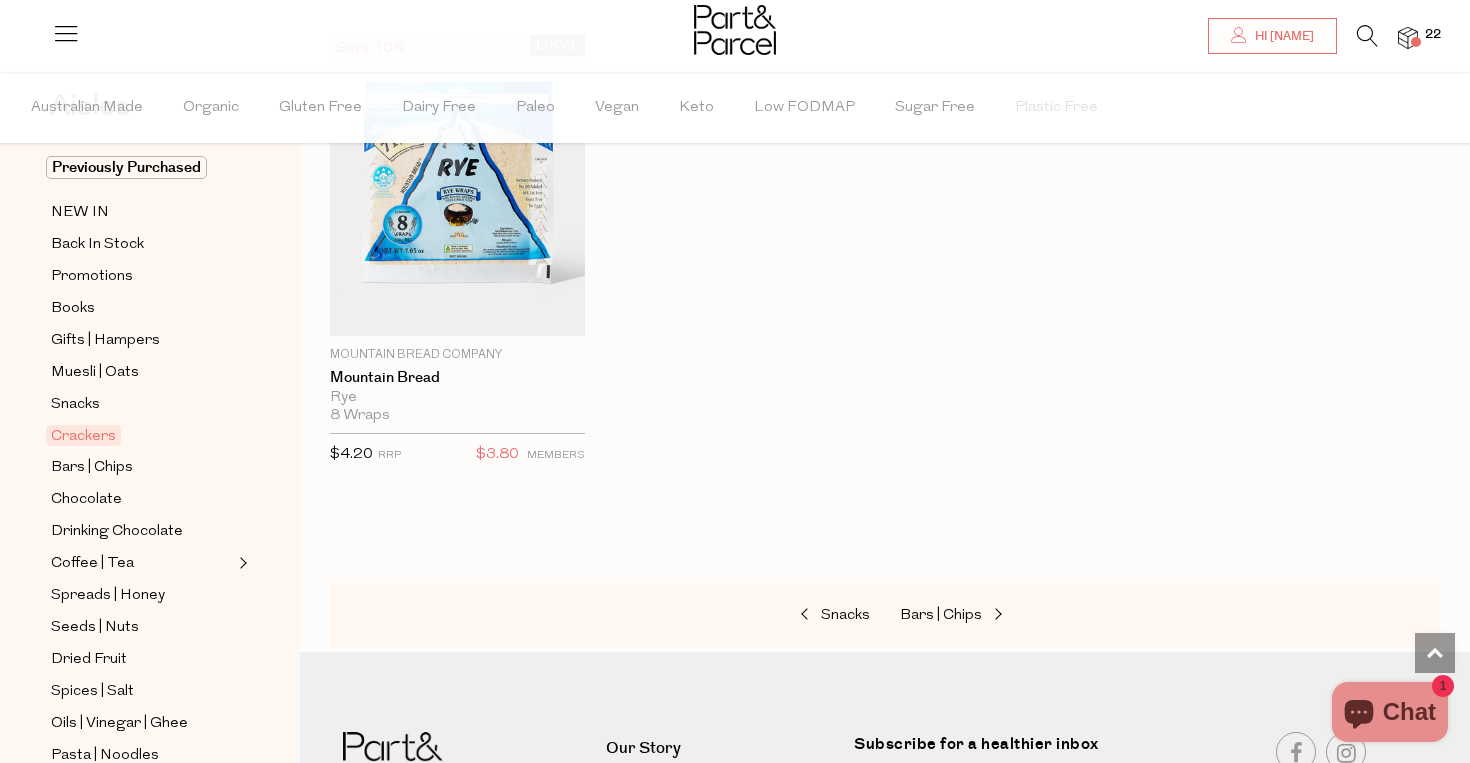 scroll, scrollTop: 4499, scrollLeft: 0, axis: vertical 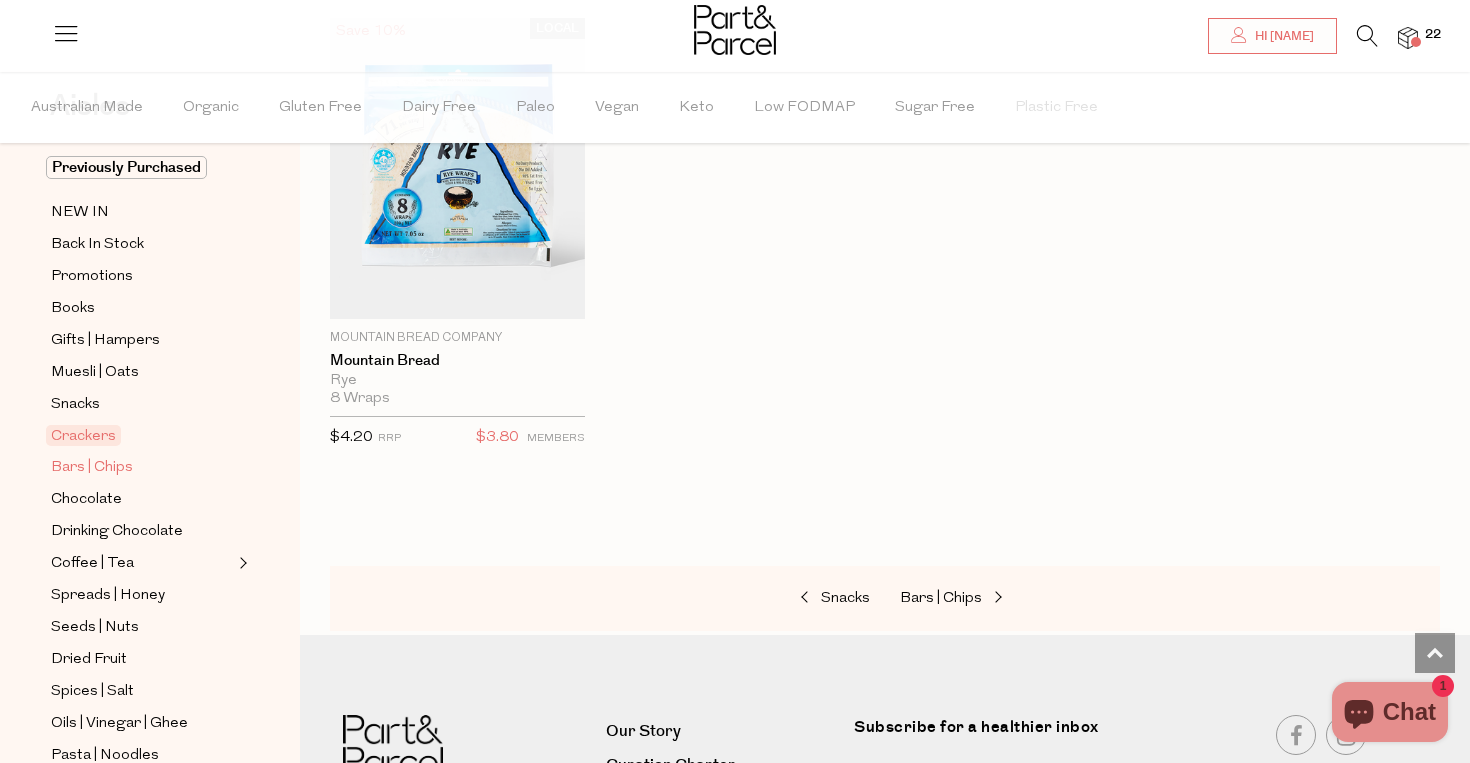 click on "Bars | Chips" at bounding box center [92, 468] 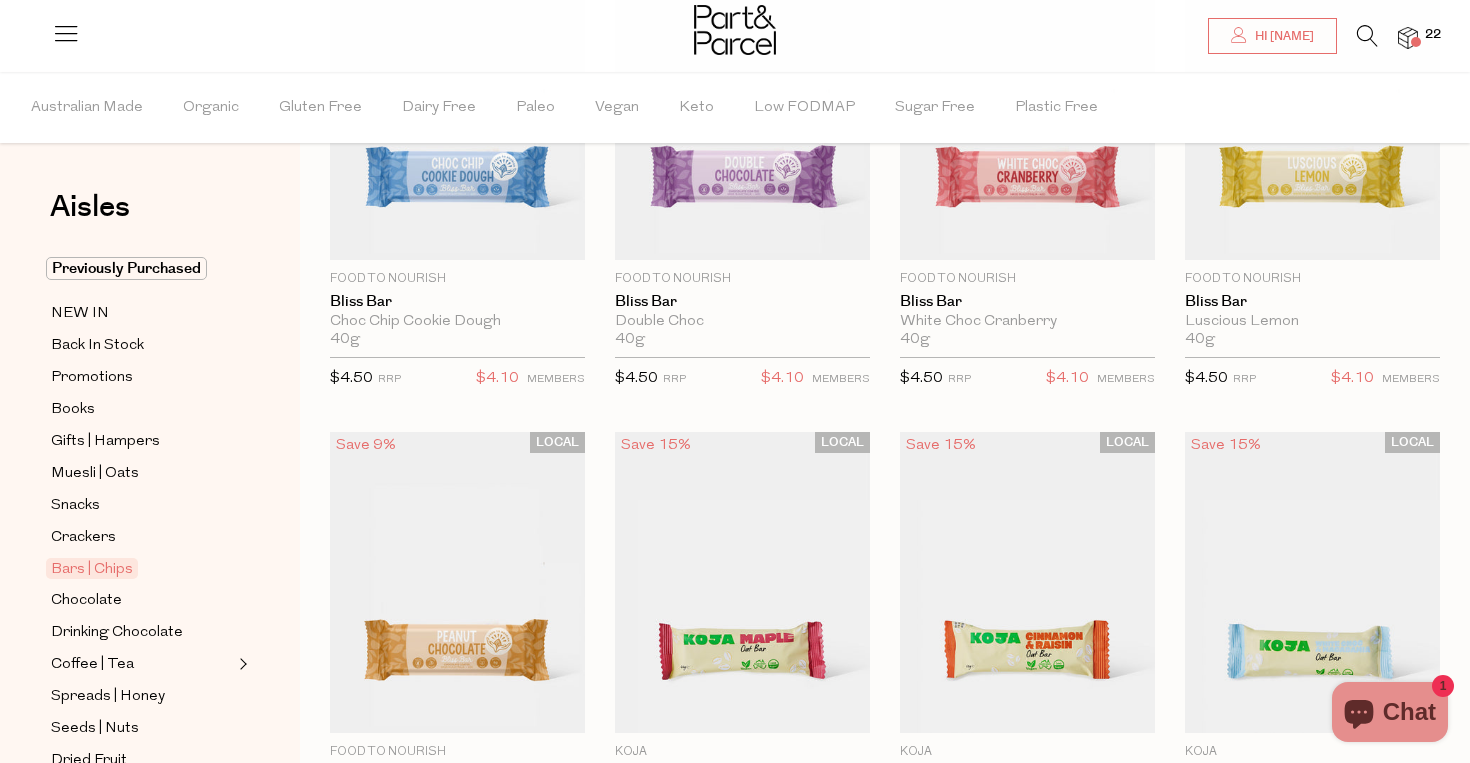 scroll, scrollTop: 0, scrollLeft: 0, axis: both 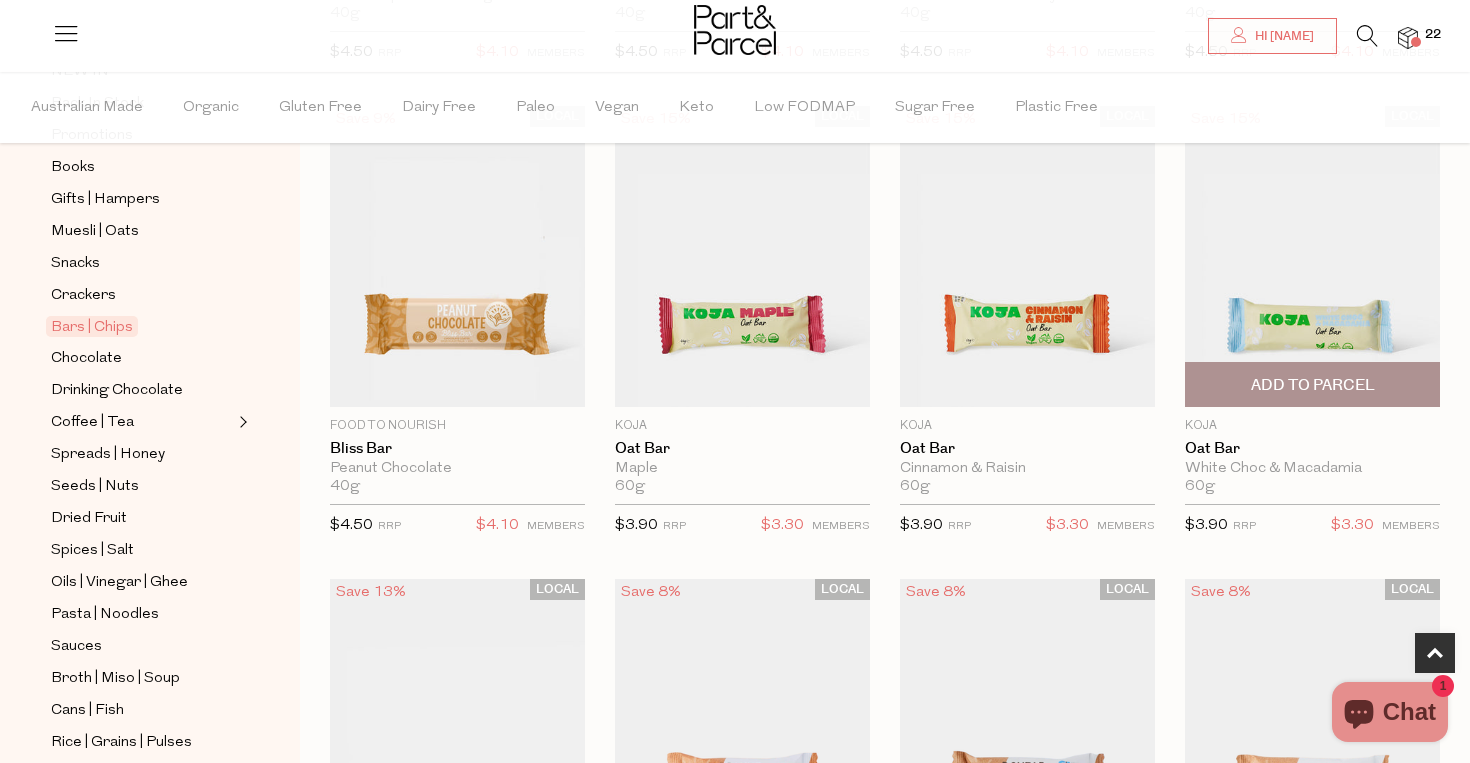 click on "Add To Parcel" at bounding box center [1312, 384] 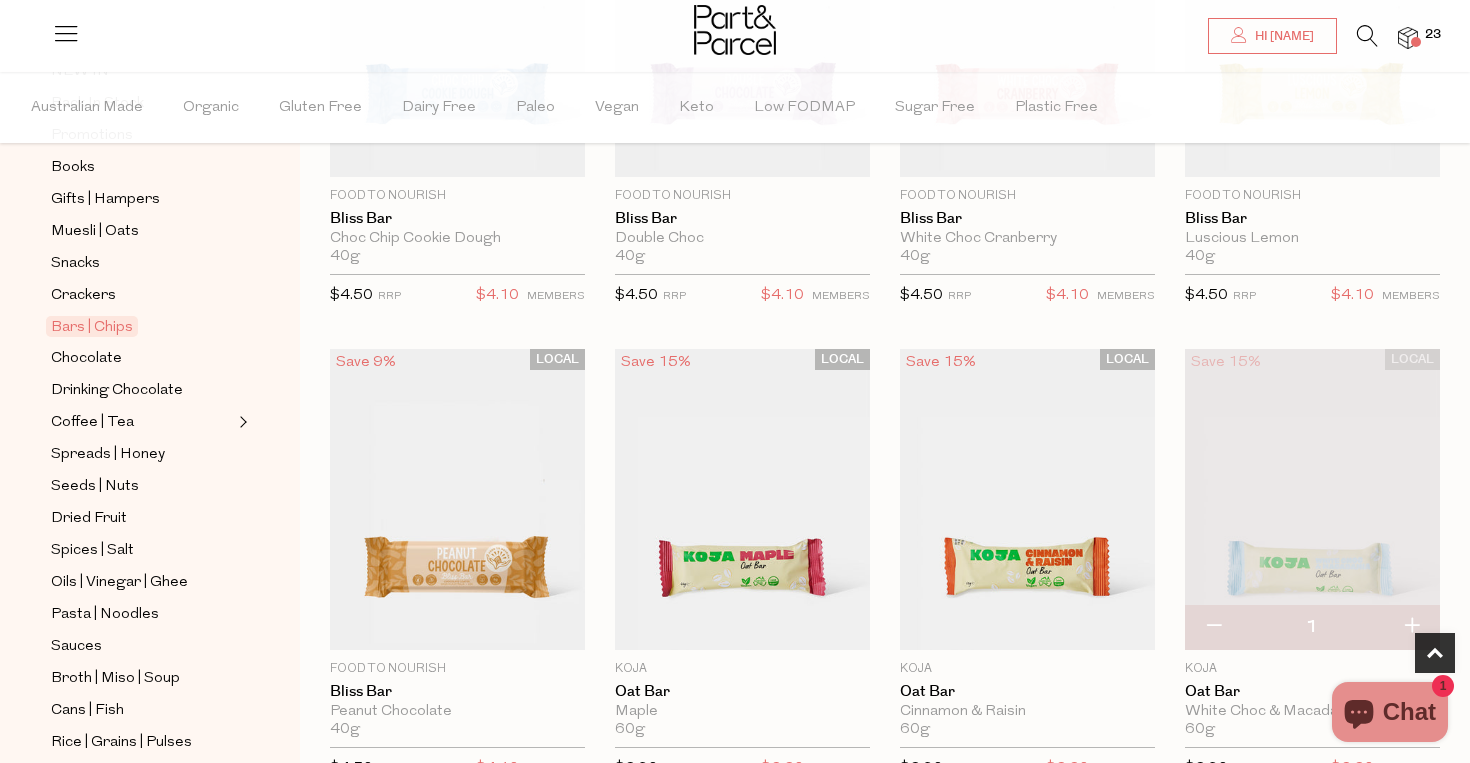 scroll, scrollTop: 544, scrollLeft: 0, axis: vertical 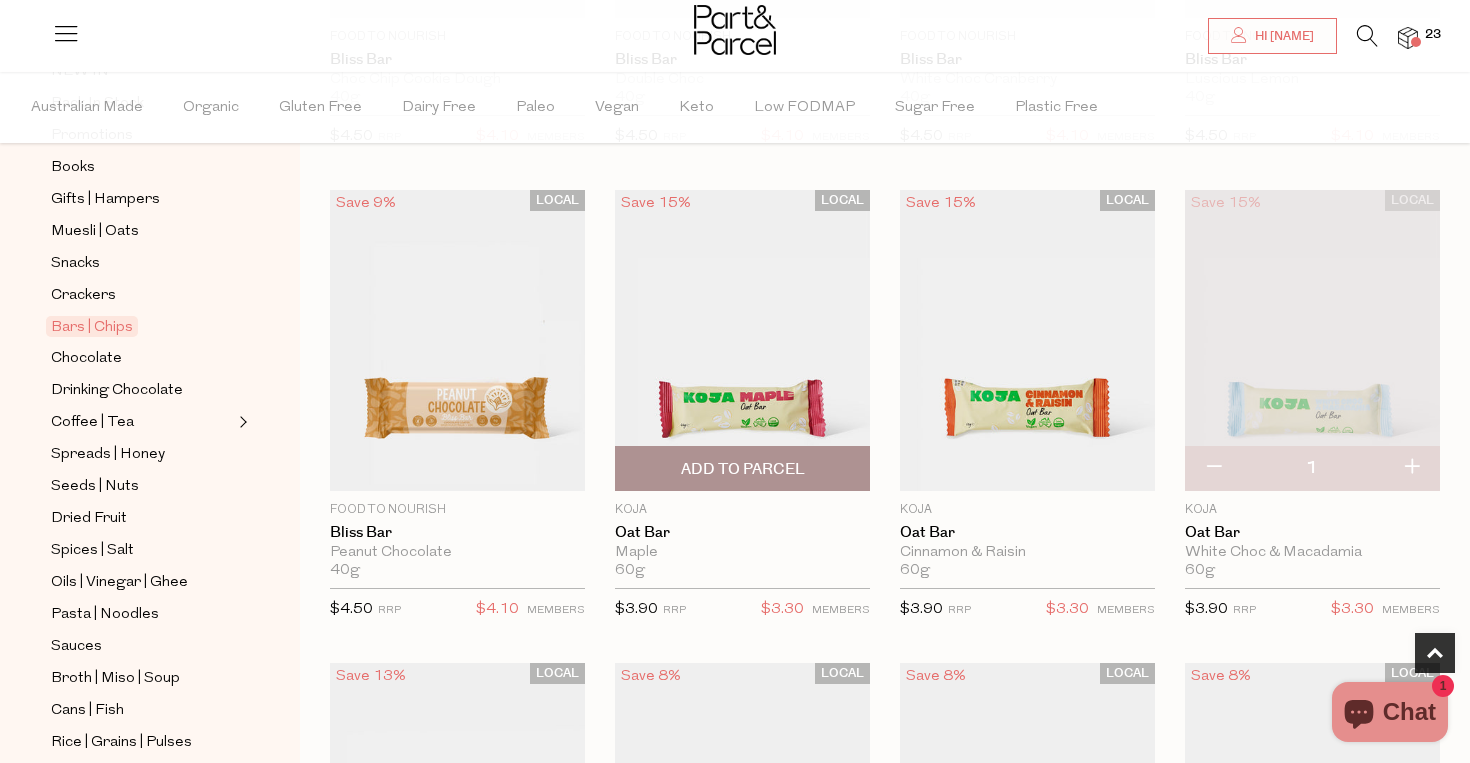 click on "Add To Parcel" at bounding box center [742, 468] 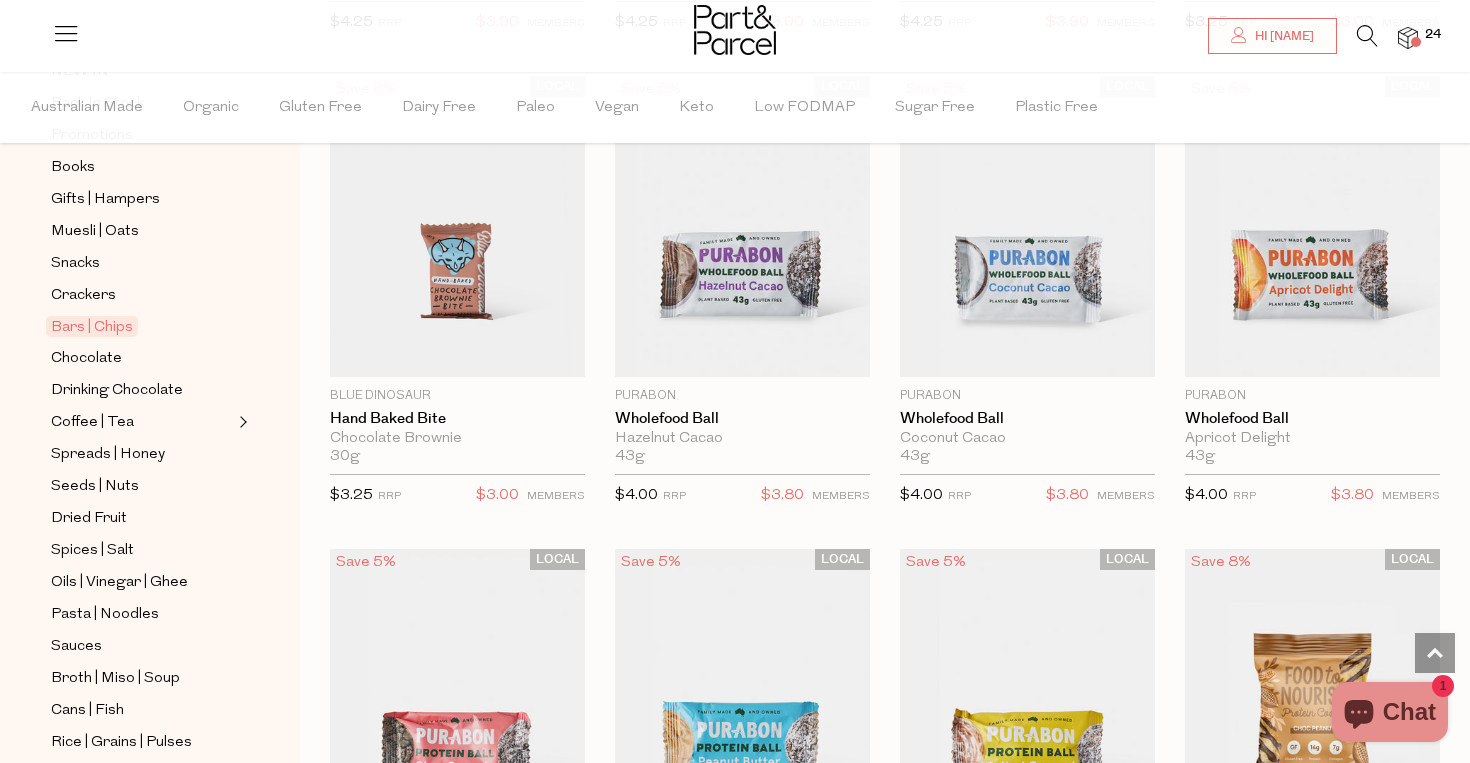 scroll, scrollTop: 4447, scrollLeft: 0, axis: vertical 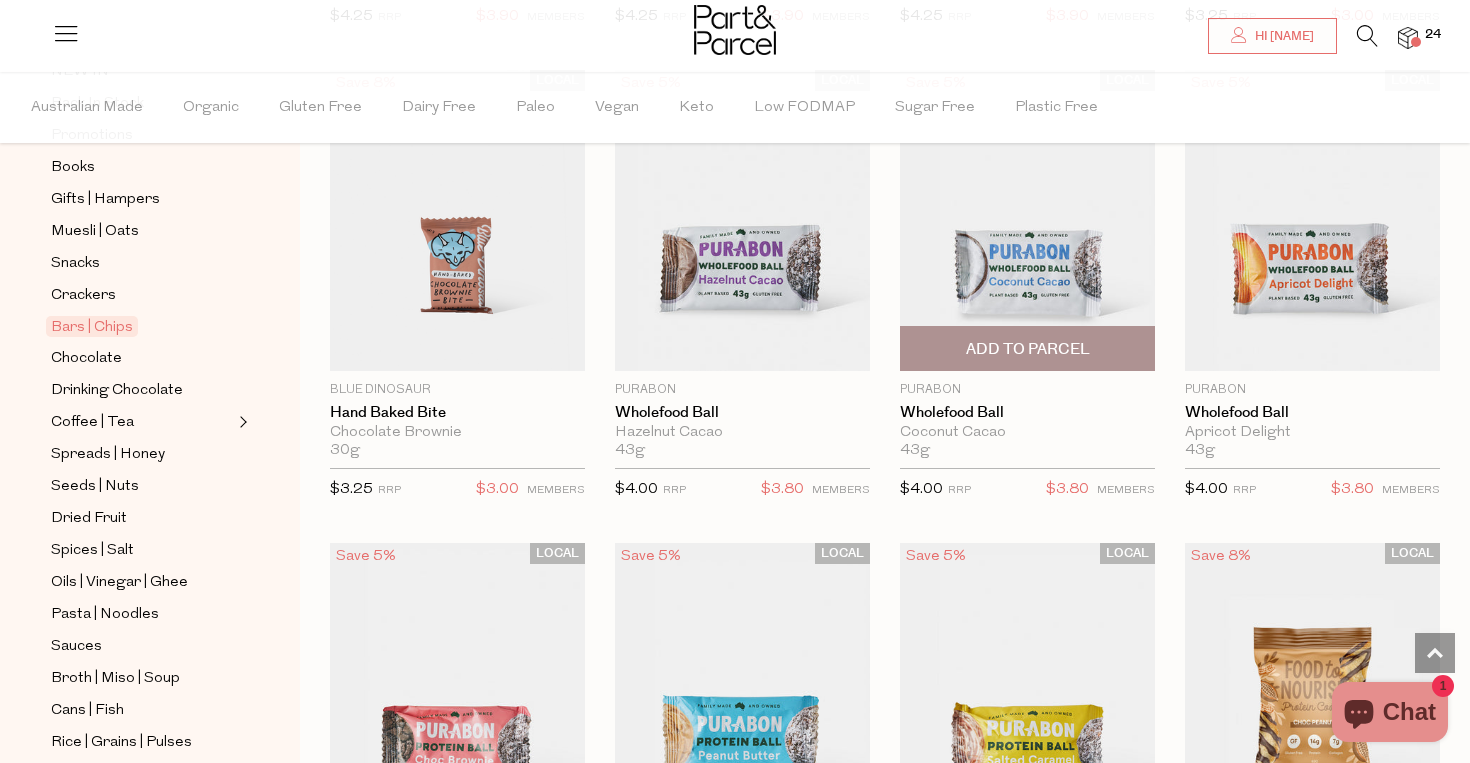 click at bounding box center [1027, 220] 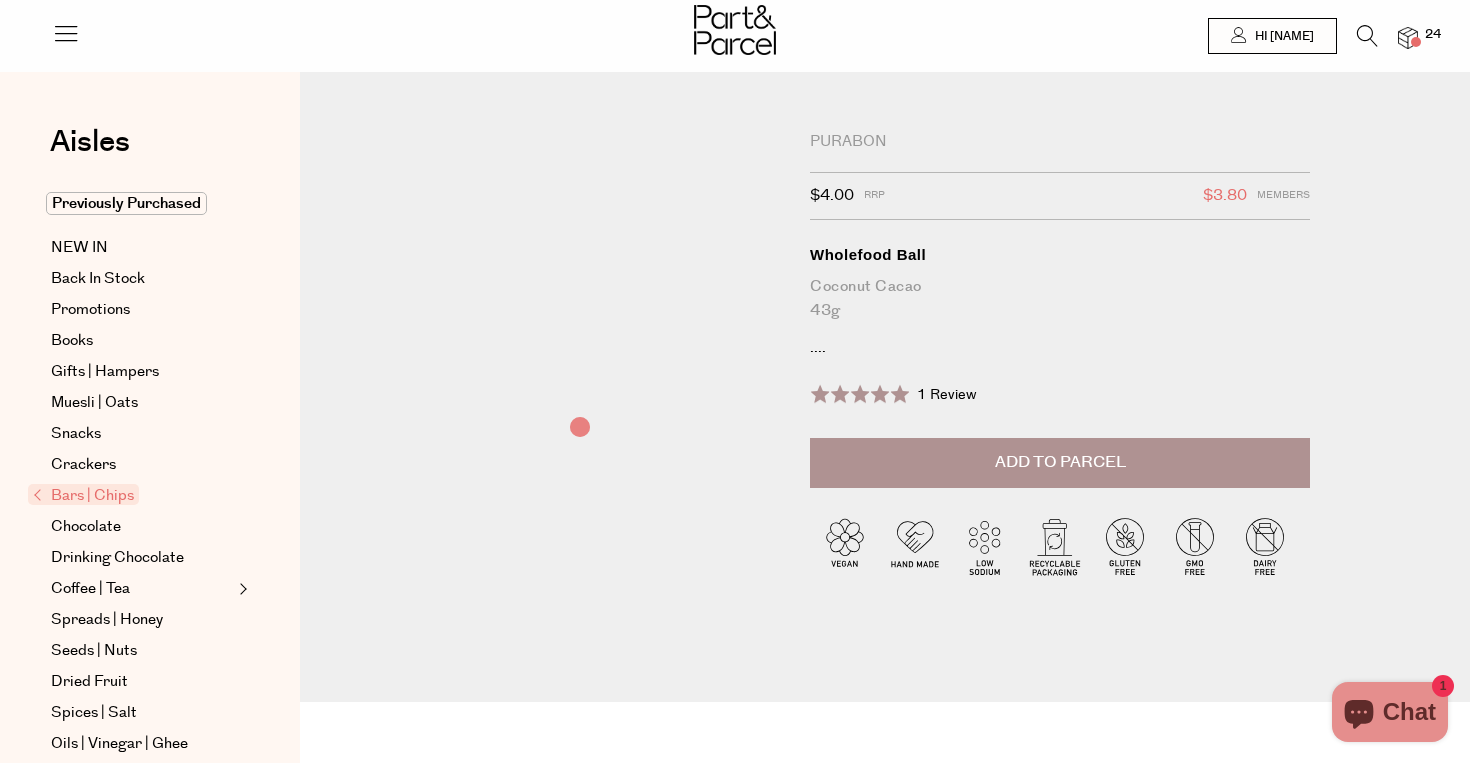 scroll, scrollTop: 0, scrollLeft: 0, axis: both 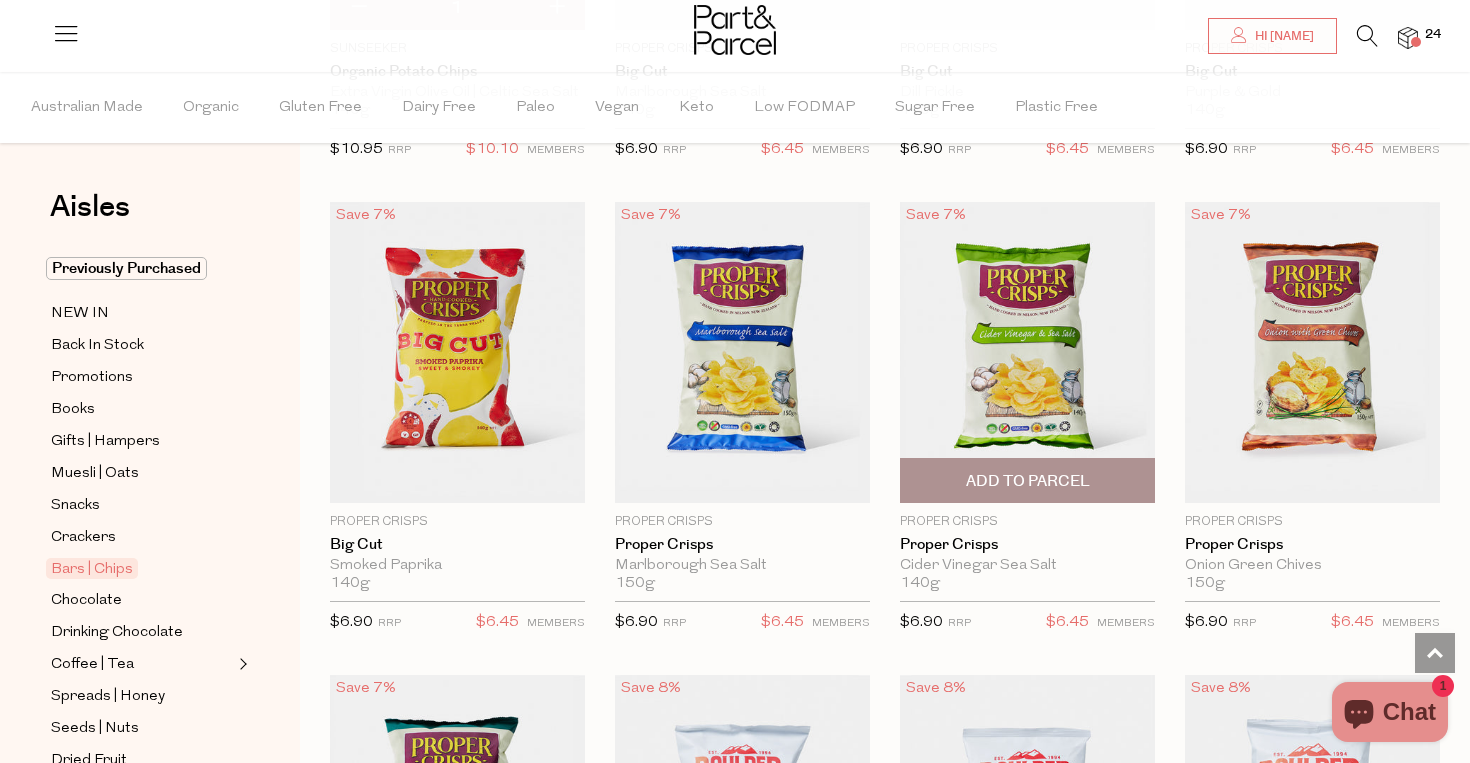 click on "Add To Parcel" at bounding box center (1028, 481) 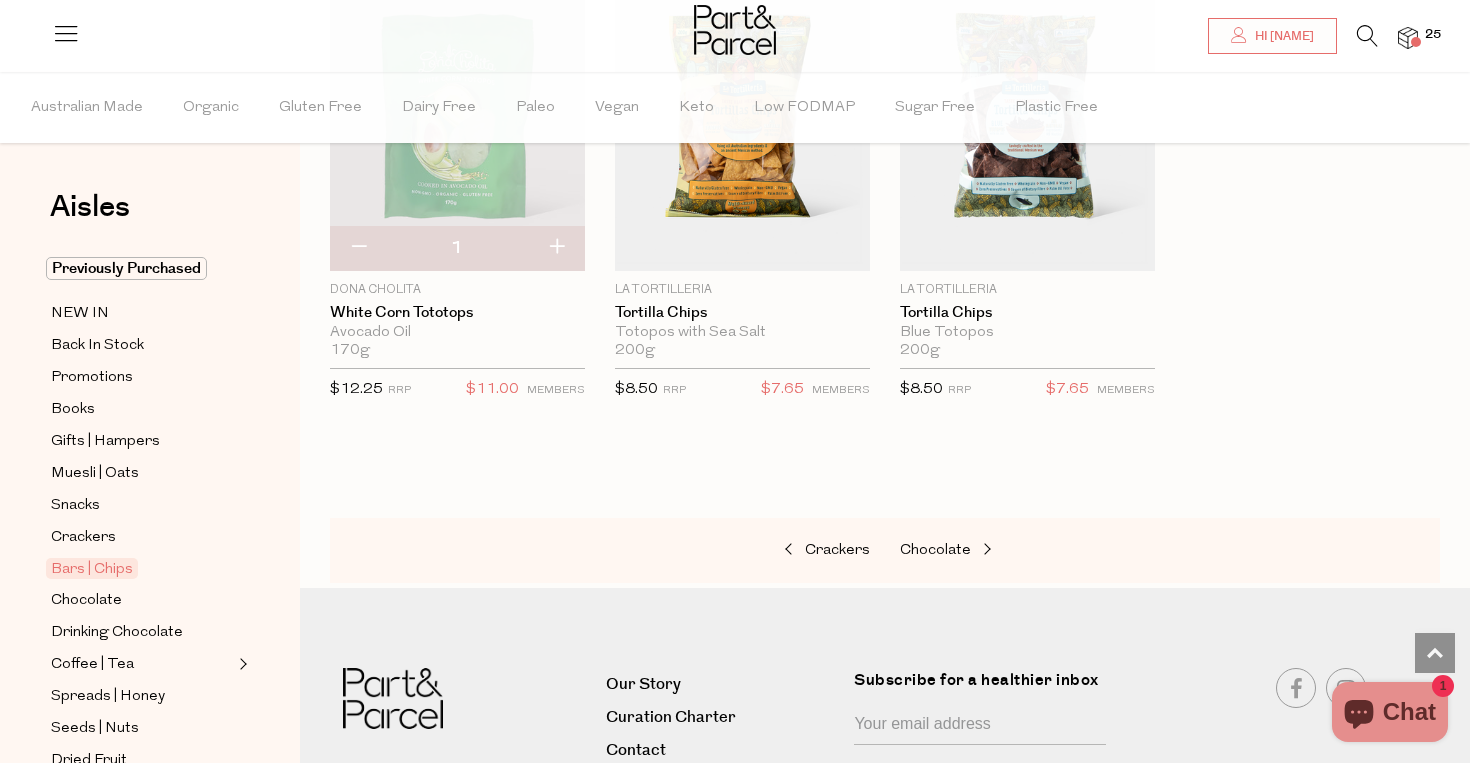 scroll, scrollTop: 8390, scrollLeft: 0, axis: vertical 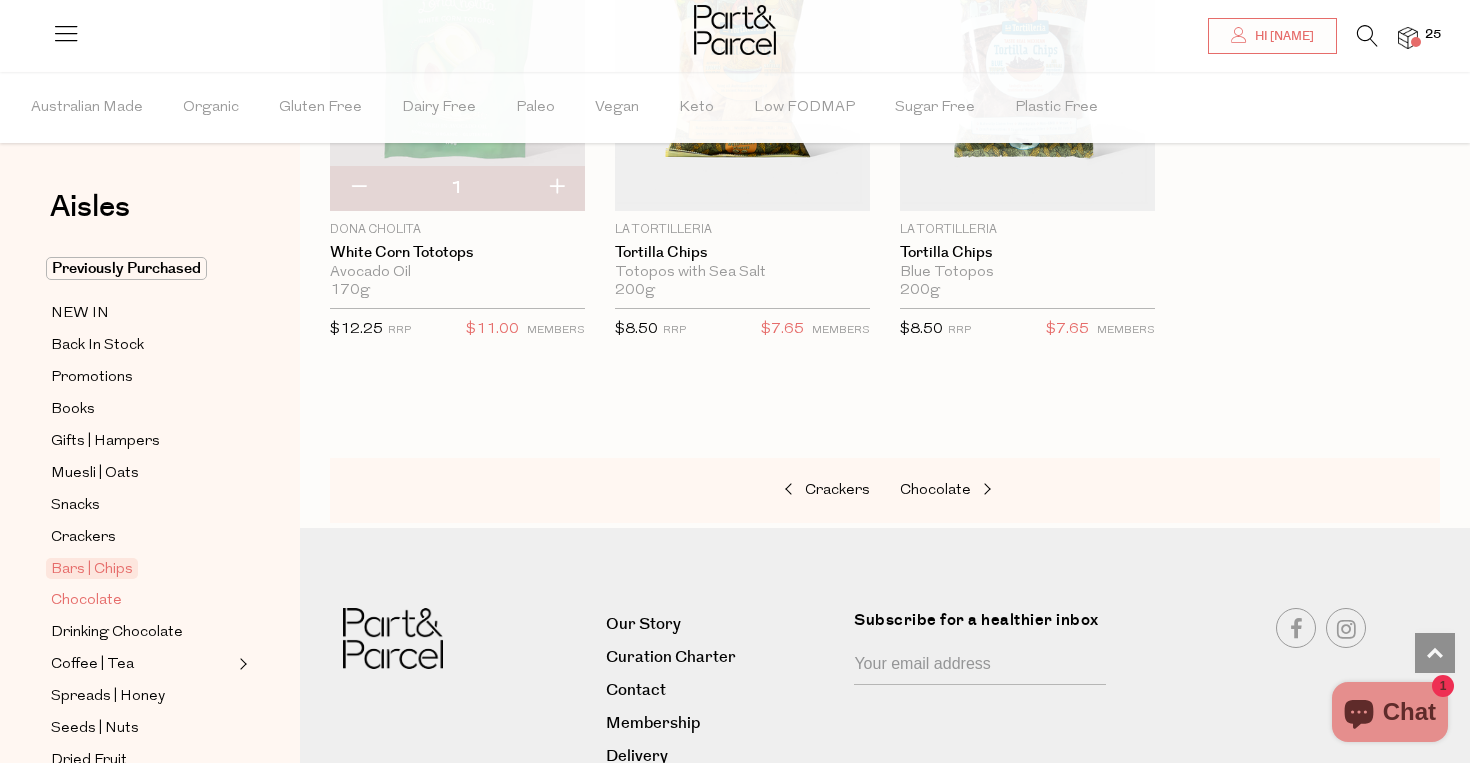 click on "Chocolate" at bounding box center (86, 601) 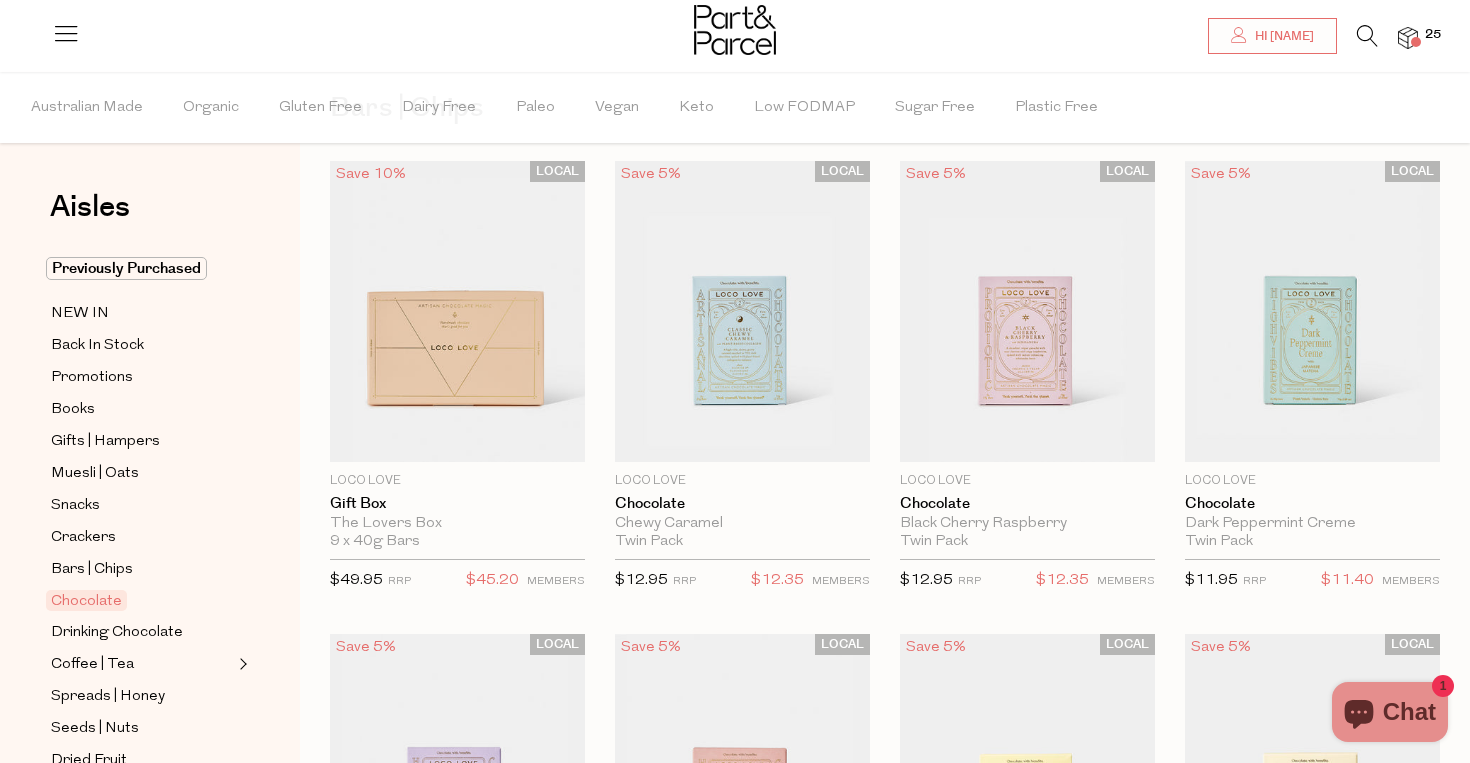 scroll, scrollTop: 0, scrollLeft: 0, axis: both 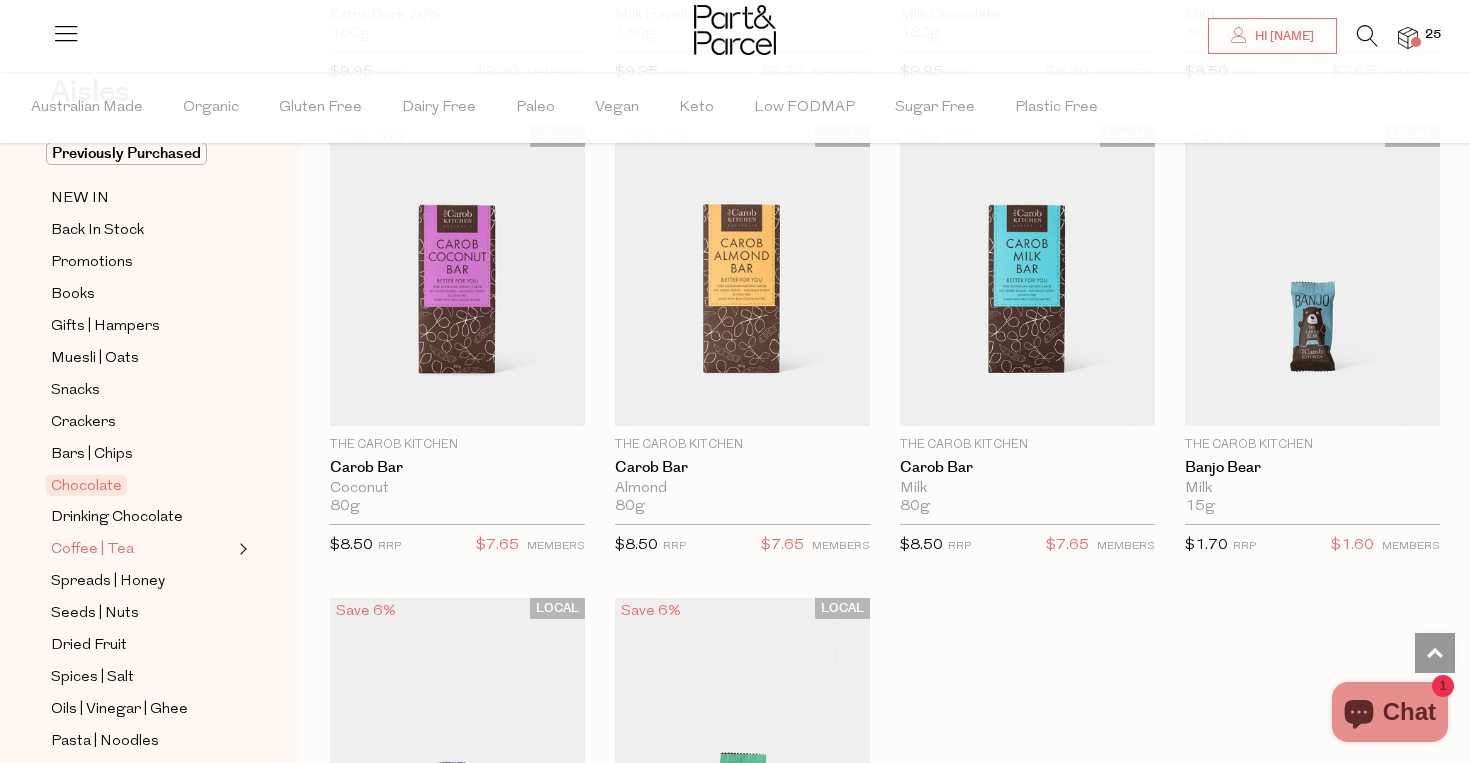 click on "Coffee | Tea" at bounding box center (92, 550) 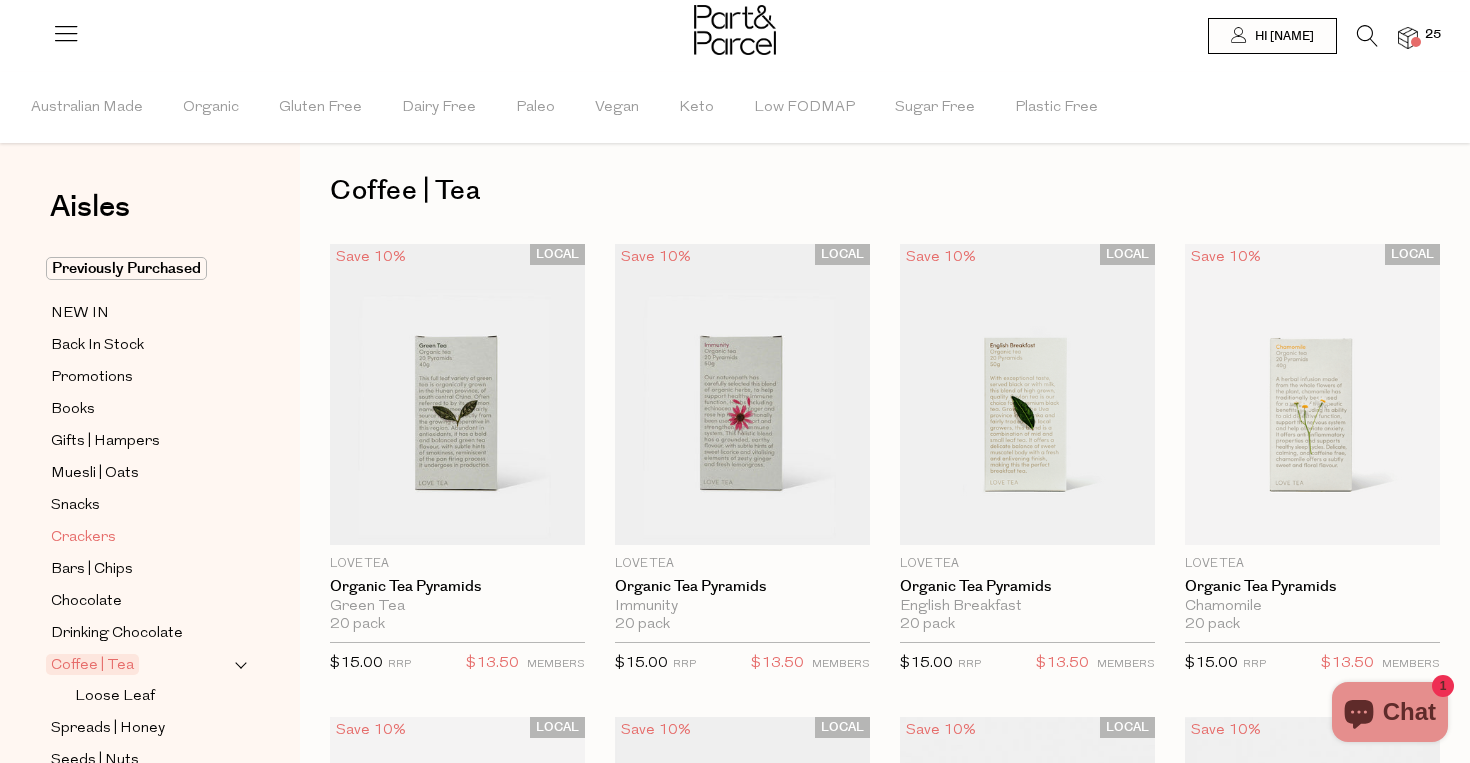 scroll, scrollTop: 0, scrollLeft: 0, axis: both 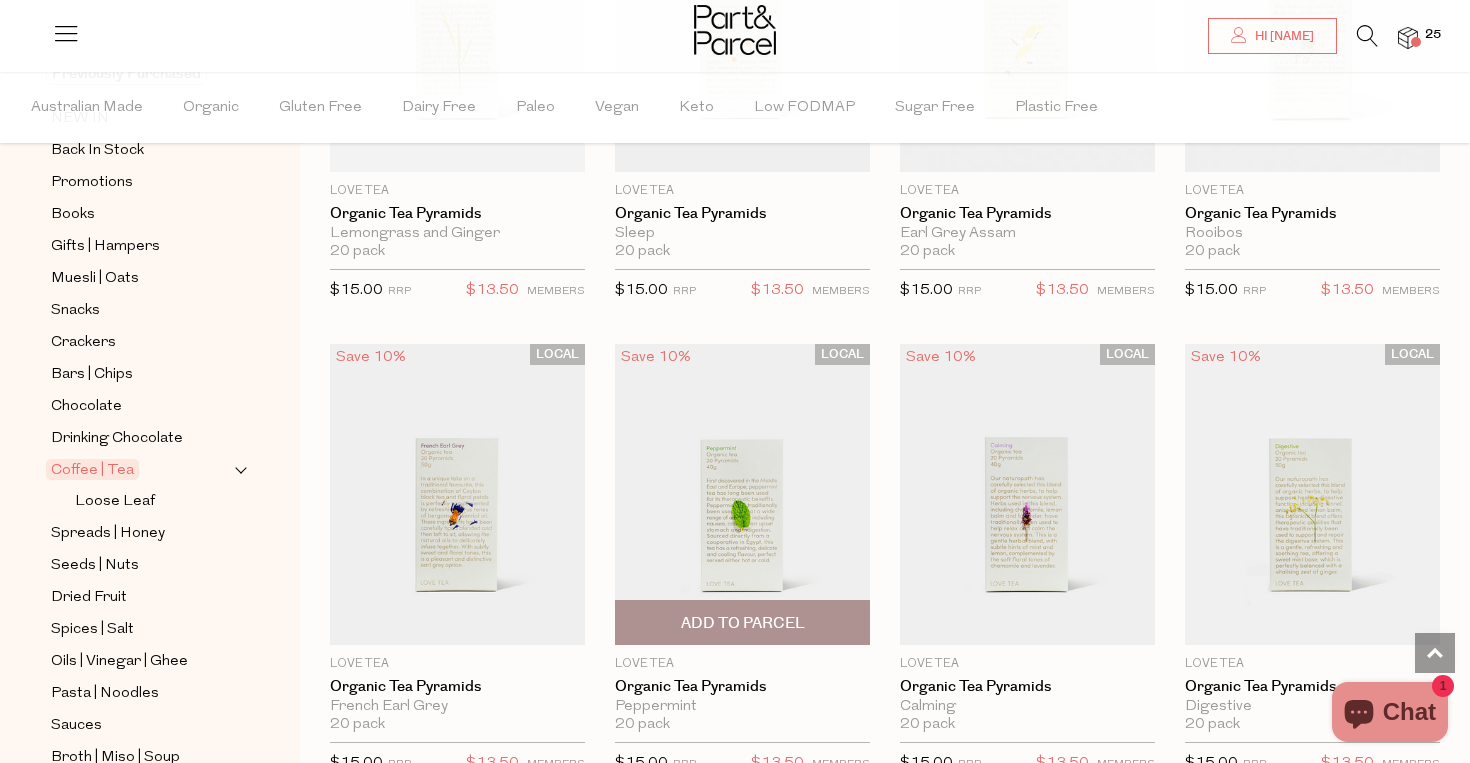 click at bounding box center (742, 494) 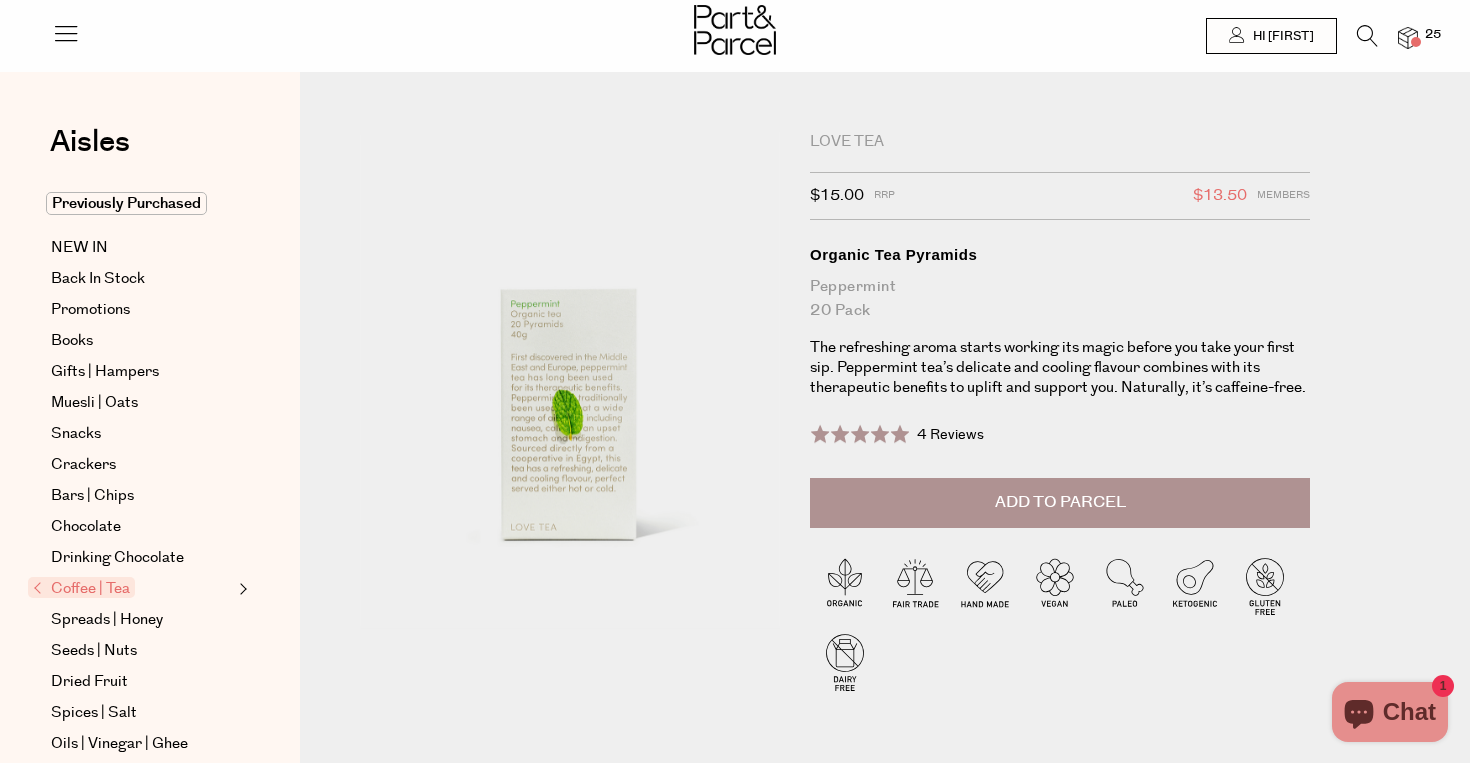 scroll, scrollTop: 0, scrollLeft: 0, axis: both 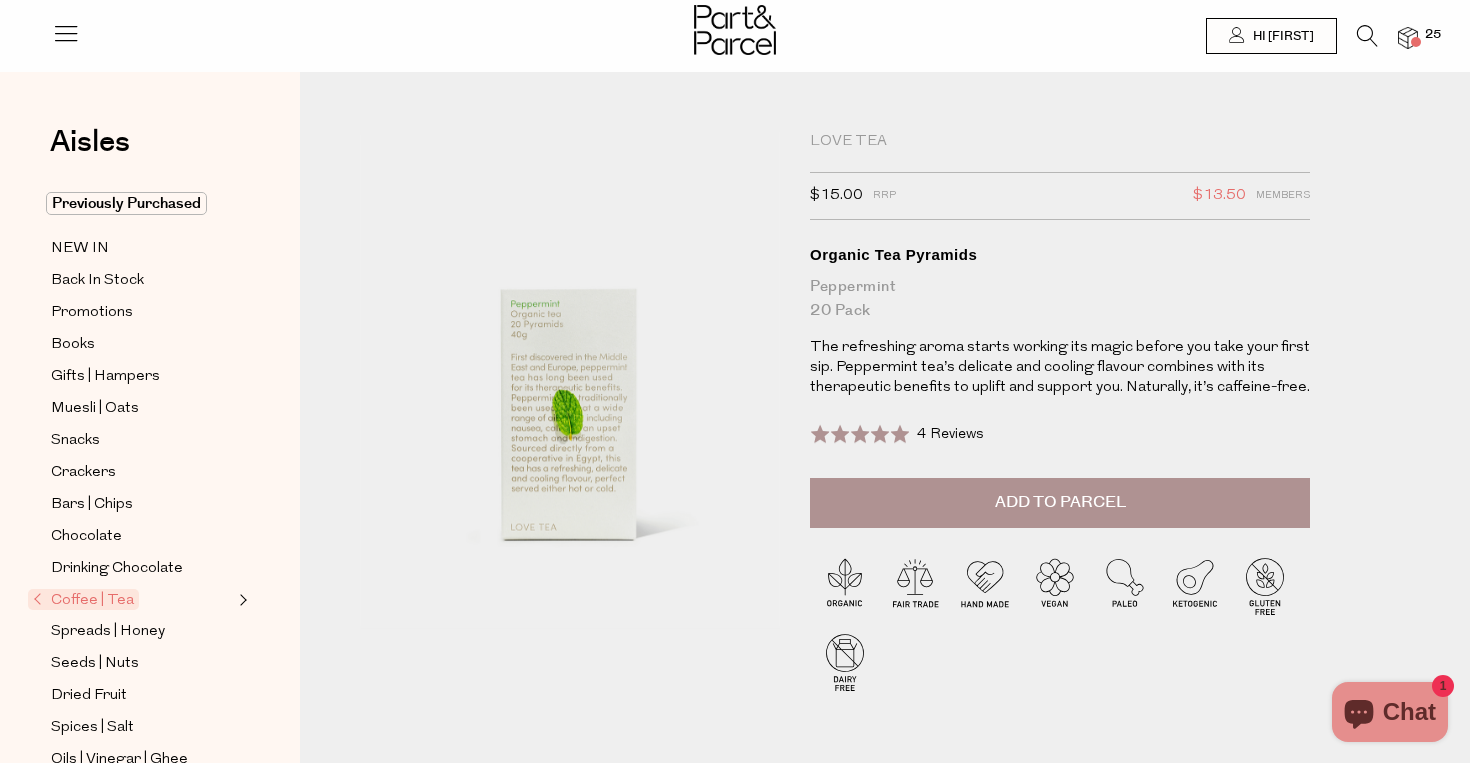 click on "Add to Parcel" at bounding box center (1060, 502) 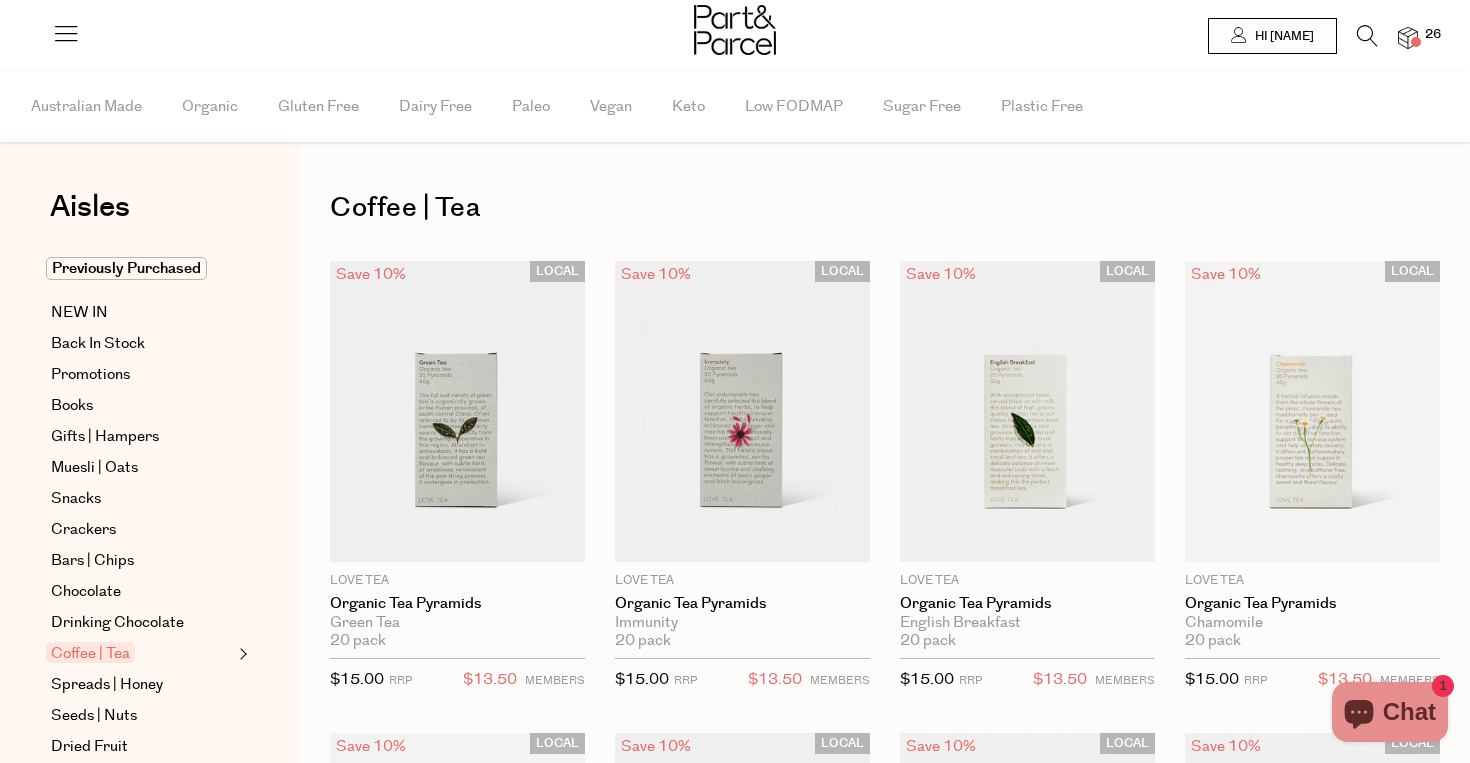 scroll, scrollTop: 0, scrollLeft: 0, axis: both 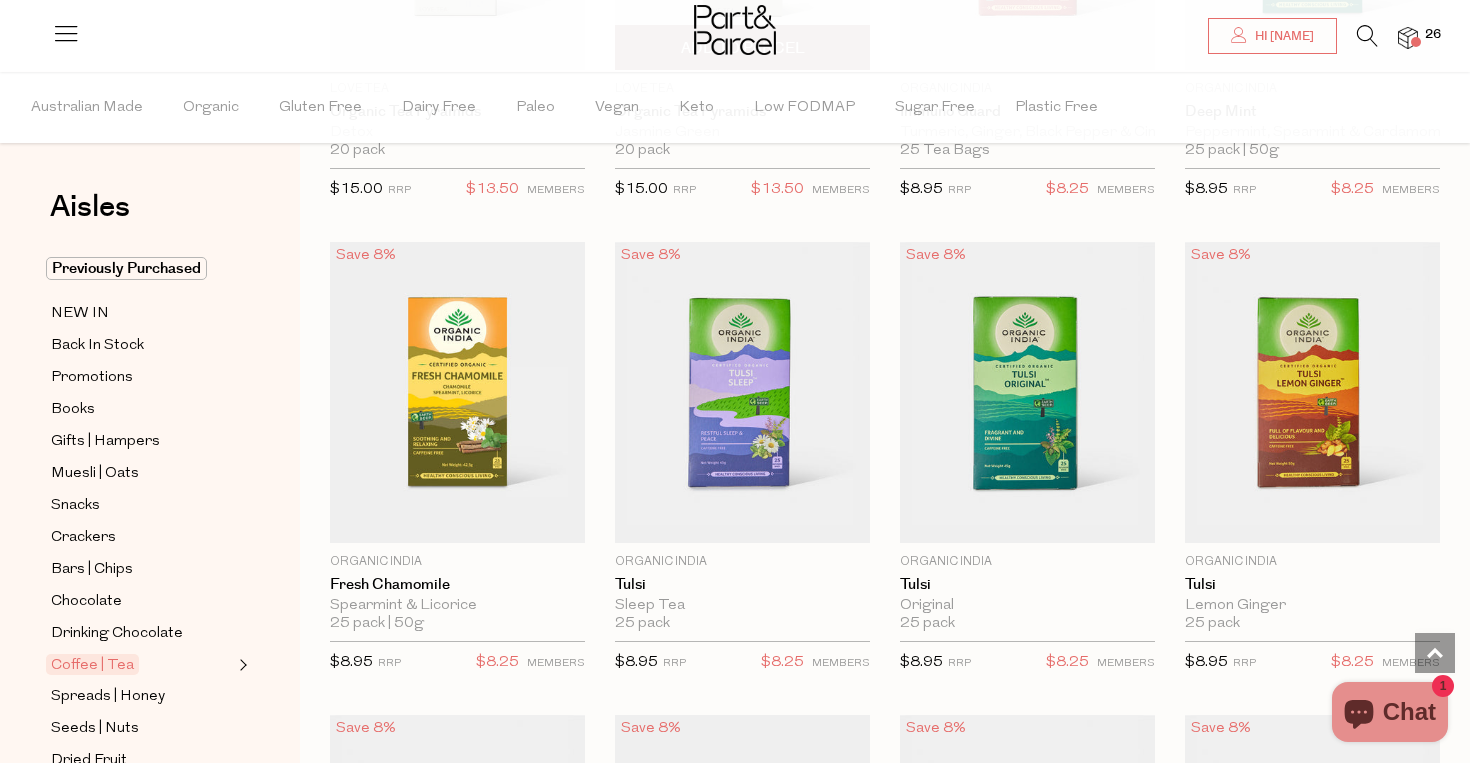 click at bounding box center [742, 392] 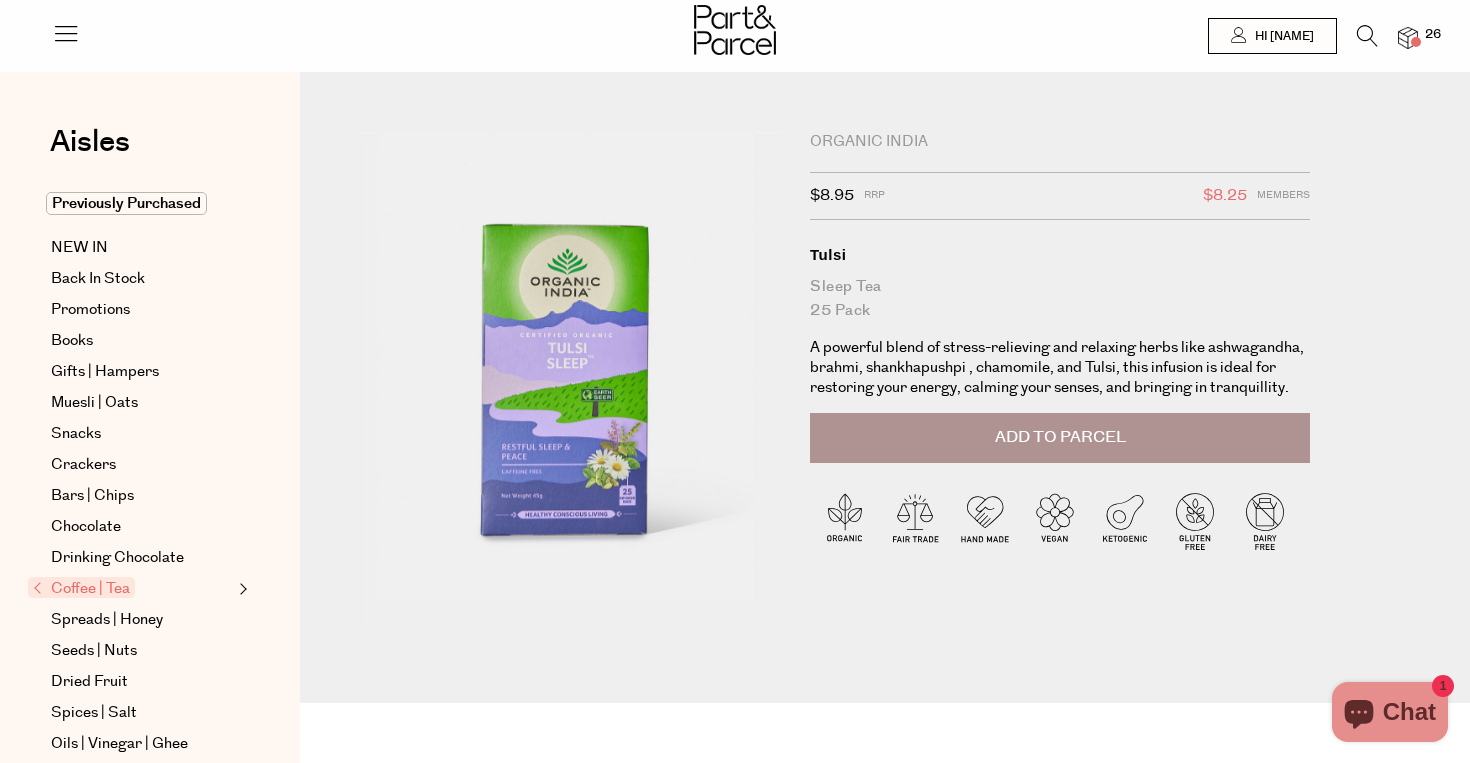 scroll, scrollTop: 0, scrollLeft: 0, axis: both 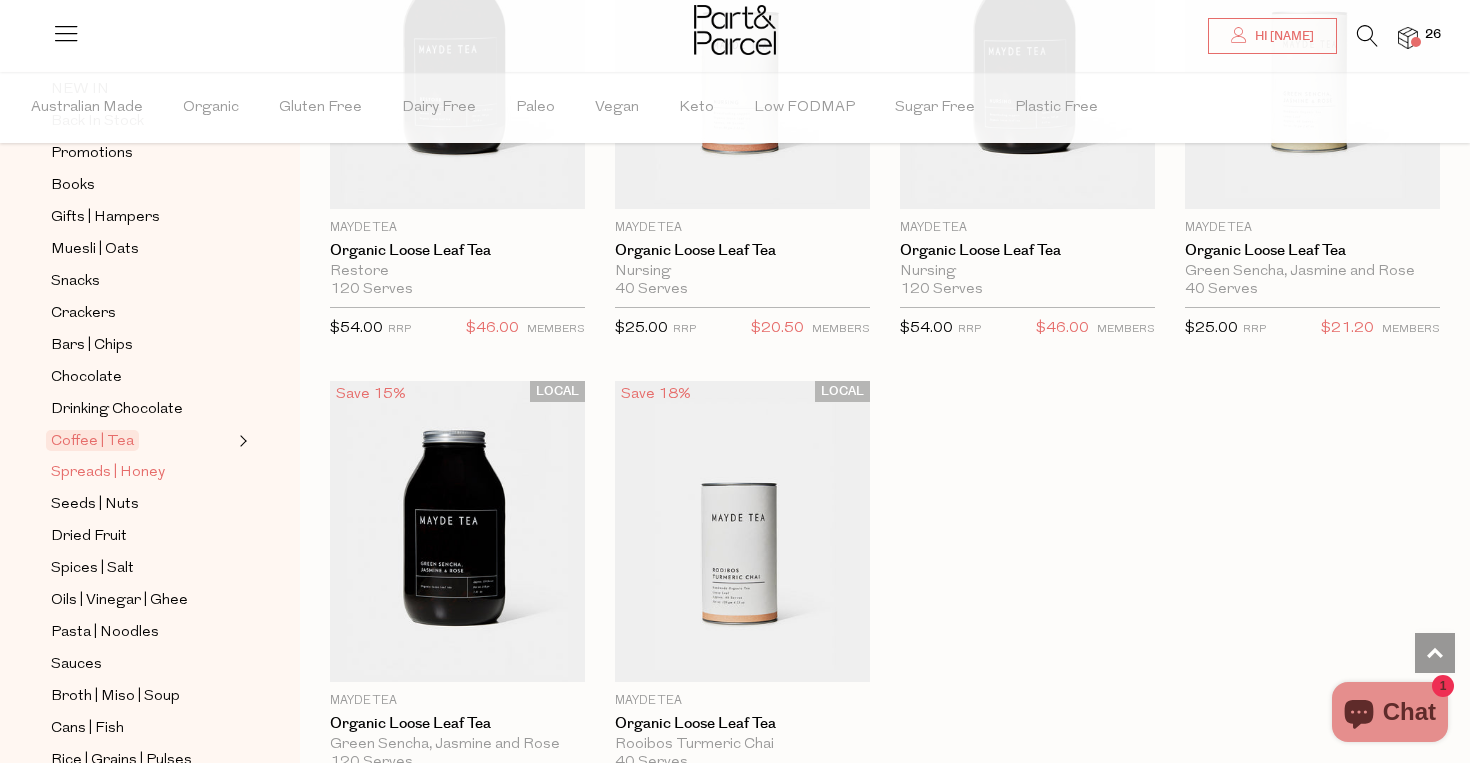 click on "Spreads | Honey" at bounding box center (108, 473) 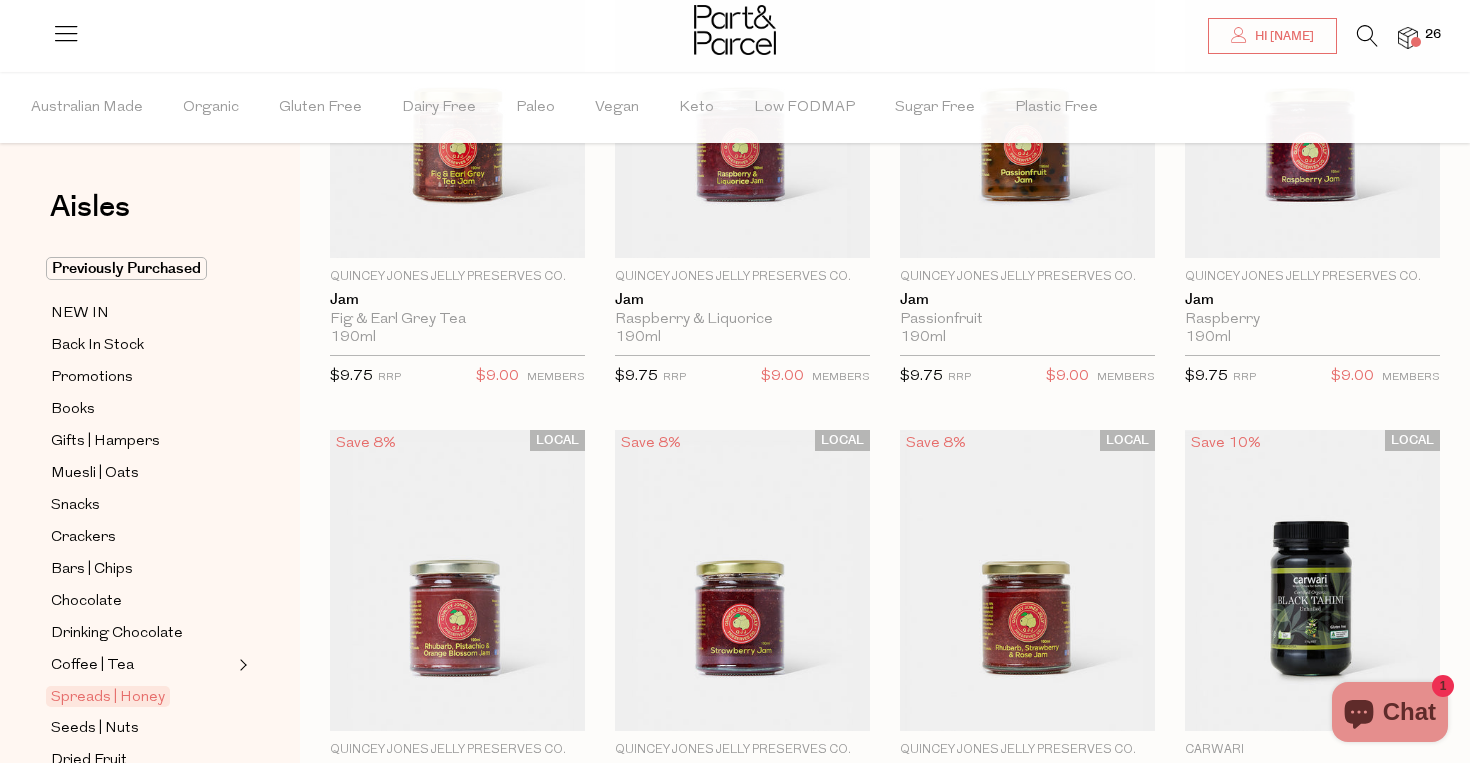 scroll, scrollTop: 0, scrollLeft: 0, axis: both 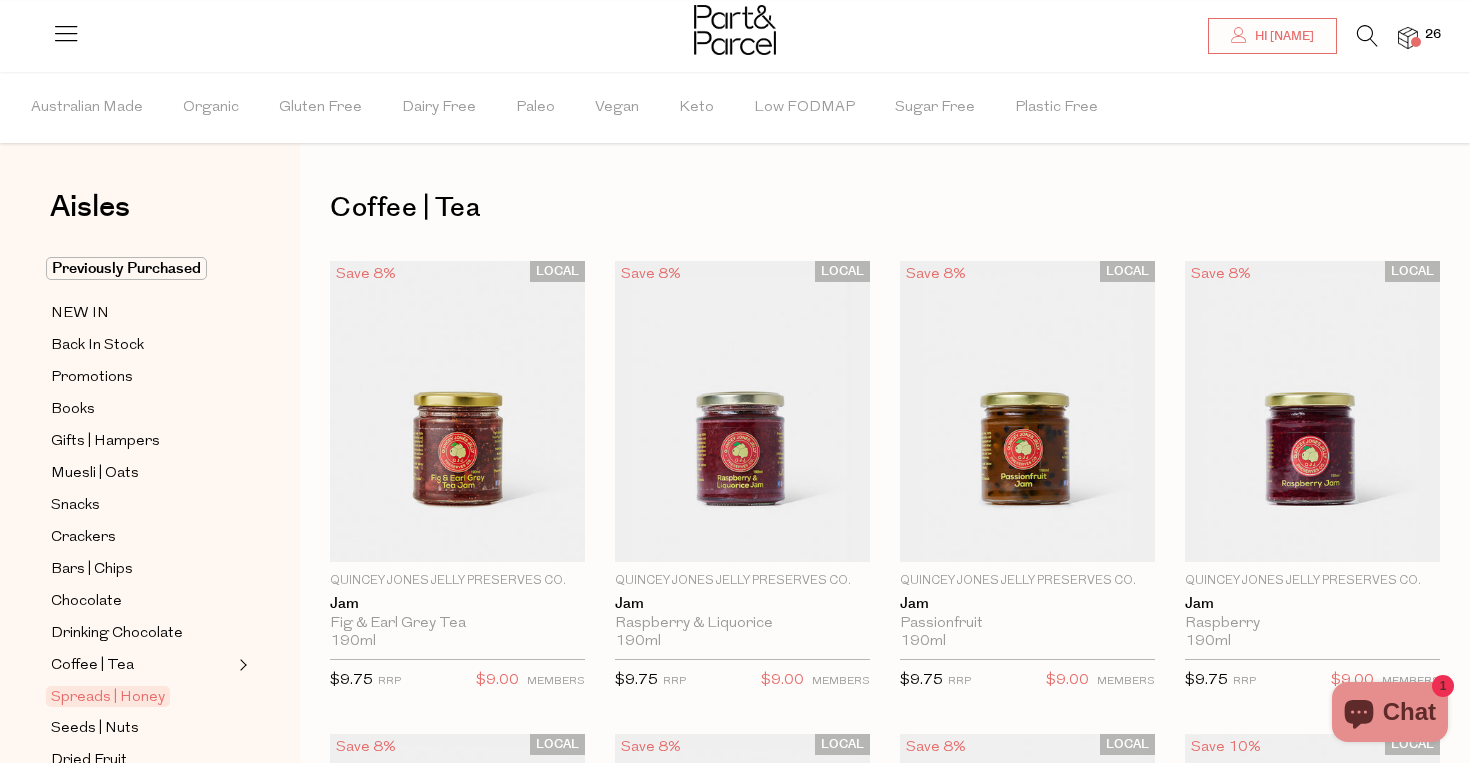 type on "2" 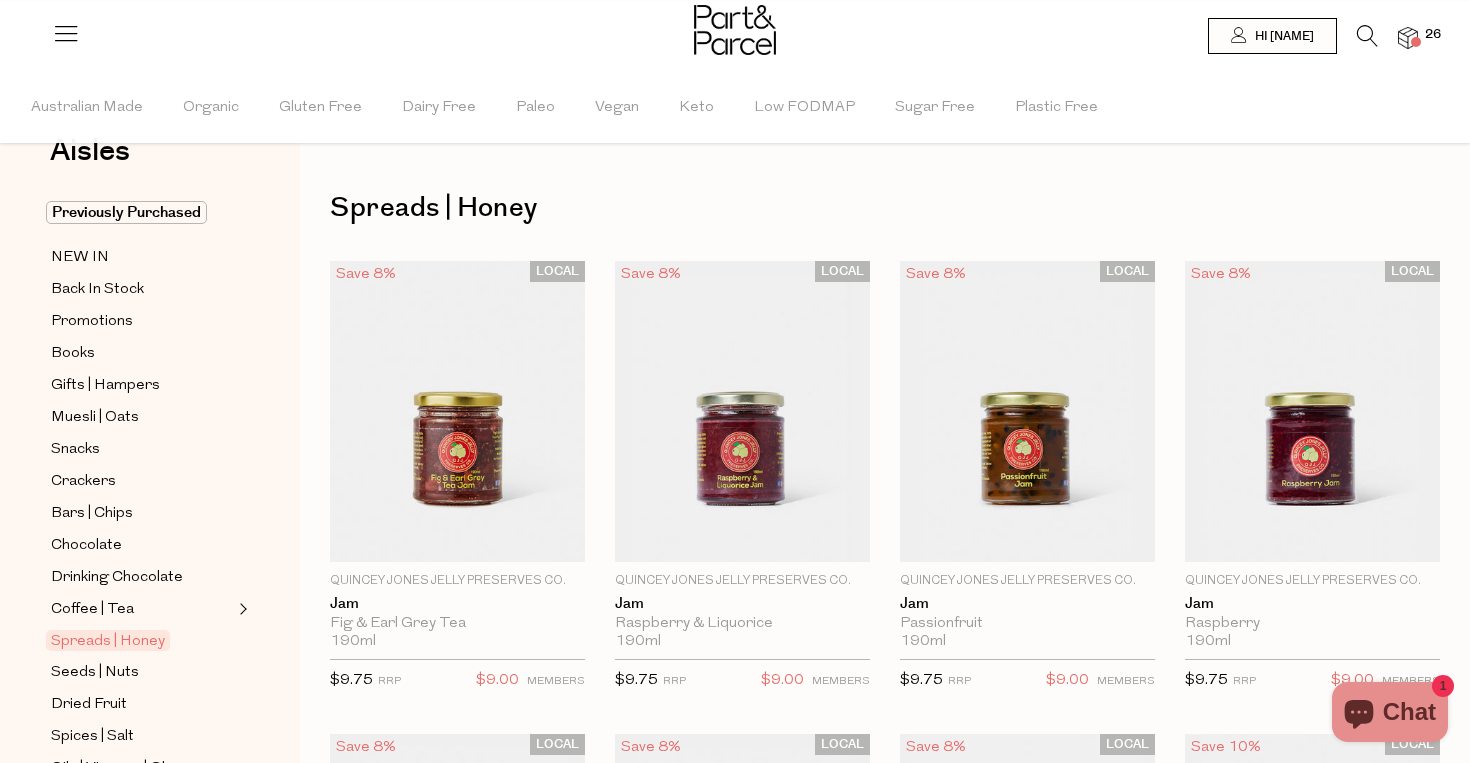 scroll, scrollTop: 59, scrollLeft: 0, axis: vertical 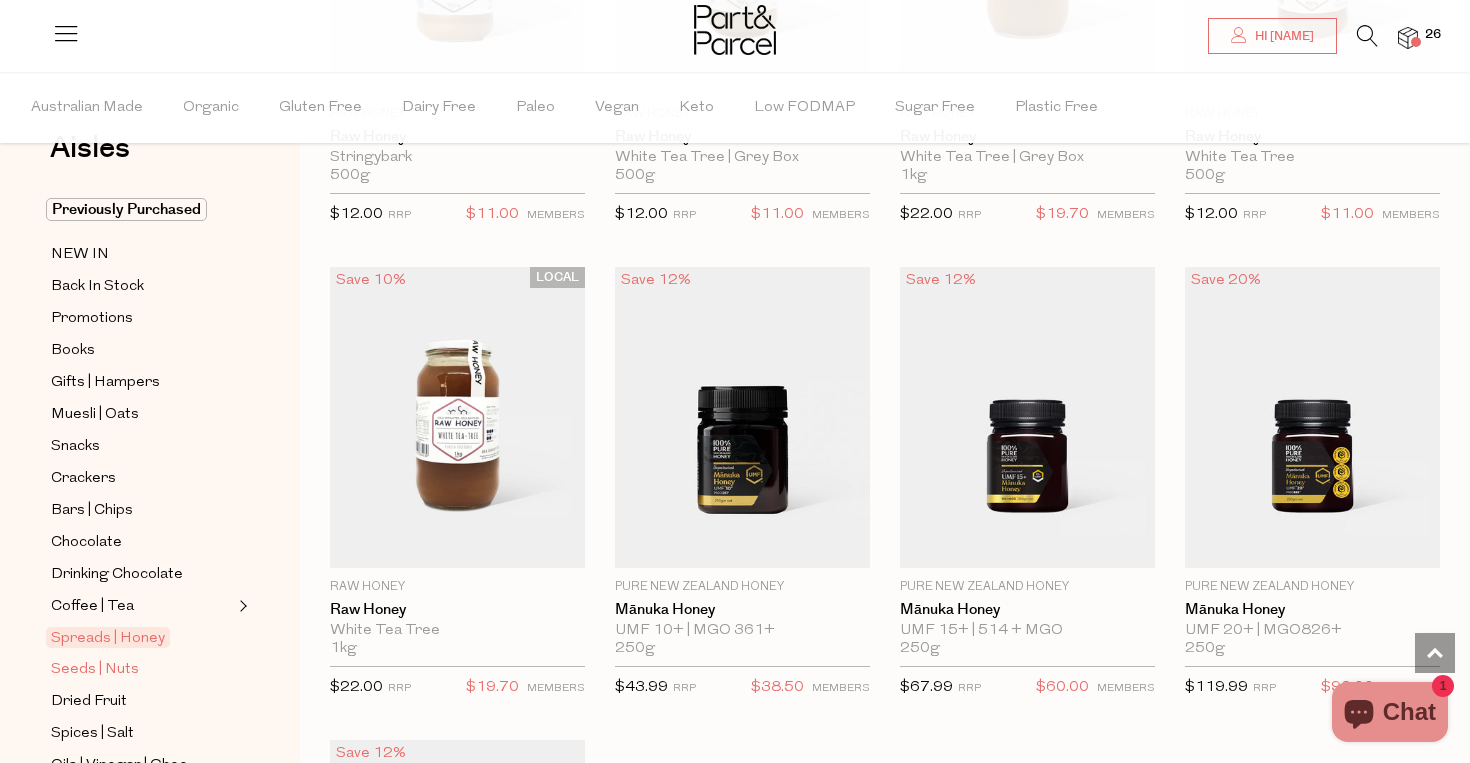 click on "Seeds | Nuts" at bounding box center [95, 670] 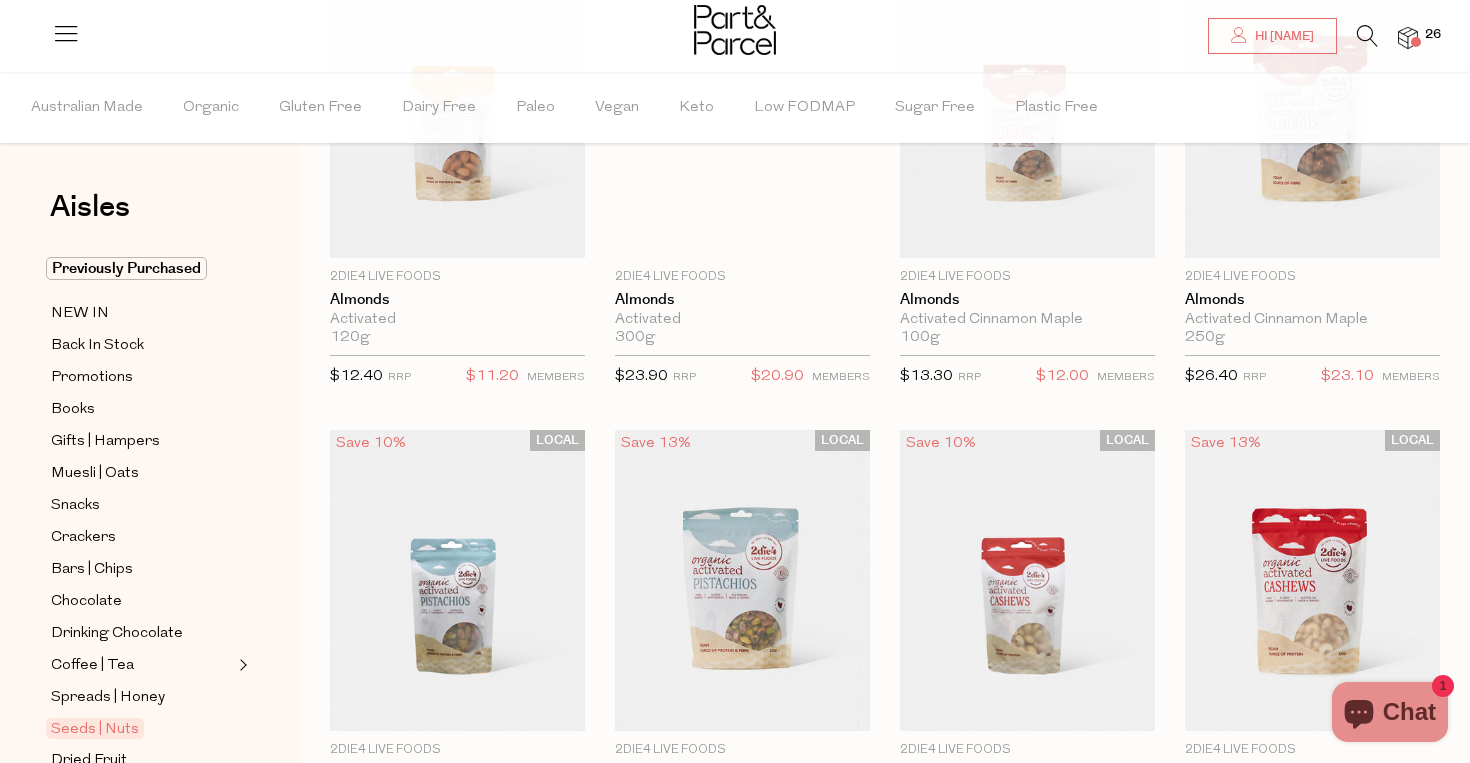 scroll, scrollTop: 0, scrollLeft: 0, axis: both 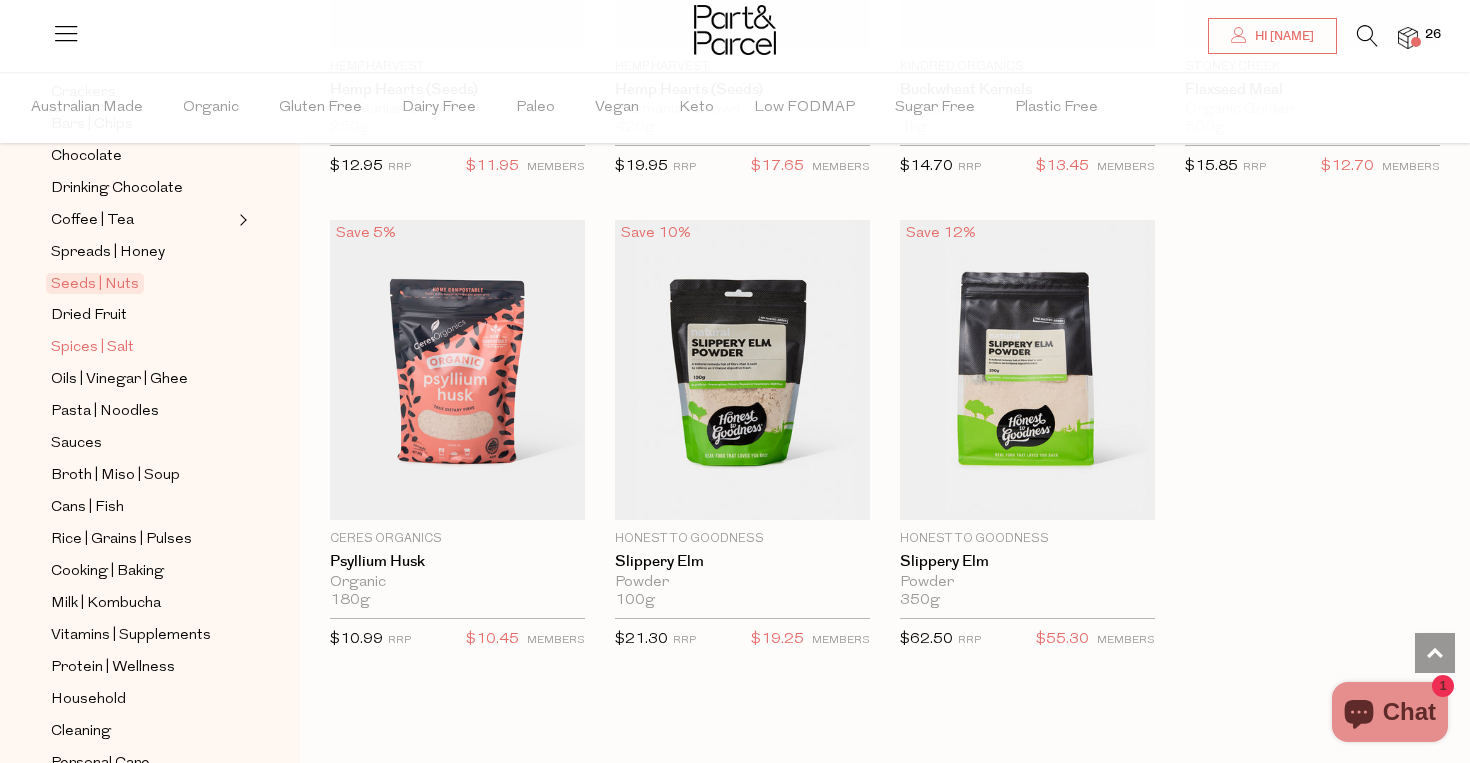 click on "Spices | Salt" at bounding box center [92, 348] 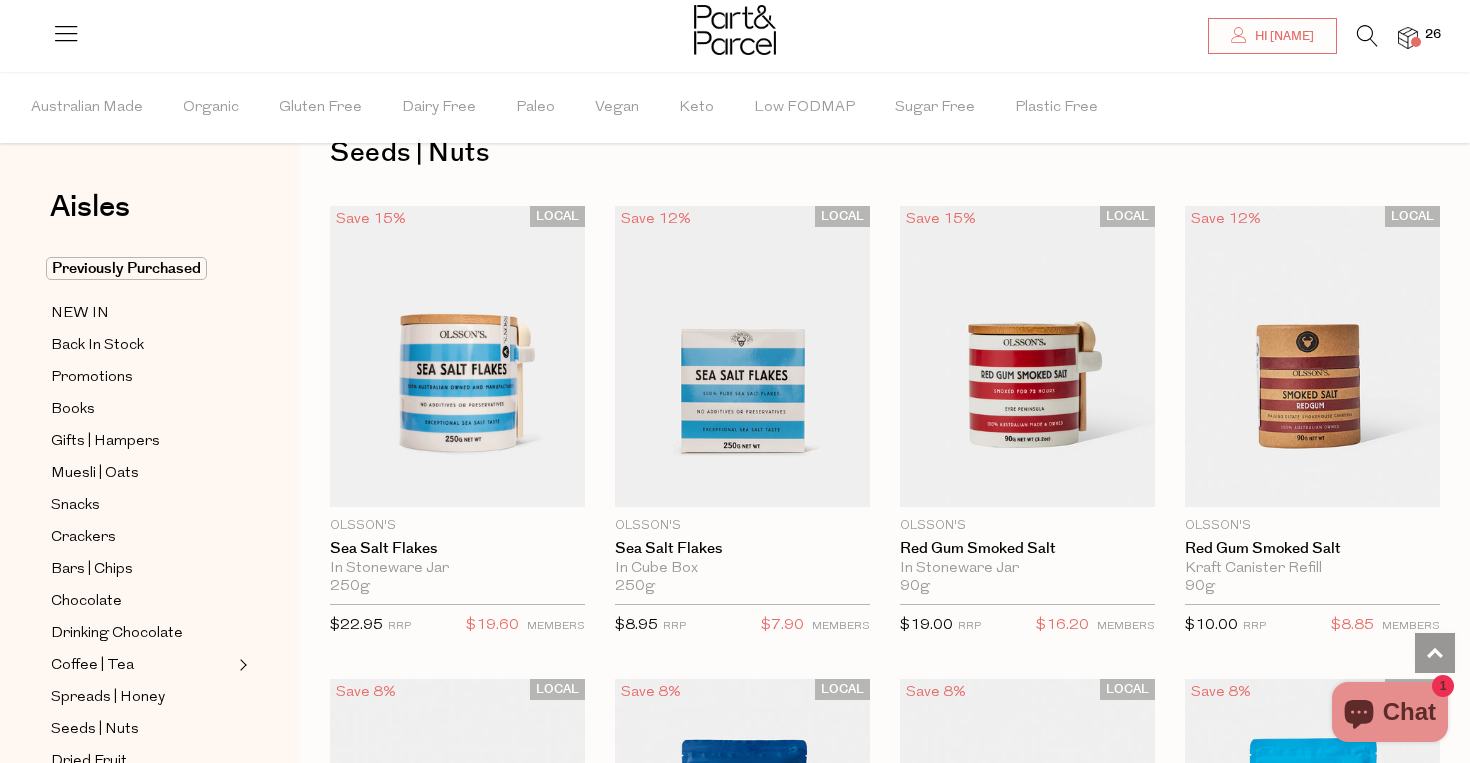 scroll, scrollTop: 0, scrollLeft: 0, axis: both 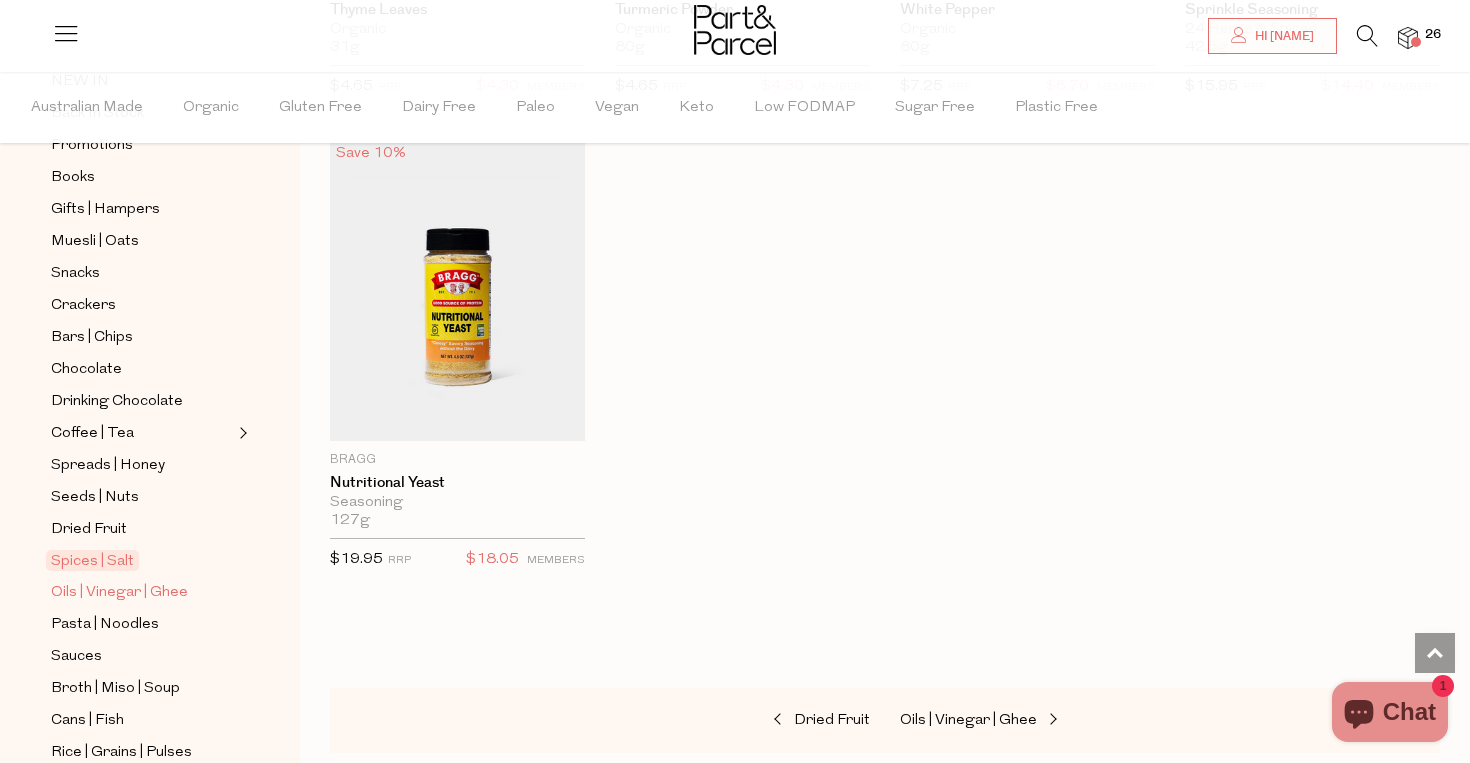 click on "Oils | Vinegar | Ghee" at bounding box center (119, 593) 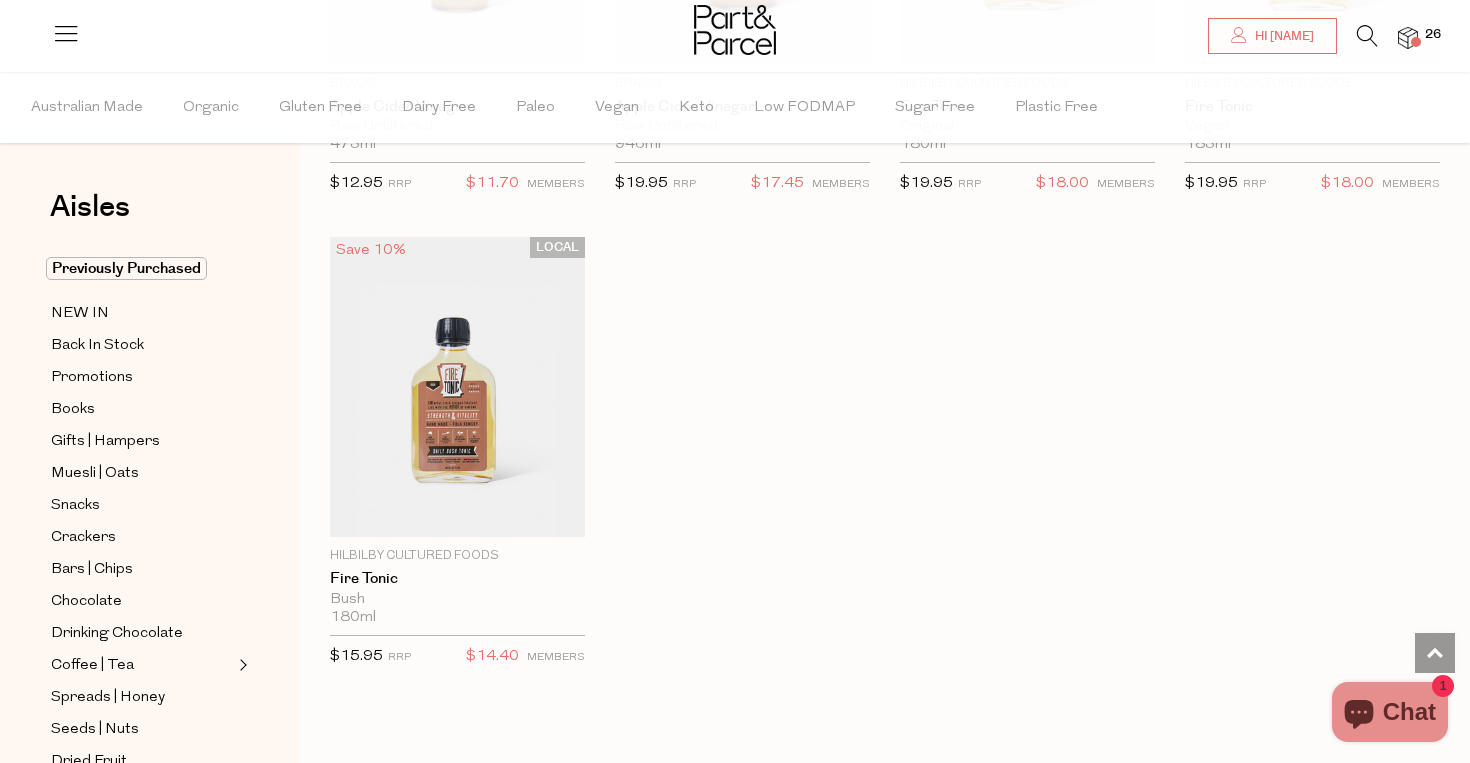 scroll, scrollTop: 5240, scrollLeft: 0, axis: vertical 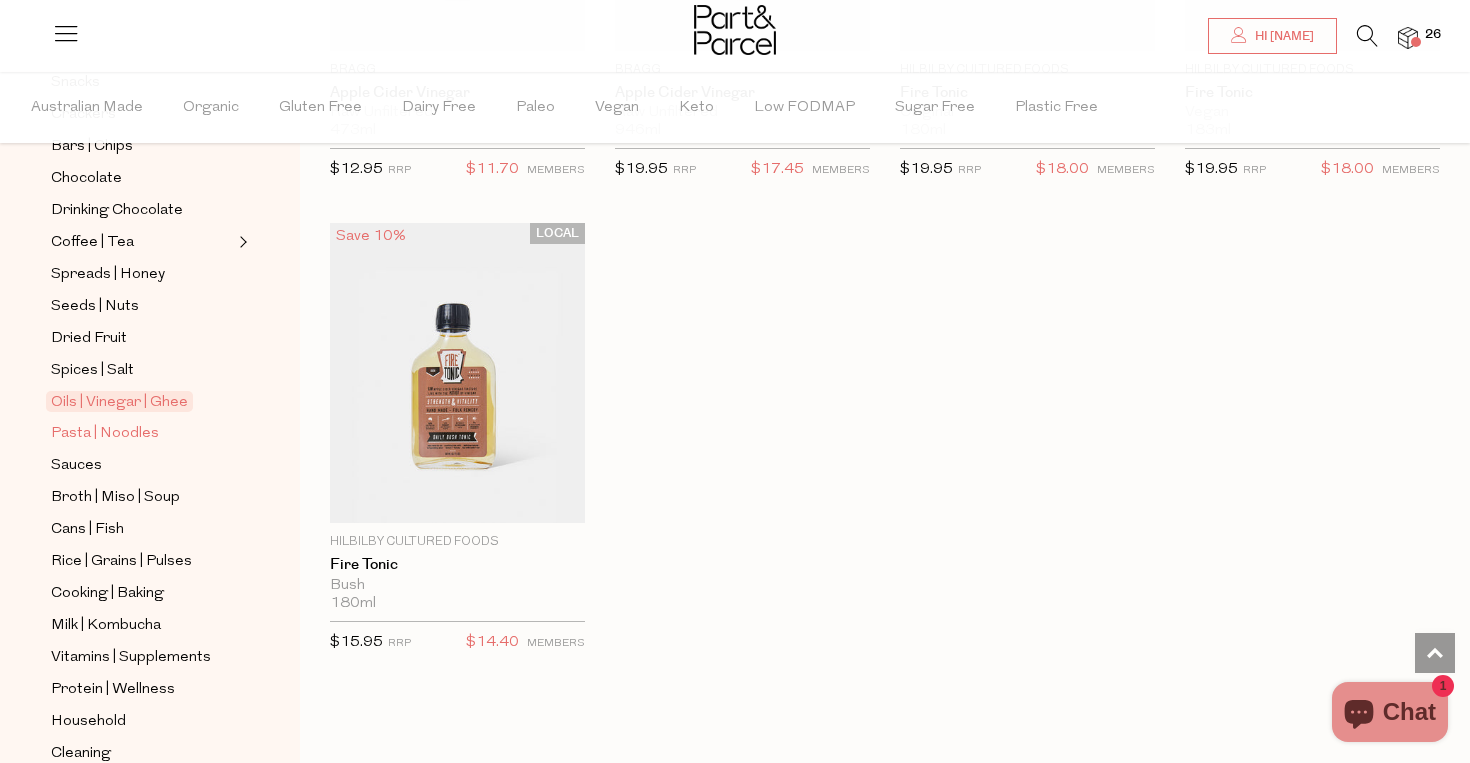 click on "Pasta | Noodles" at bounding box center (105, 434) 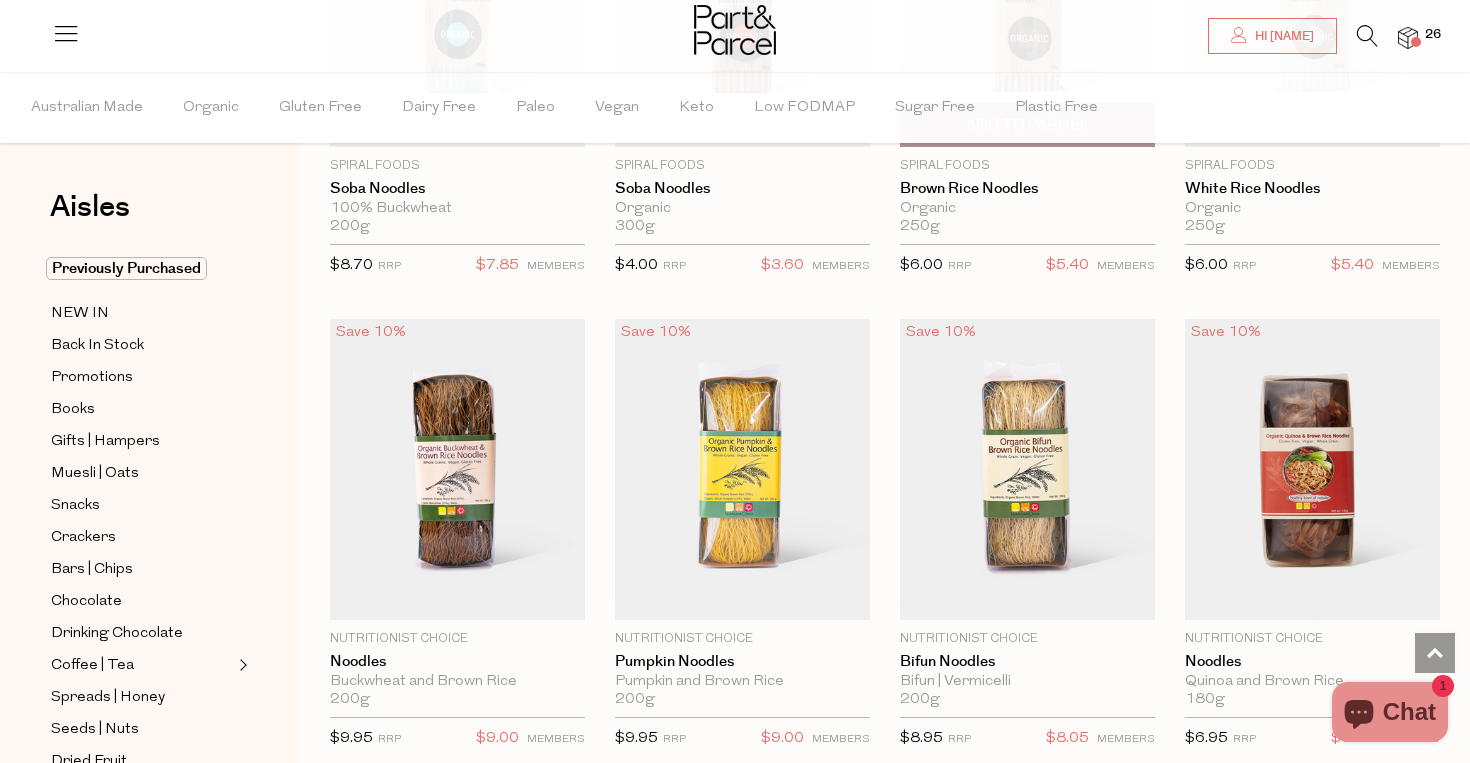 scroll, scrollTop: 4769, scrollLeft: 0, axis: vertical 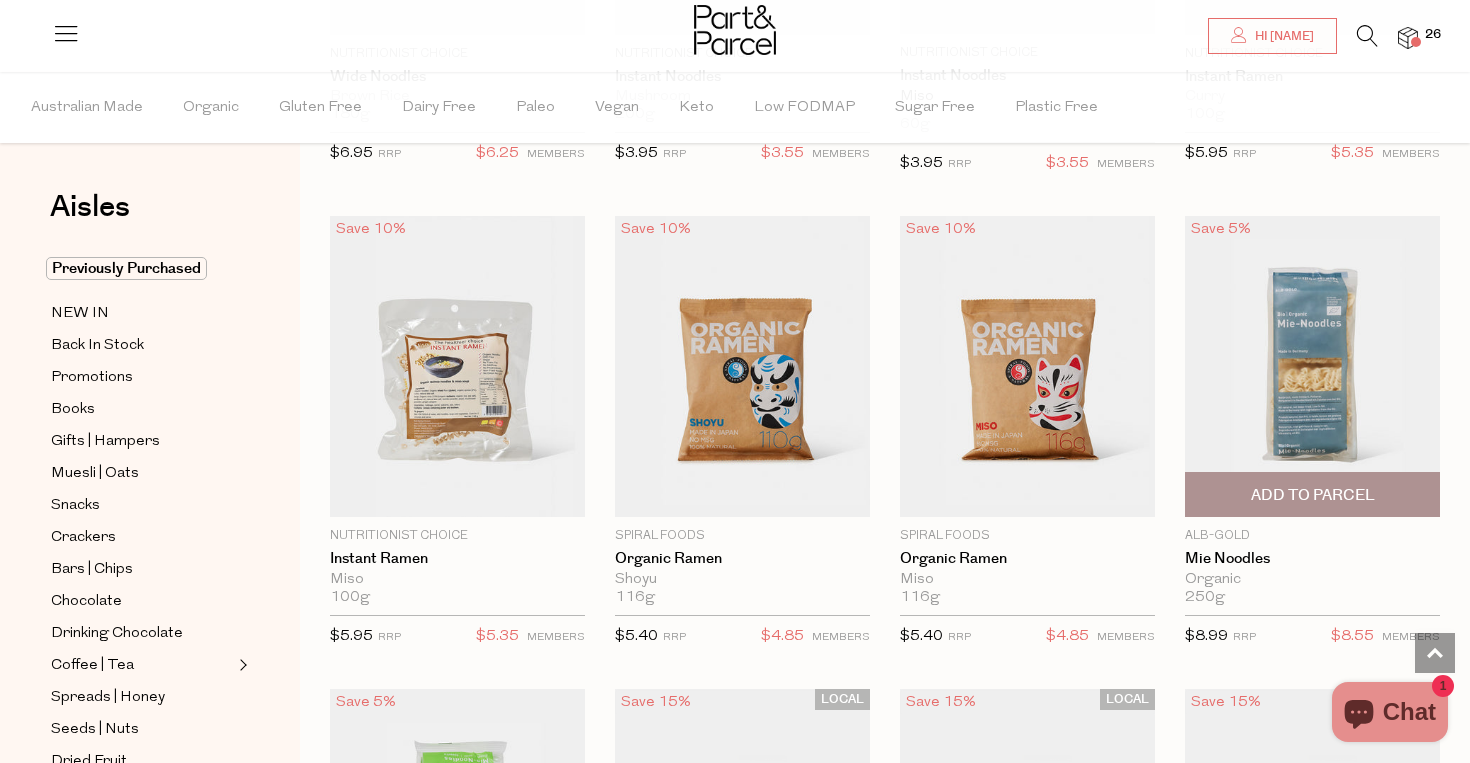 click at bounding box center [1312, 366] 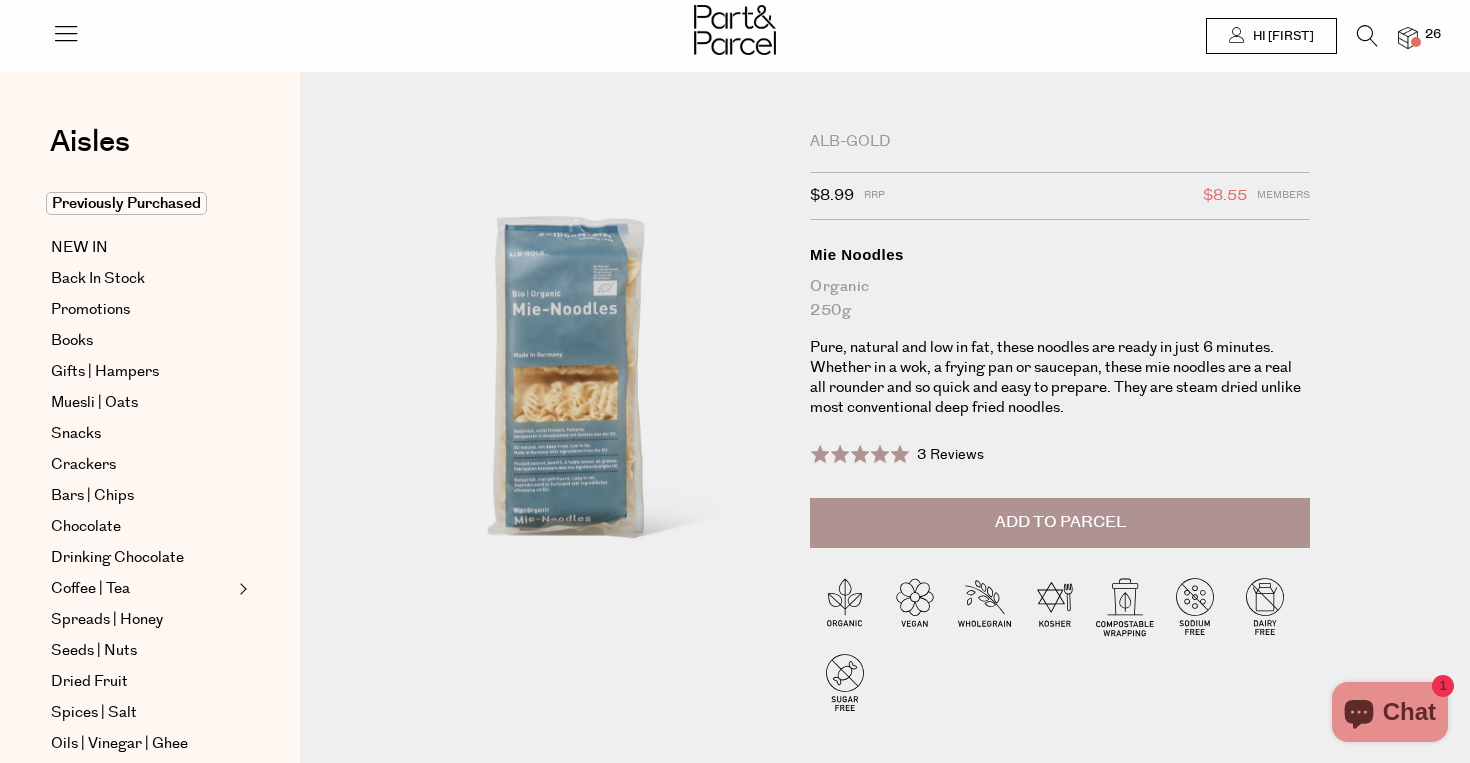 scroll, scrollTop: 0, scrollLeft: 0, axis: both 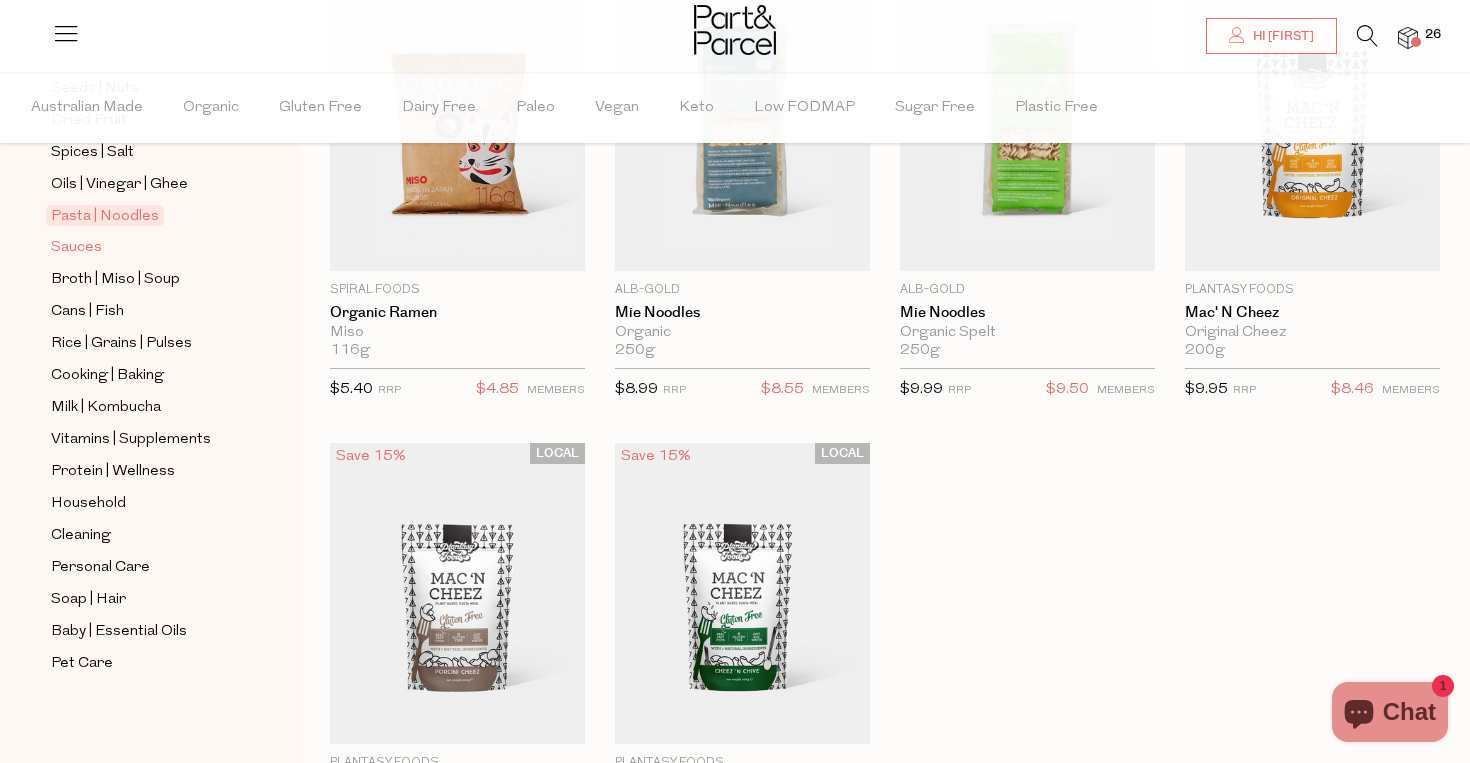 click on "Sauces" at bounding box center [76, 248] 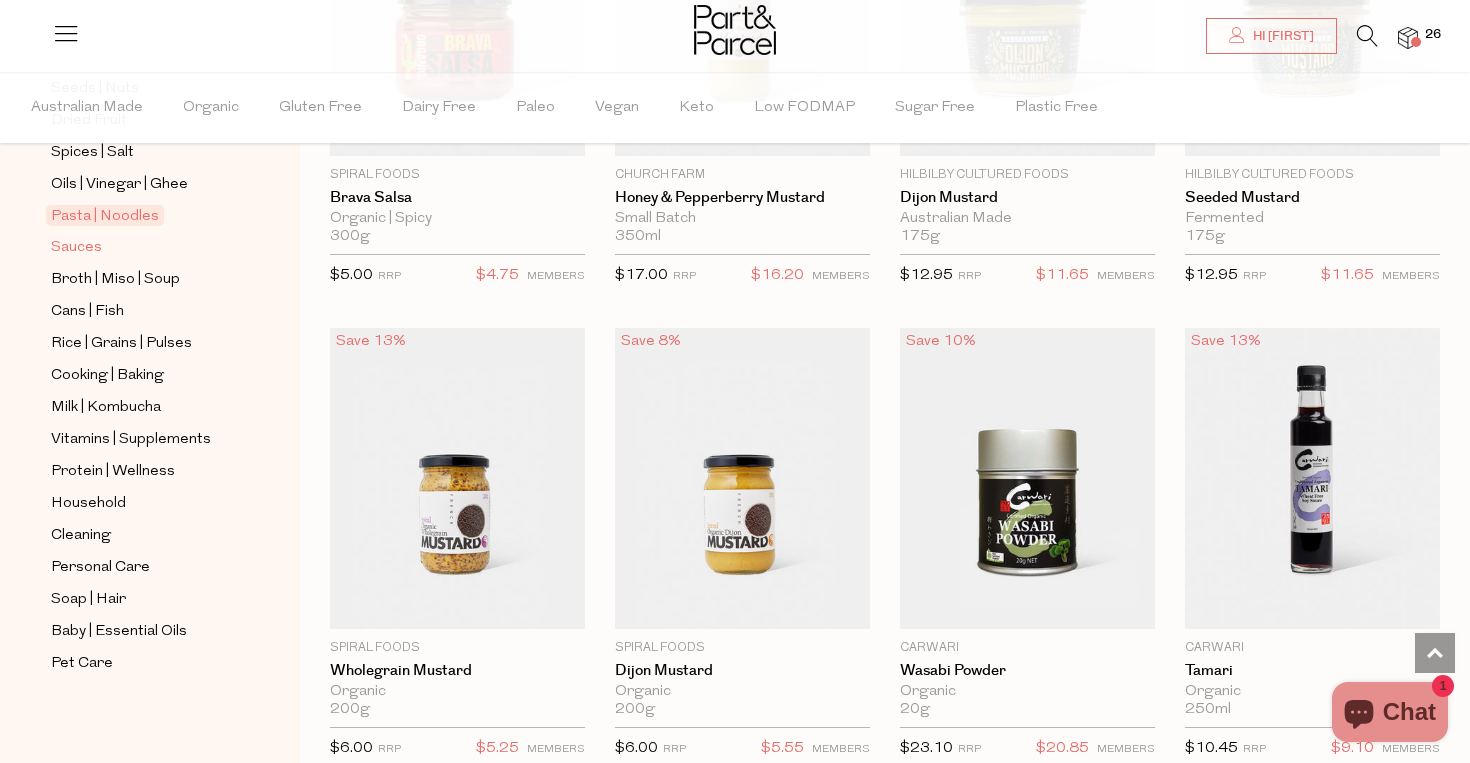 scroll, scrollTop: 10816, scrollLeft: 0, axis: vertical 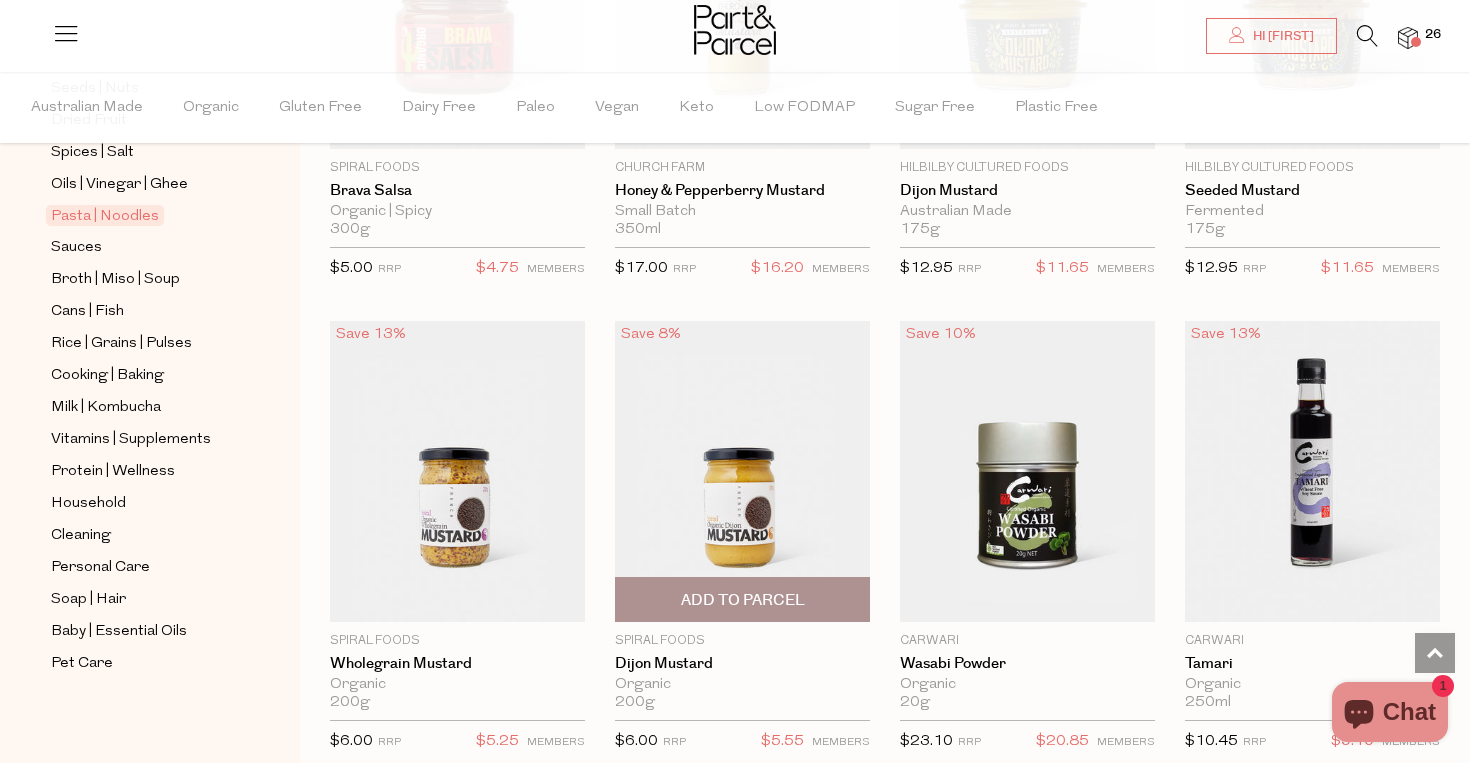 click at bounding box center [742, 471] 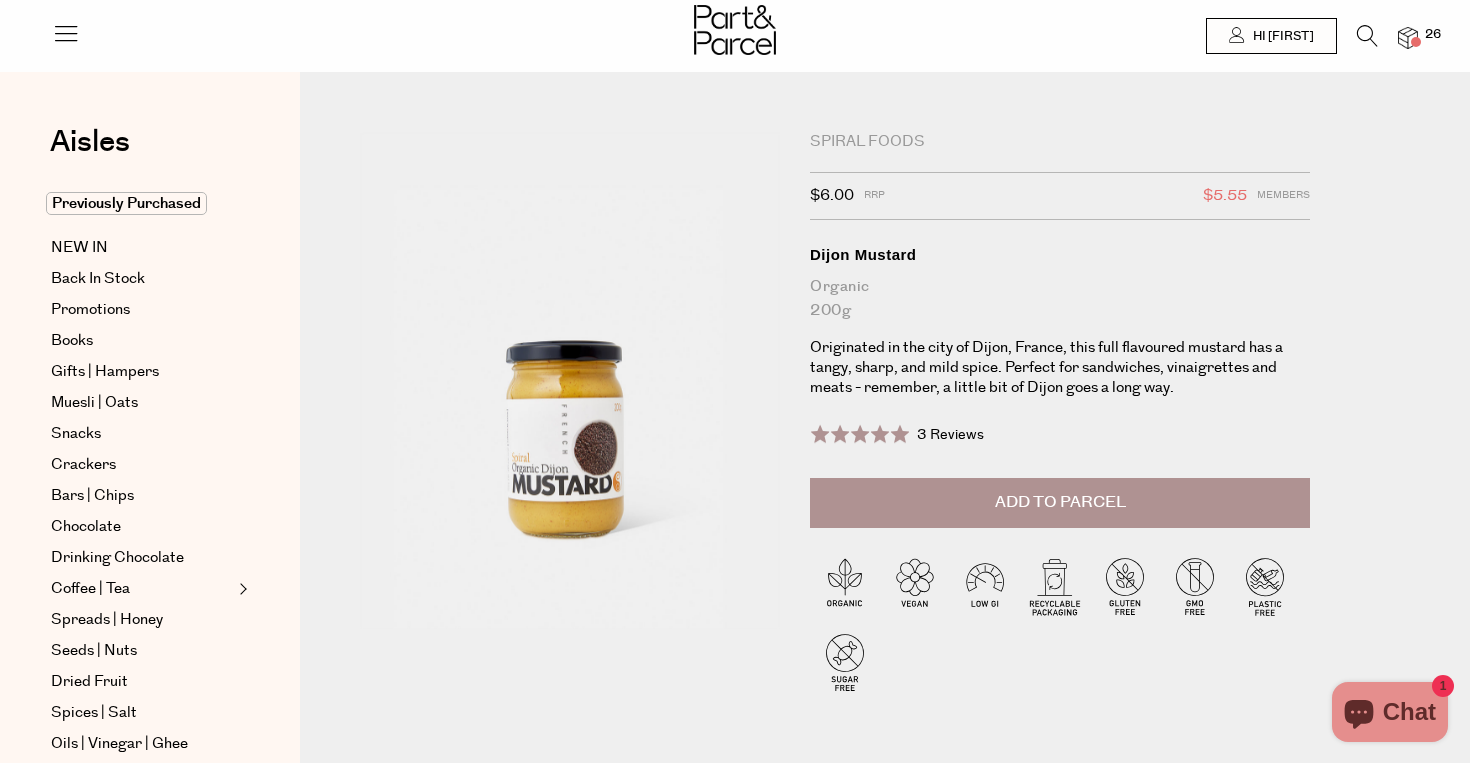 scroll, scrollTop: 0, scrollLeft: 0, axis: both 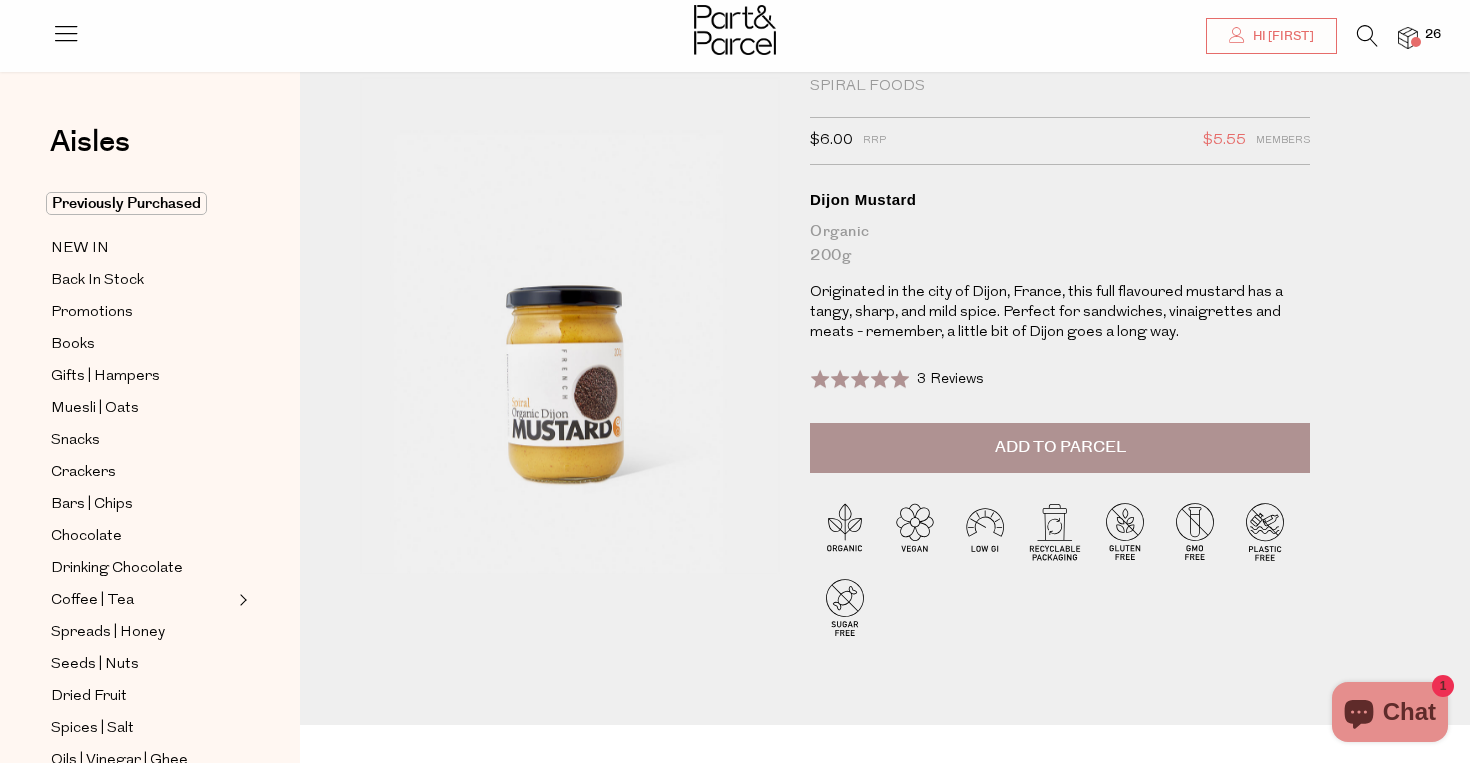 click on "Add to Parcel" at bounding box center [1060, 448] 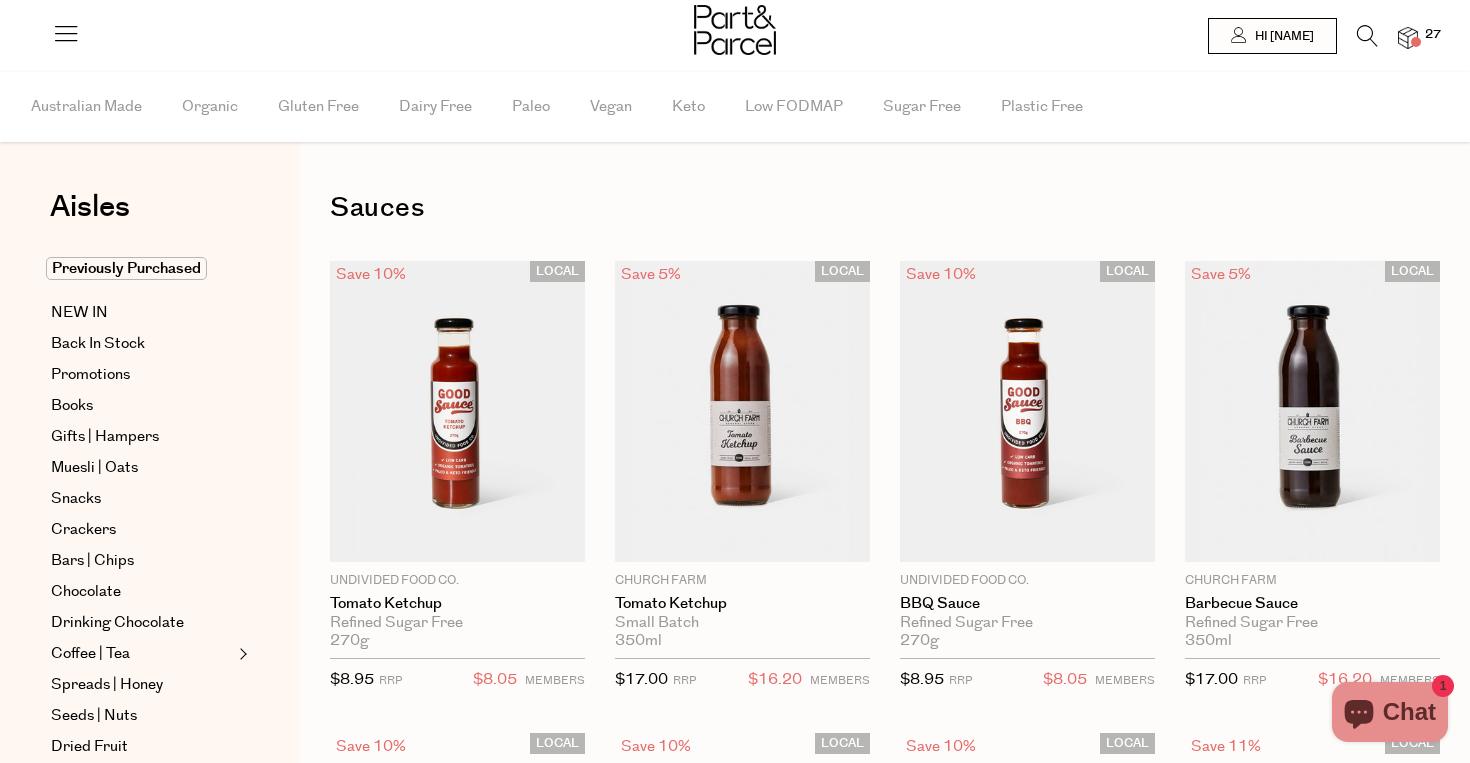 scroll, scrollTop: 0, scrollLeft: 0, axis: both 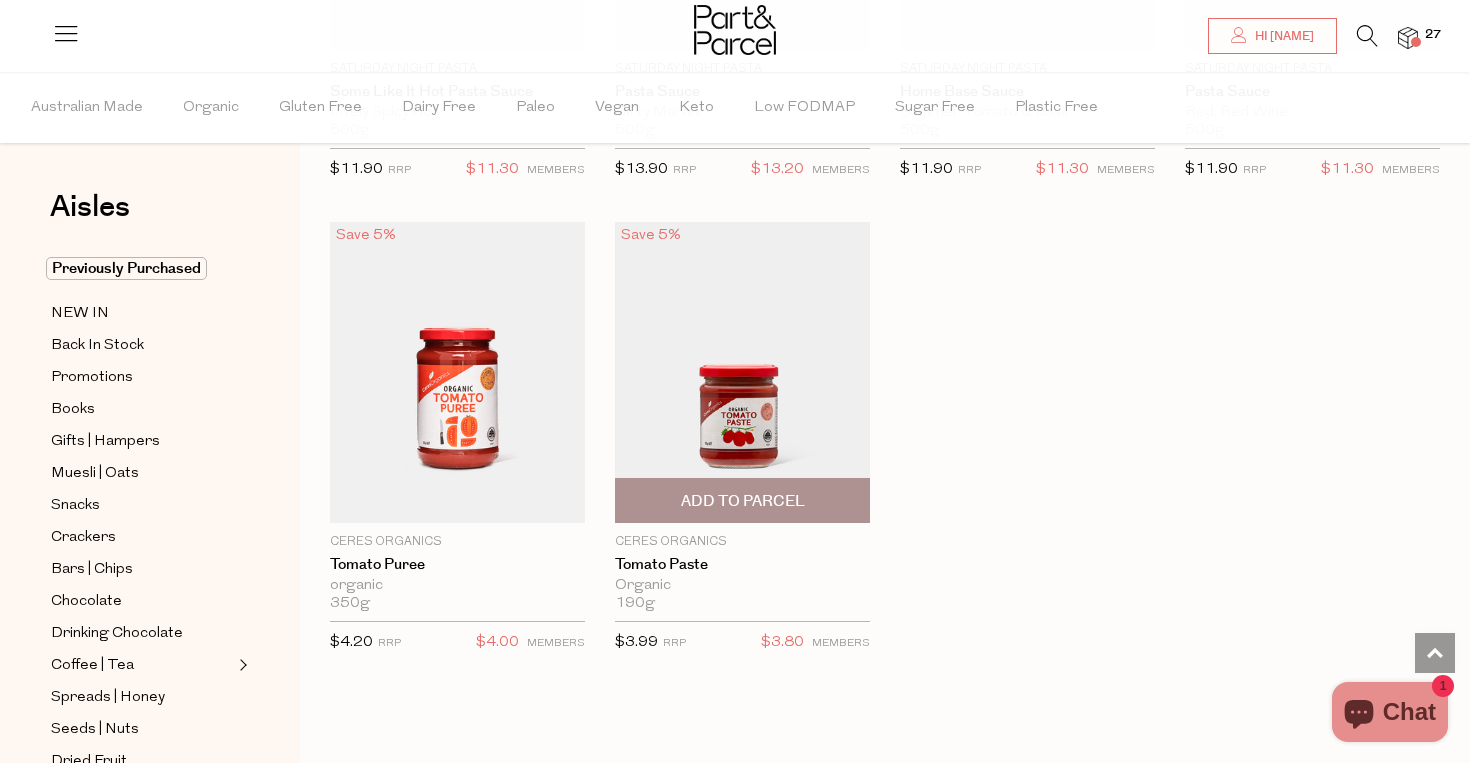 click at bounding box center (742, 372) 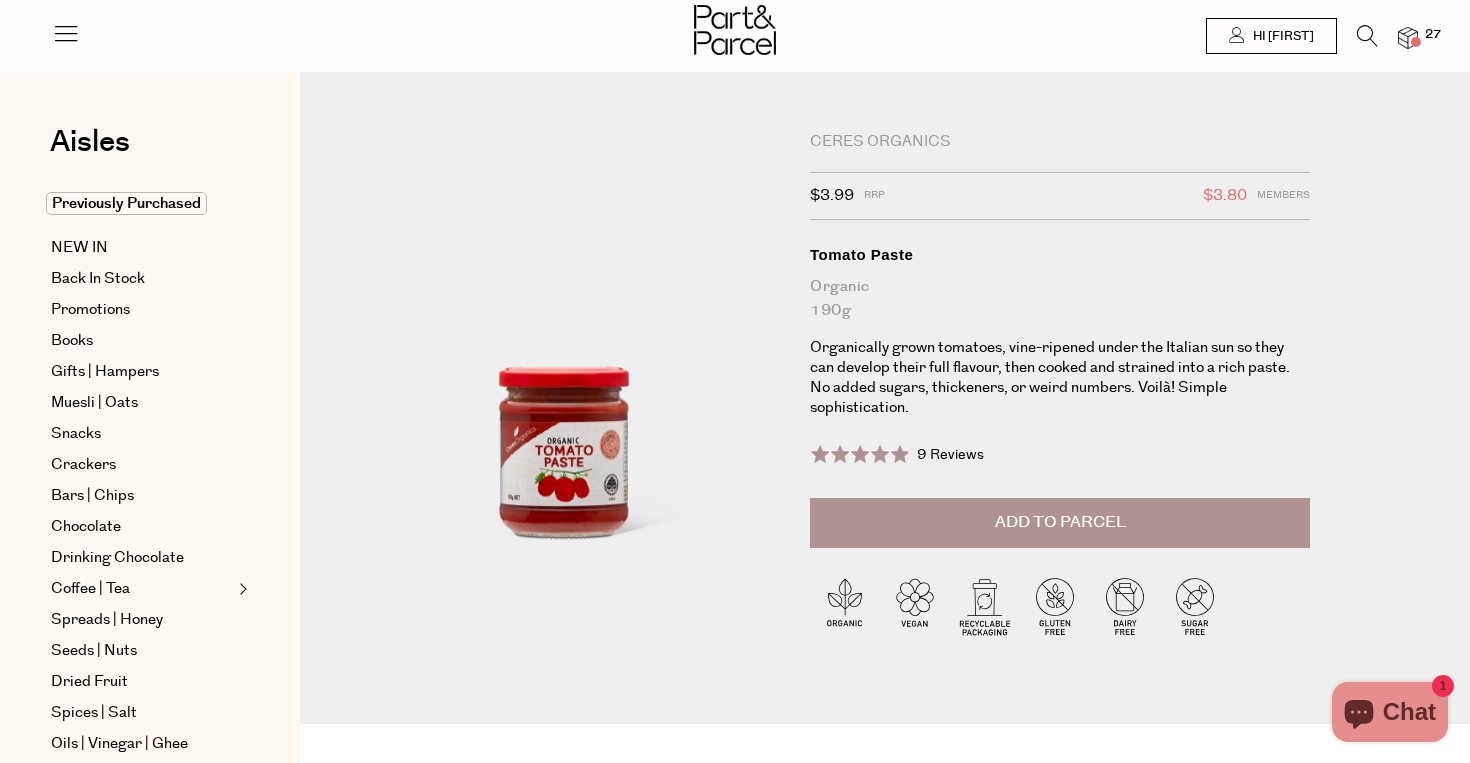 scroll, scrollTop: 0, scrollLeft: 0, axis: both 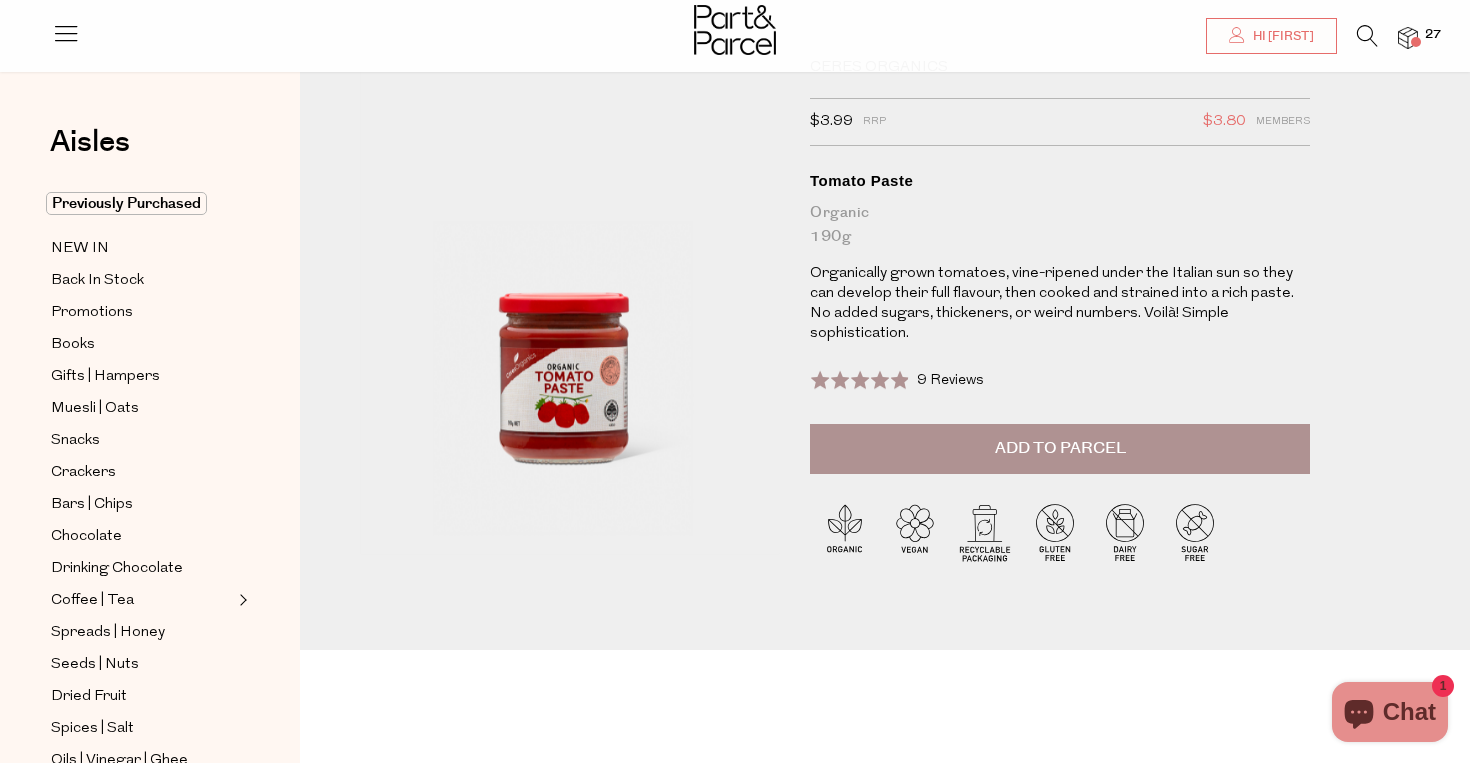 click on "Add to Parcel" at bounding box center (1060, 449) 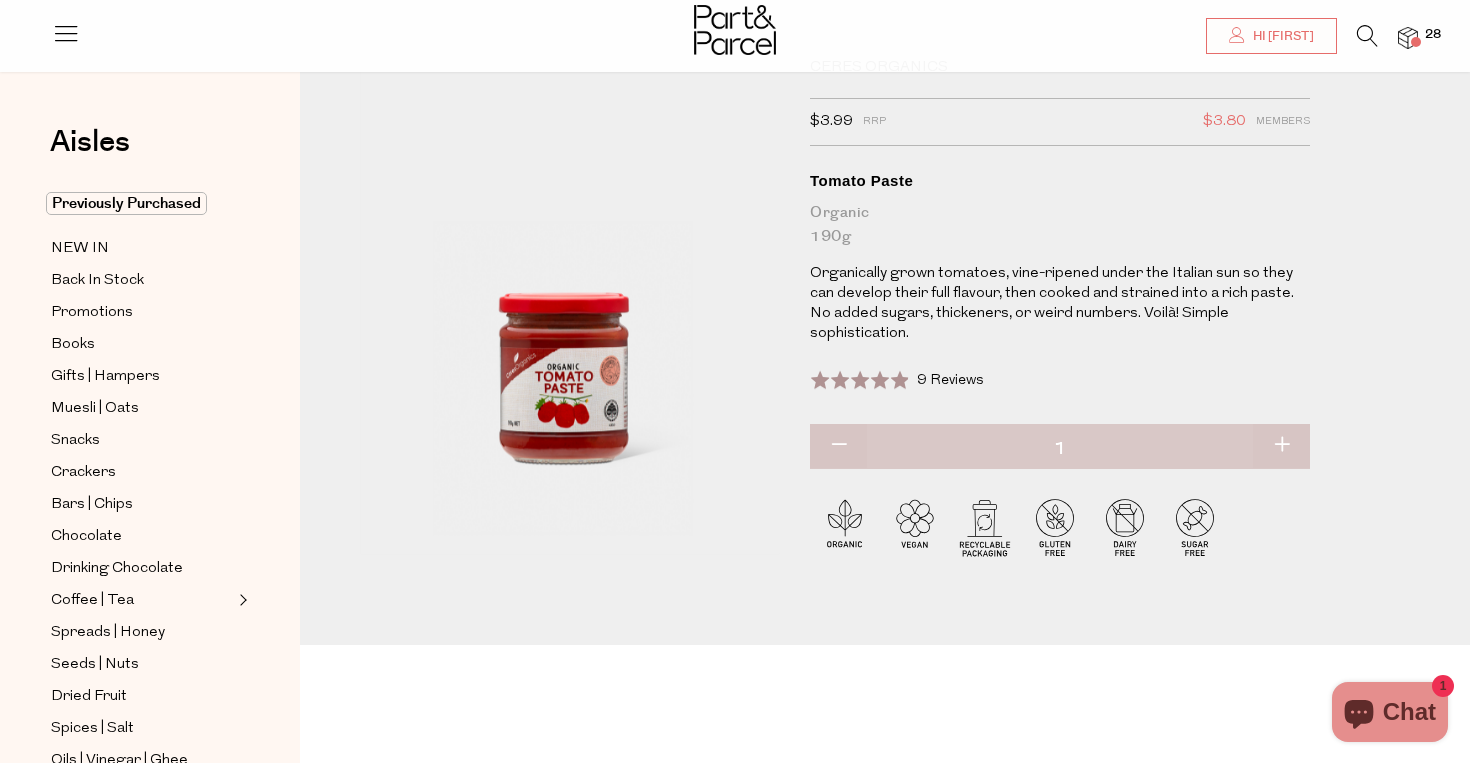 click at bounding box center [1281, 446] 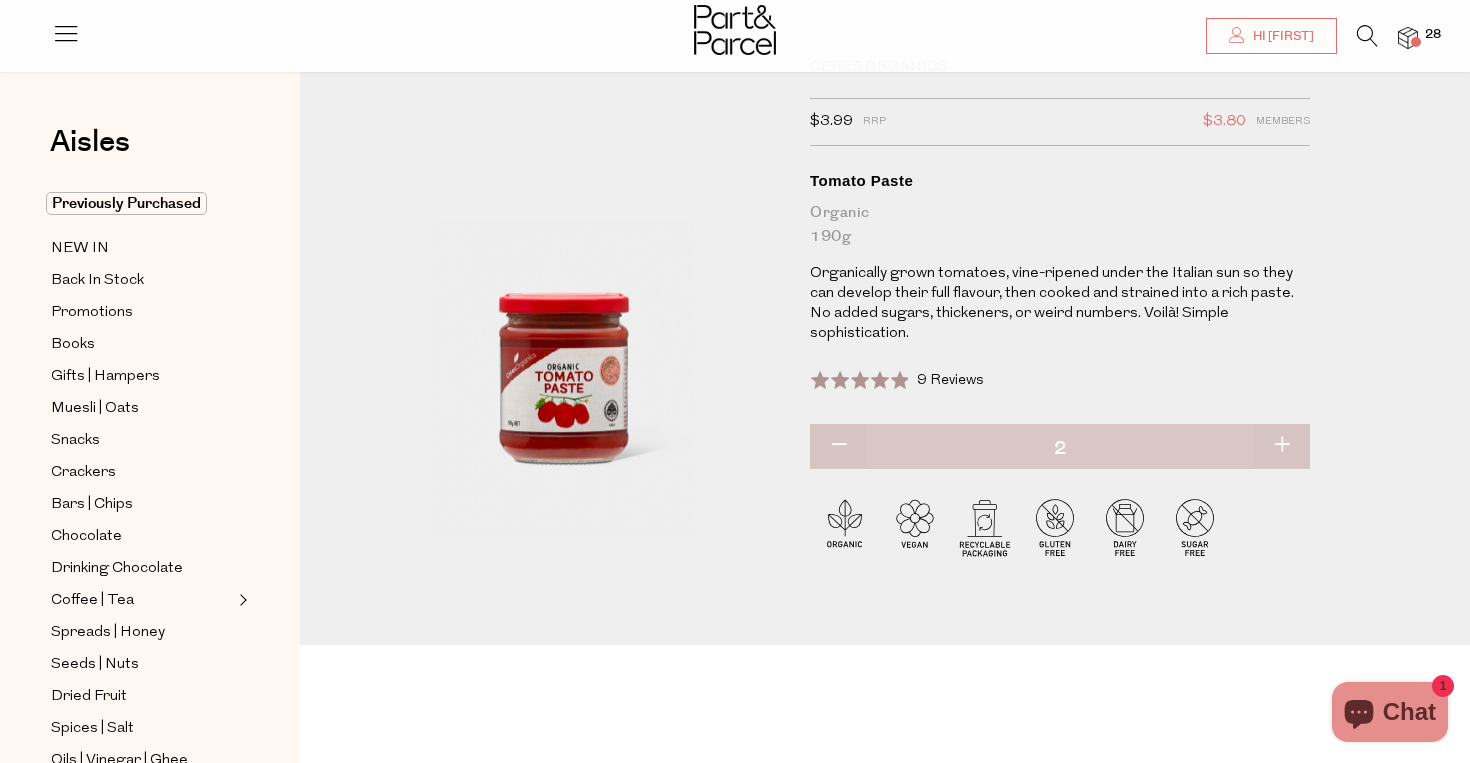 type on "2" 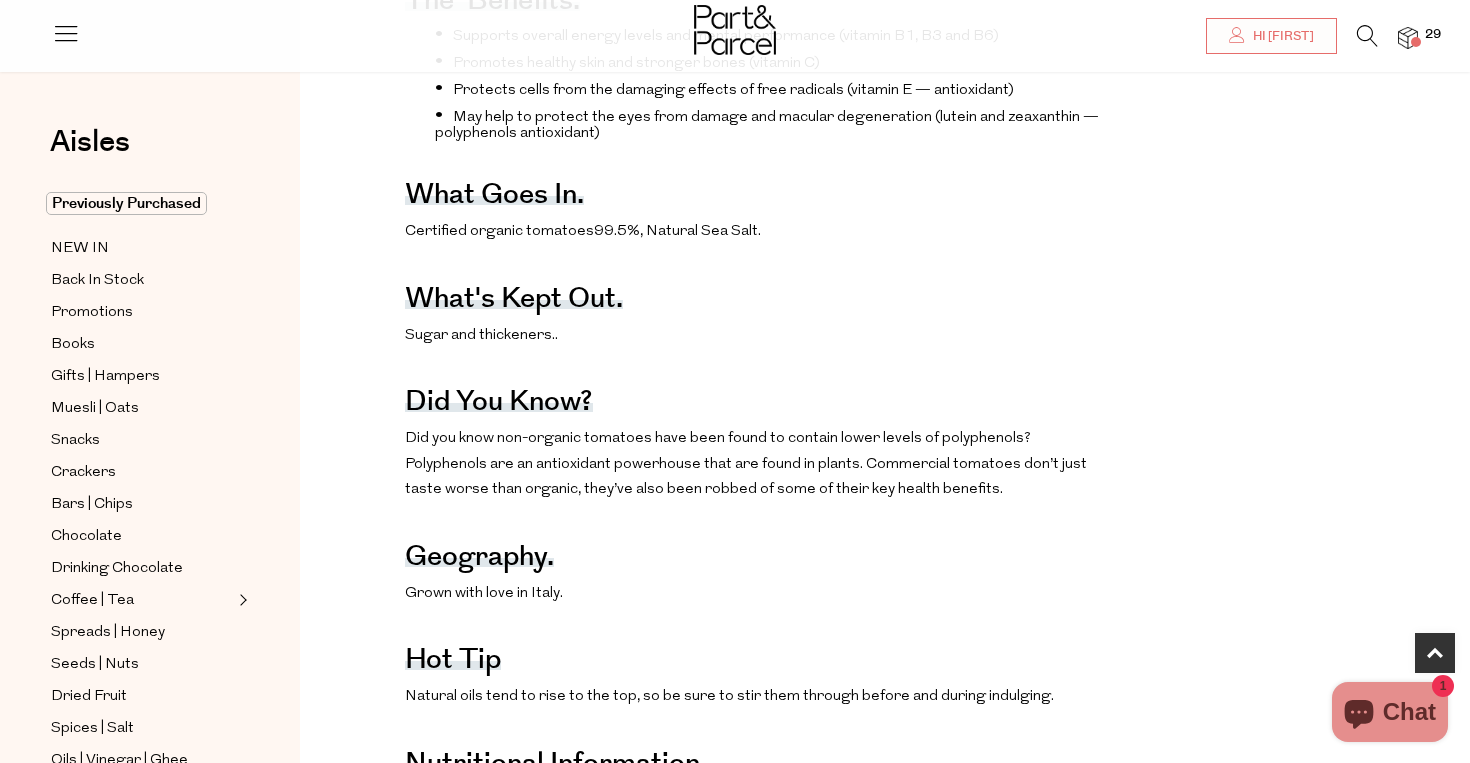 scroll, scrollTop: 881, scrollLeft: 0, axis: vertical 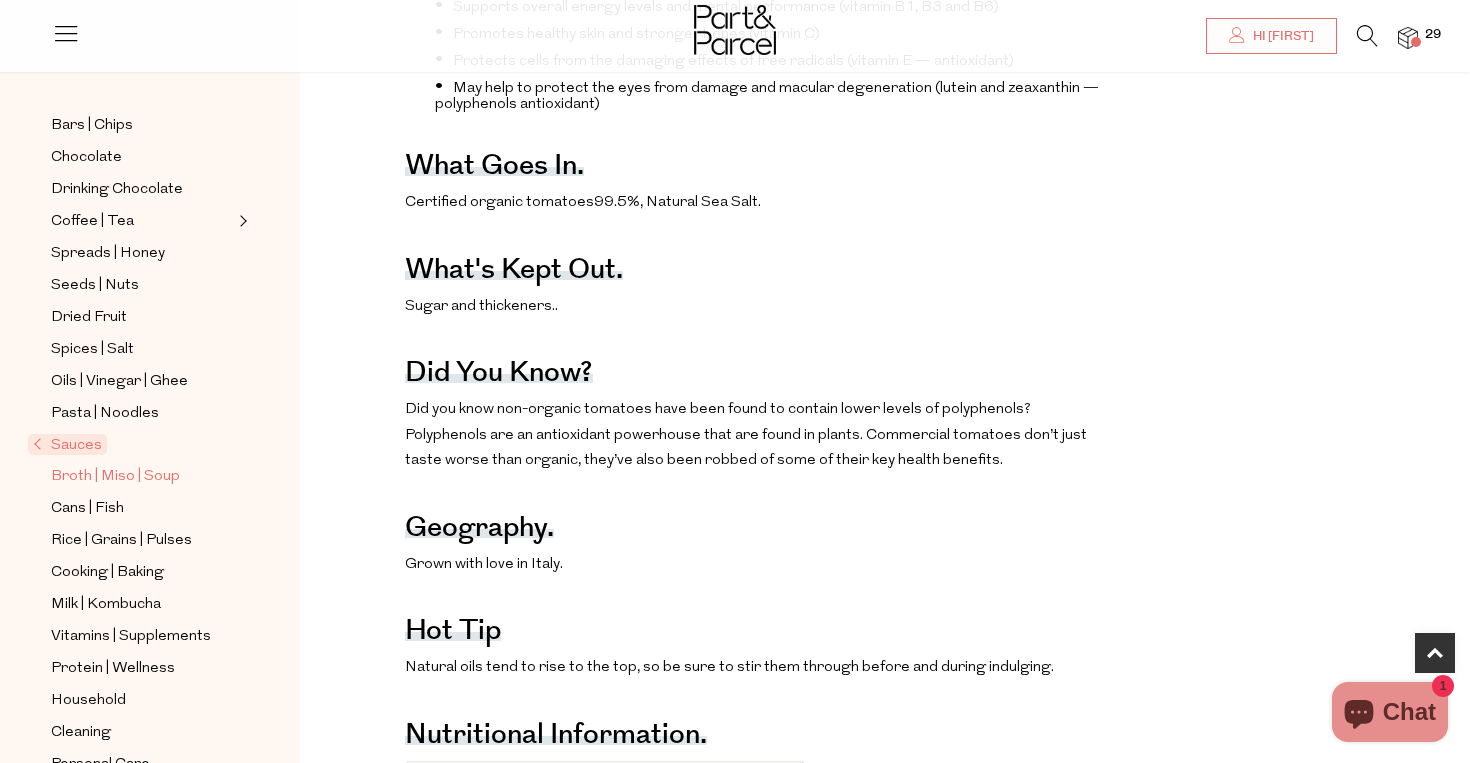 click on "Broth | Miso | Soup" at bounding box center [115, 477] 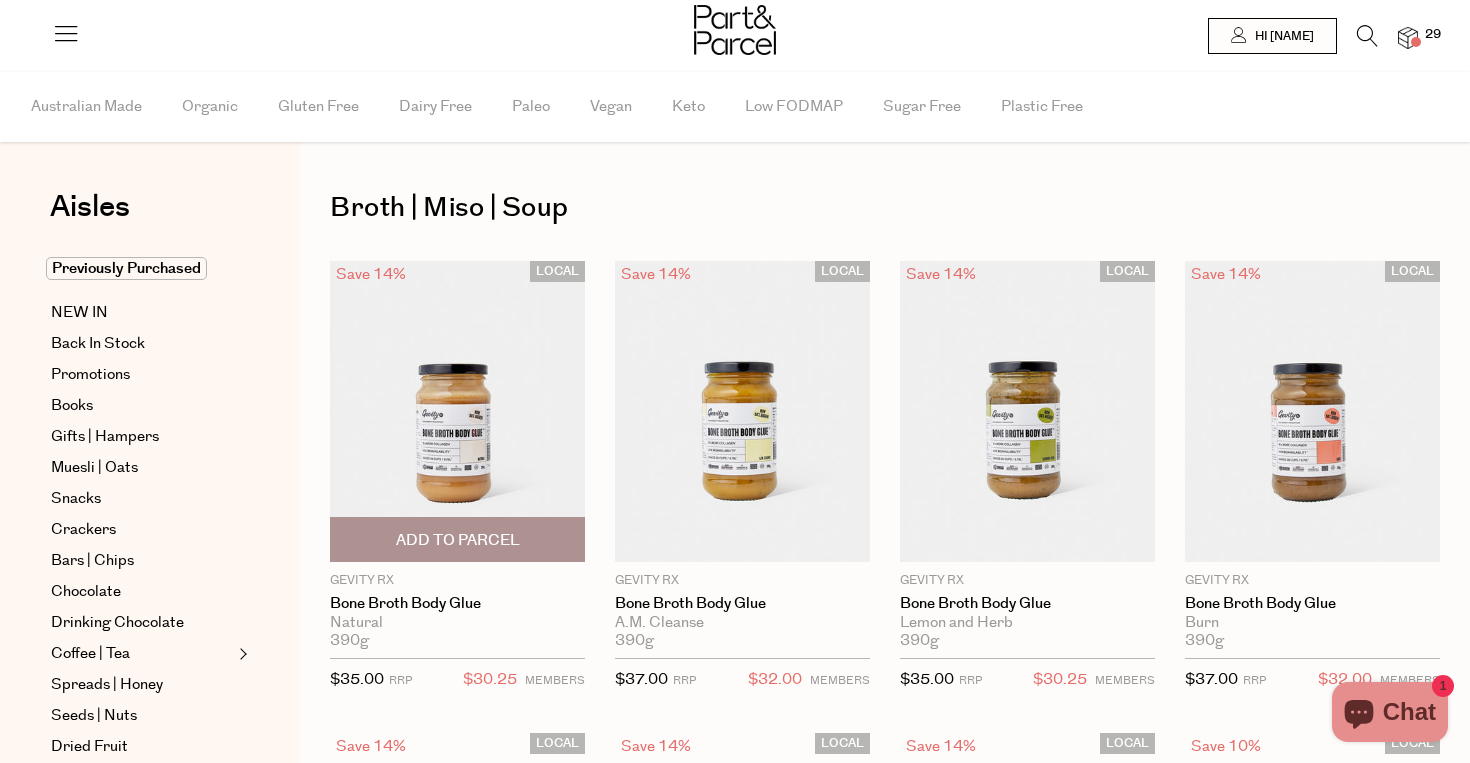 scroll, scrollTop: 0, scrollLeft: 0, axis: both 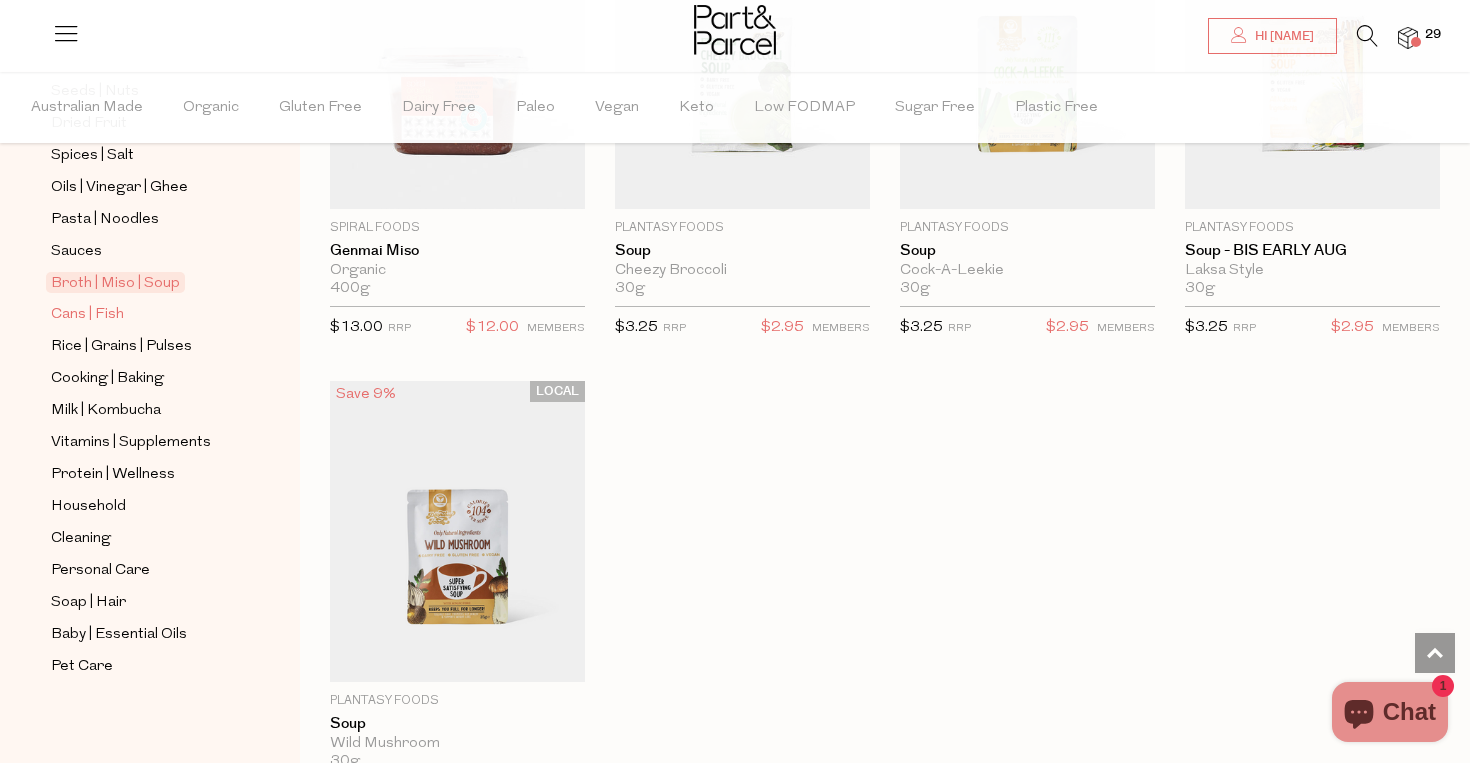 click on "Cans | Fish" at bounding box center (87, 315) 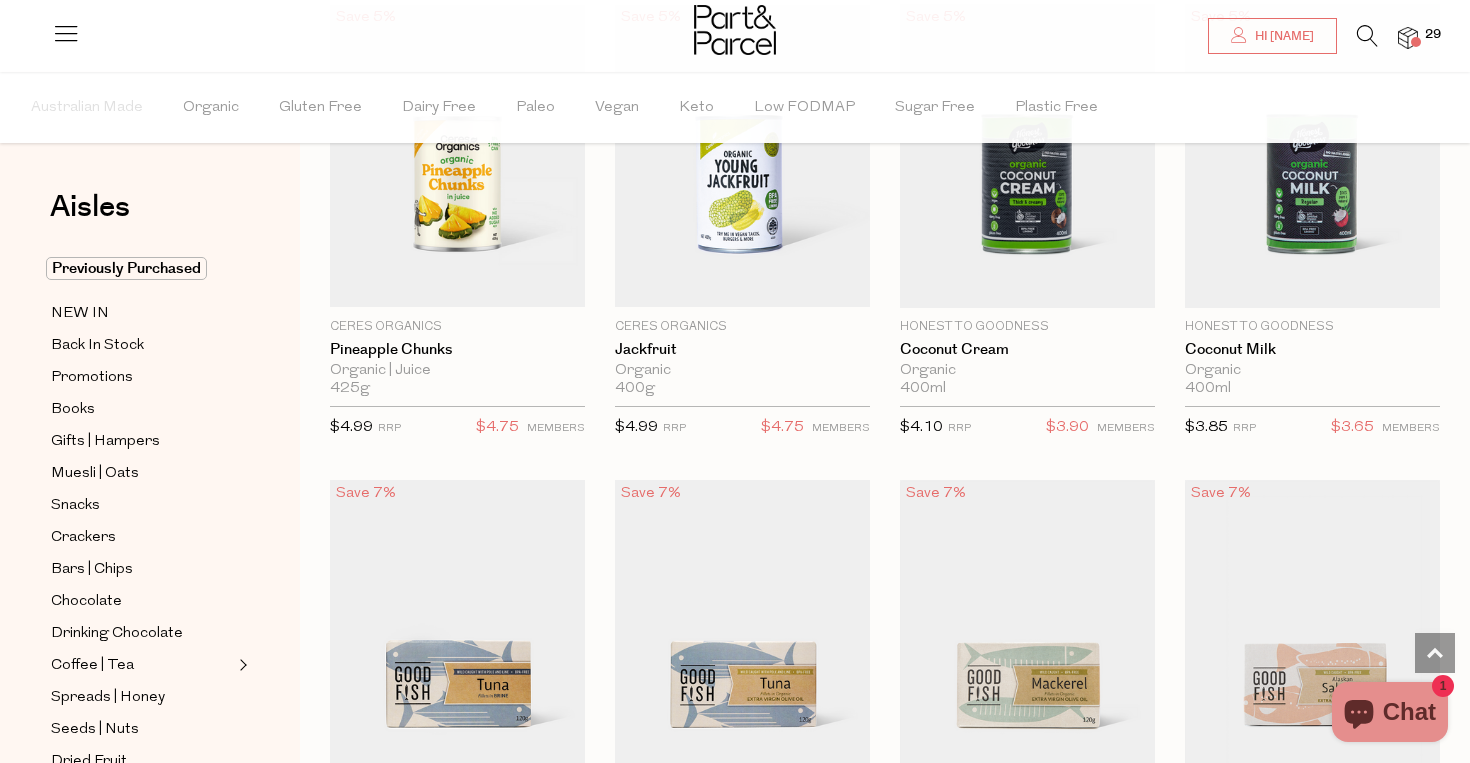 scroll, scrollTop: 1629, scrollLeft: 0, axis: vertical 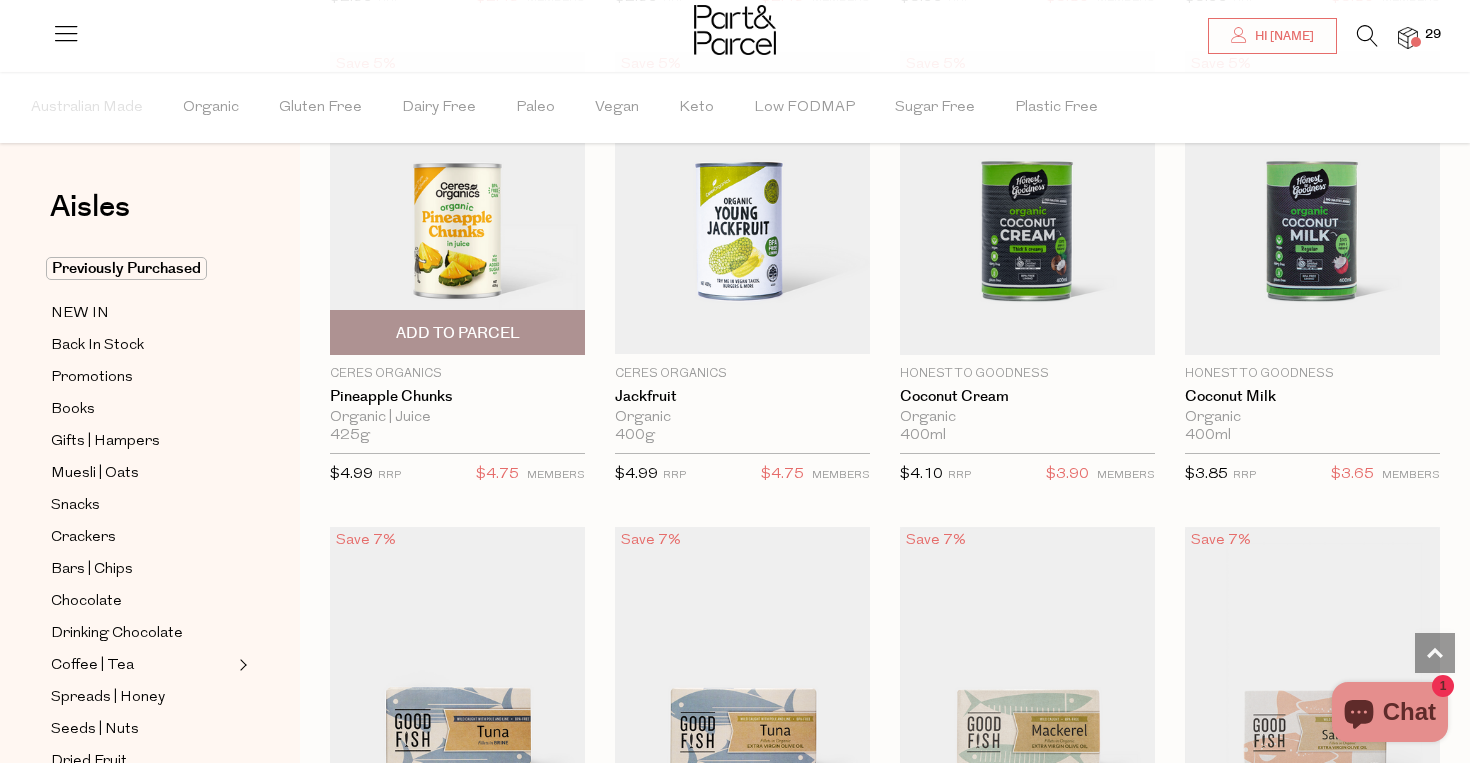 click on "Add To Parcel" at bounding box center (458, 333) 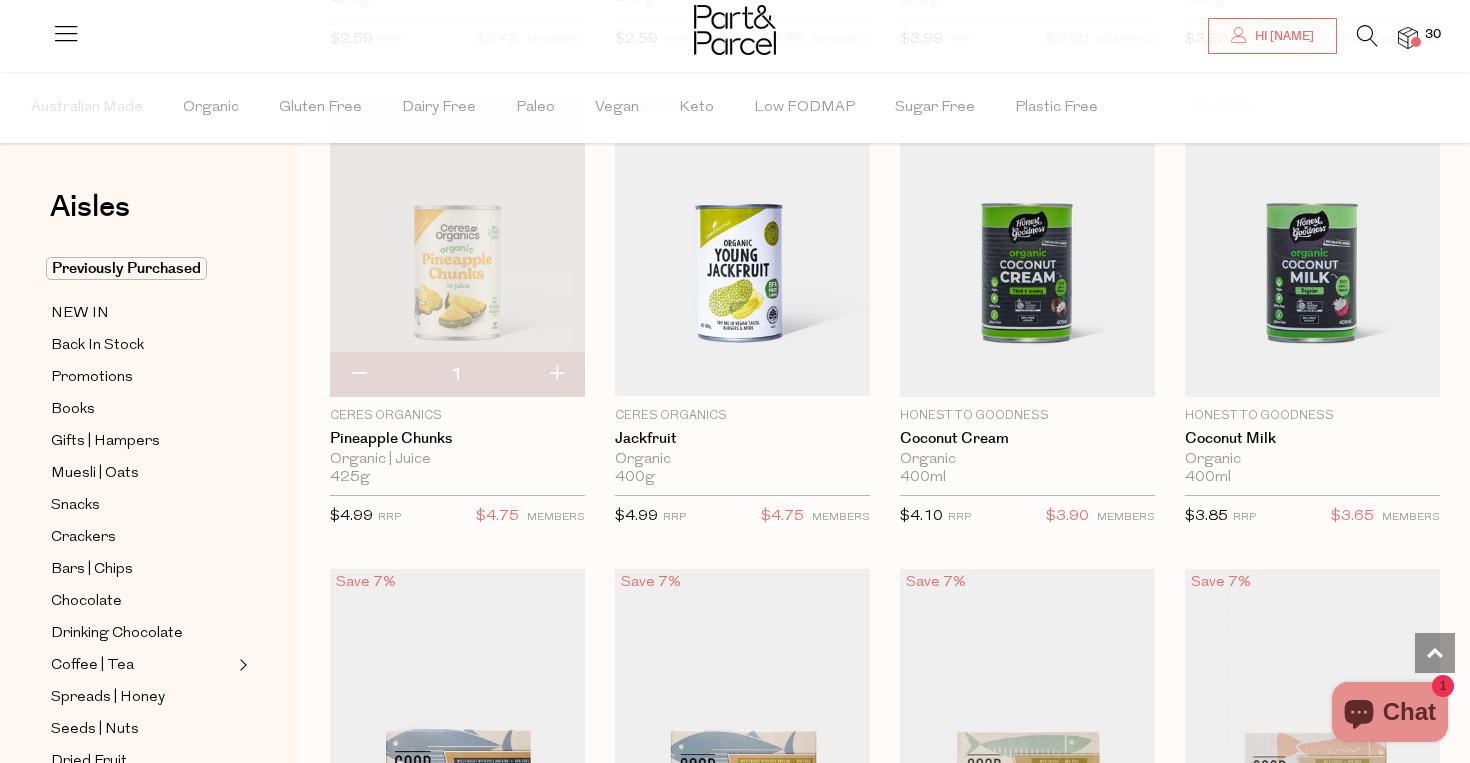 scroll, scrollTop: 1590, scrollLeft: 0, axis: vertical 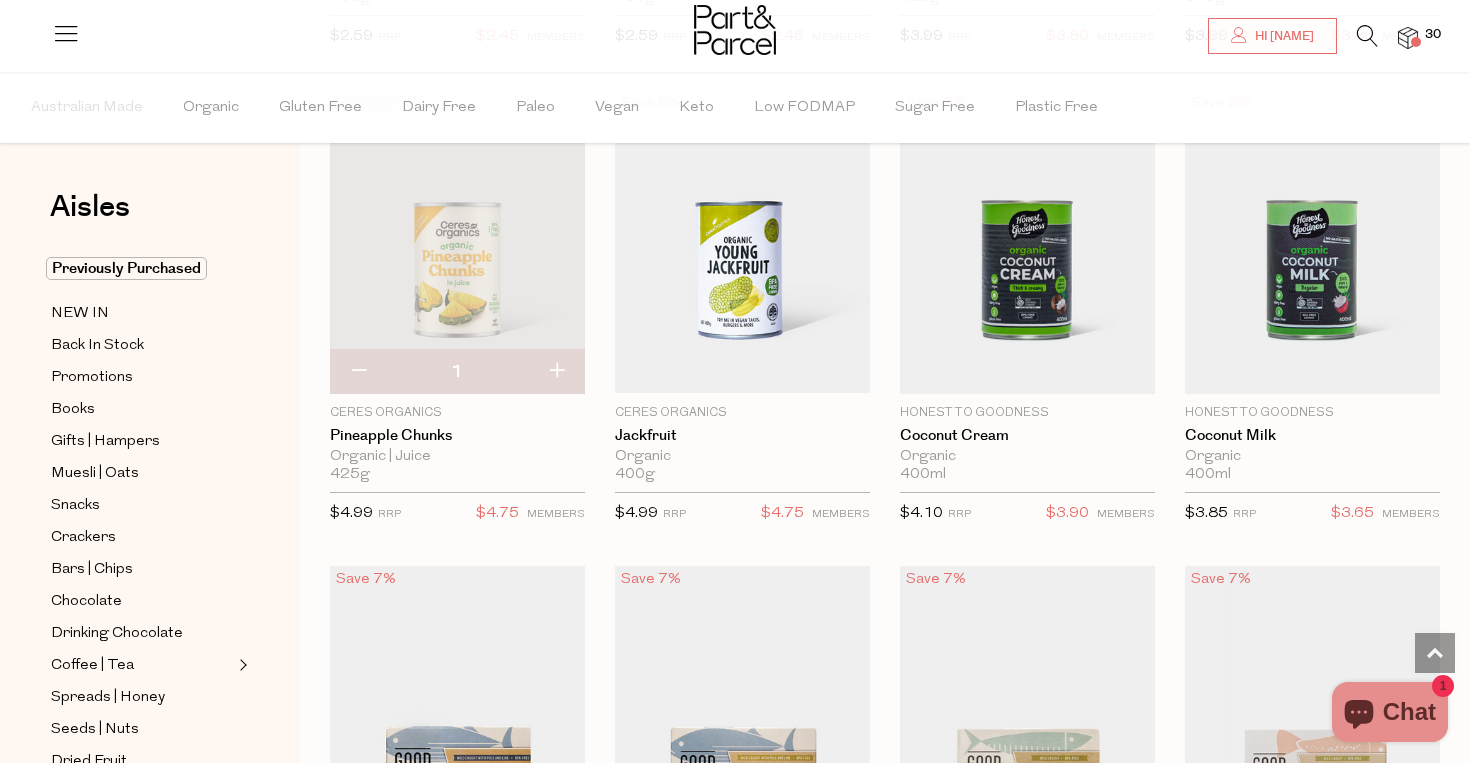 click at bounding box center [556, 372] 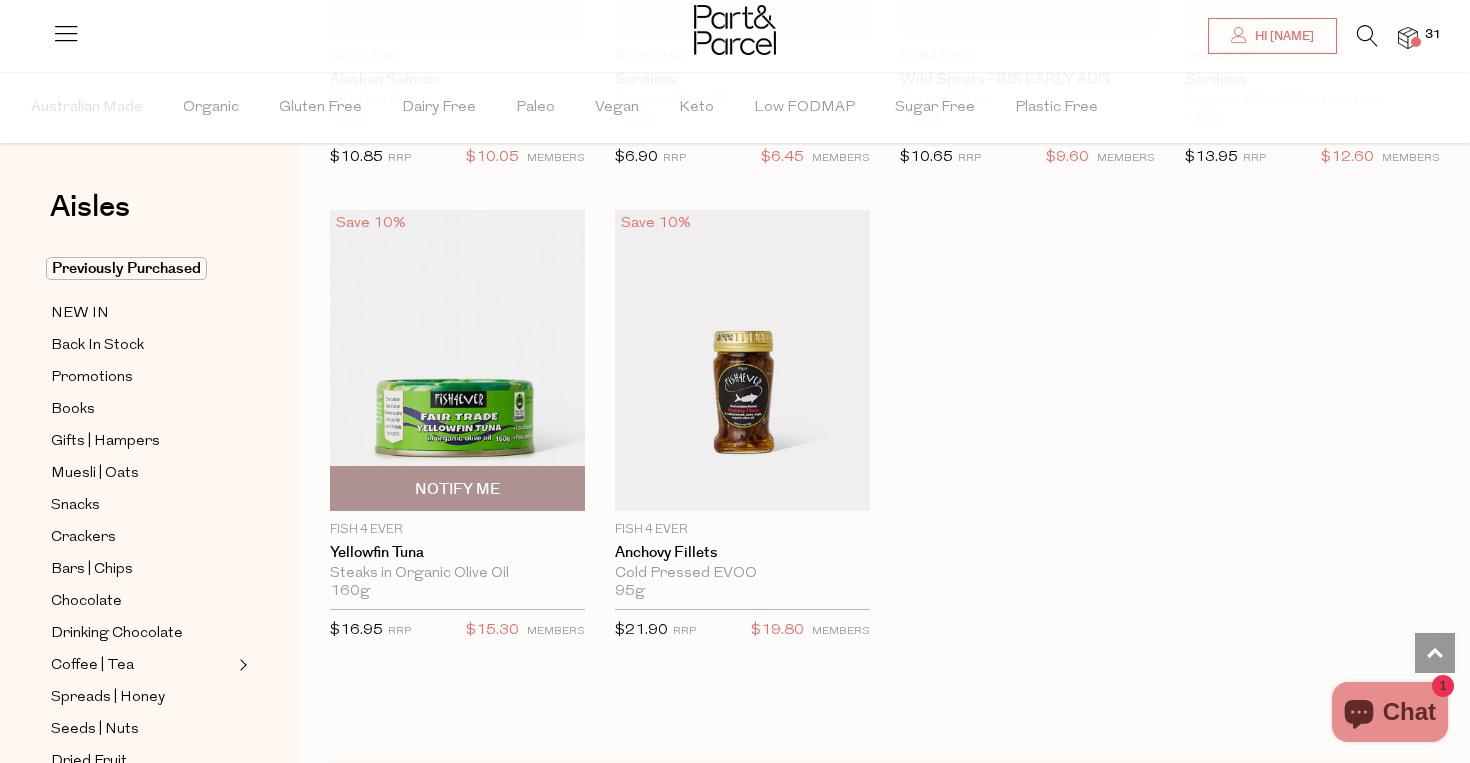 scroll, scrollTop: 2895, scrollLeft: 0, axis: vertical 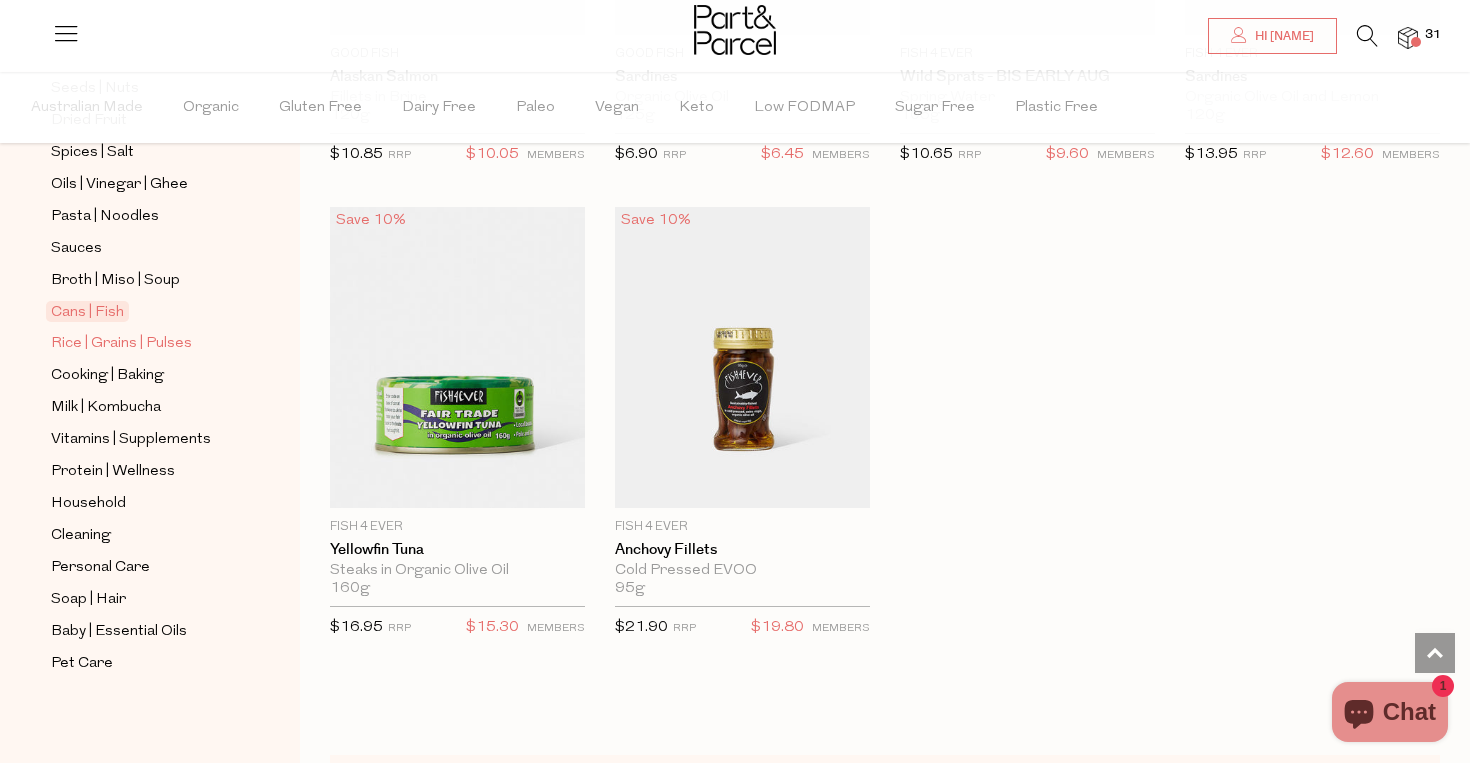 click on "Rice | Grains | Pulses" at bounding box center (121, 344) 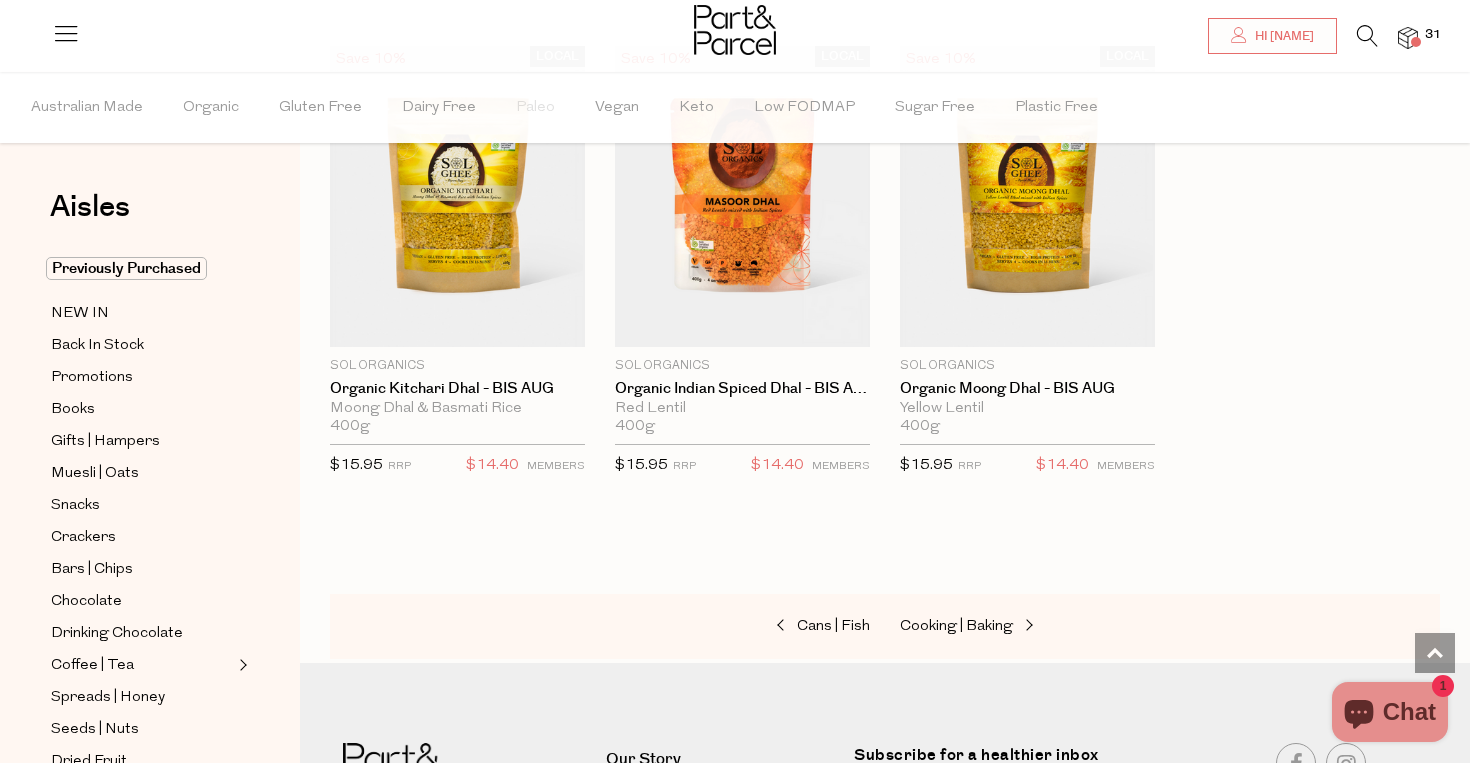 scroll, scrollTop: 4476, scrollLeft: 0, axis: vertical 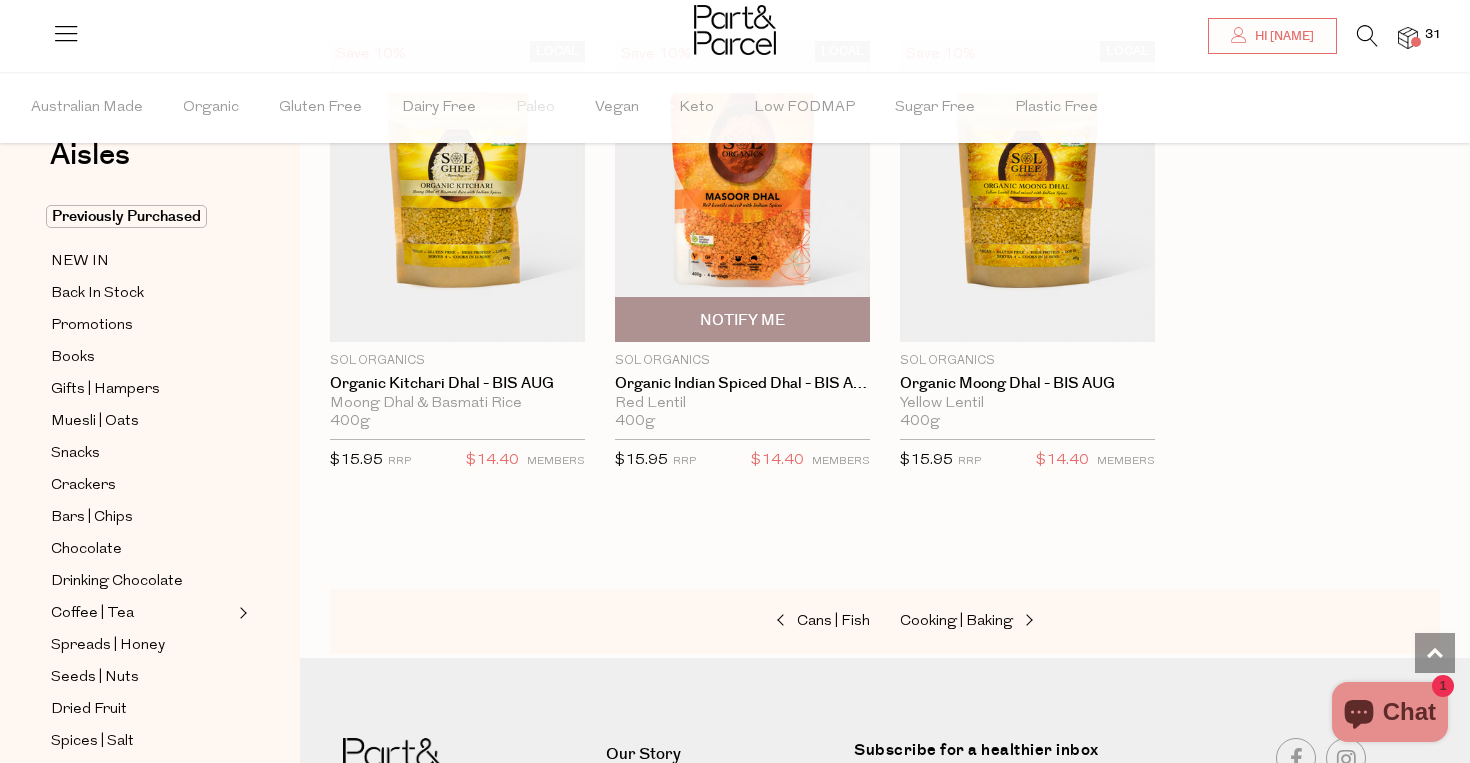 click at bounding box center (742, 191) 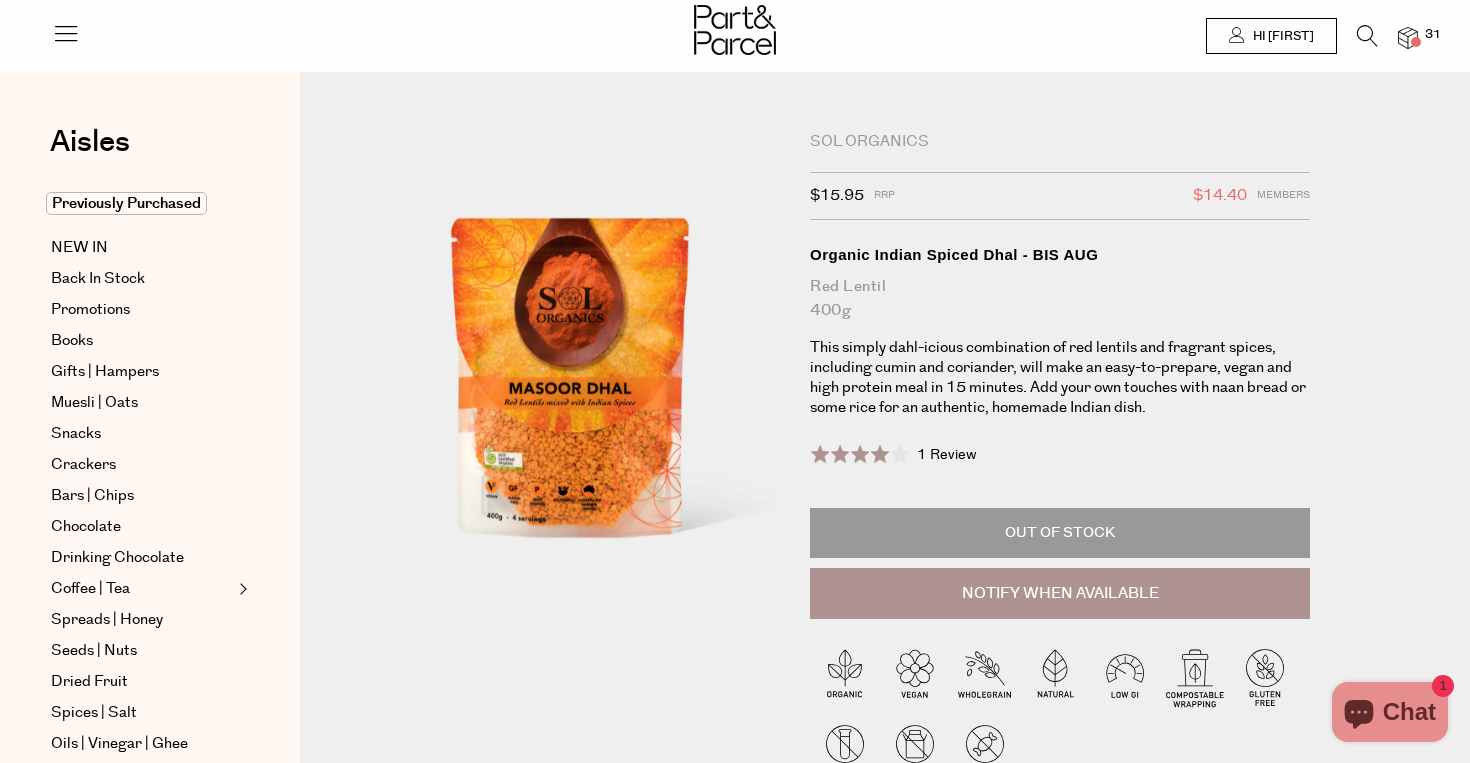 scroll, scrollTop: 0, scrollLeft: 0, axis: both 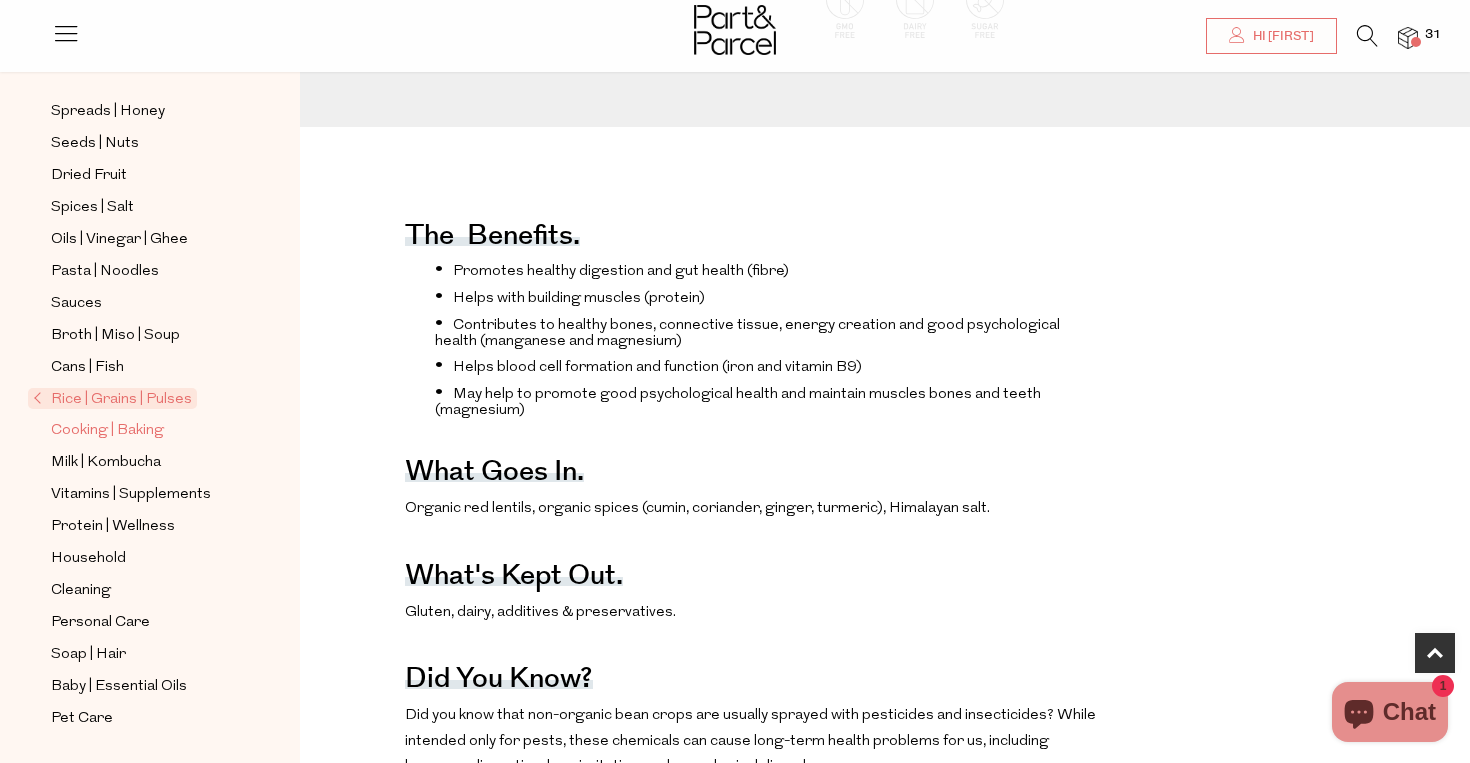 click on "Cooking | Baking" at bounding box center (107, 431) 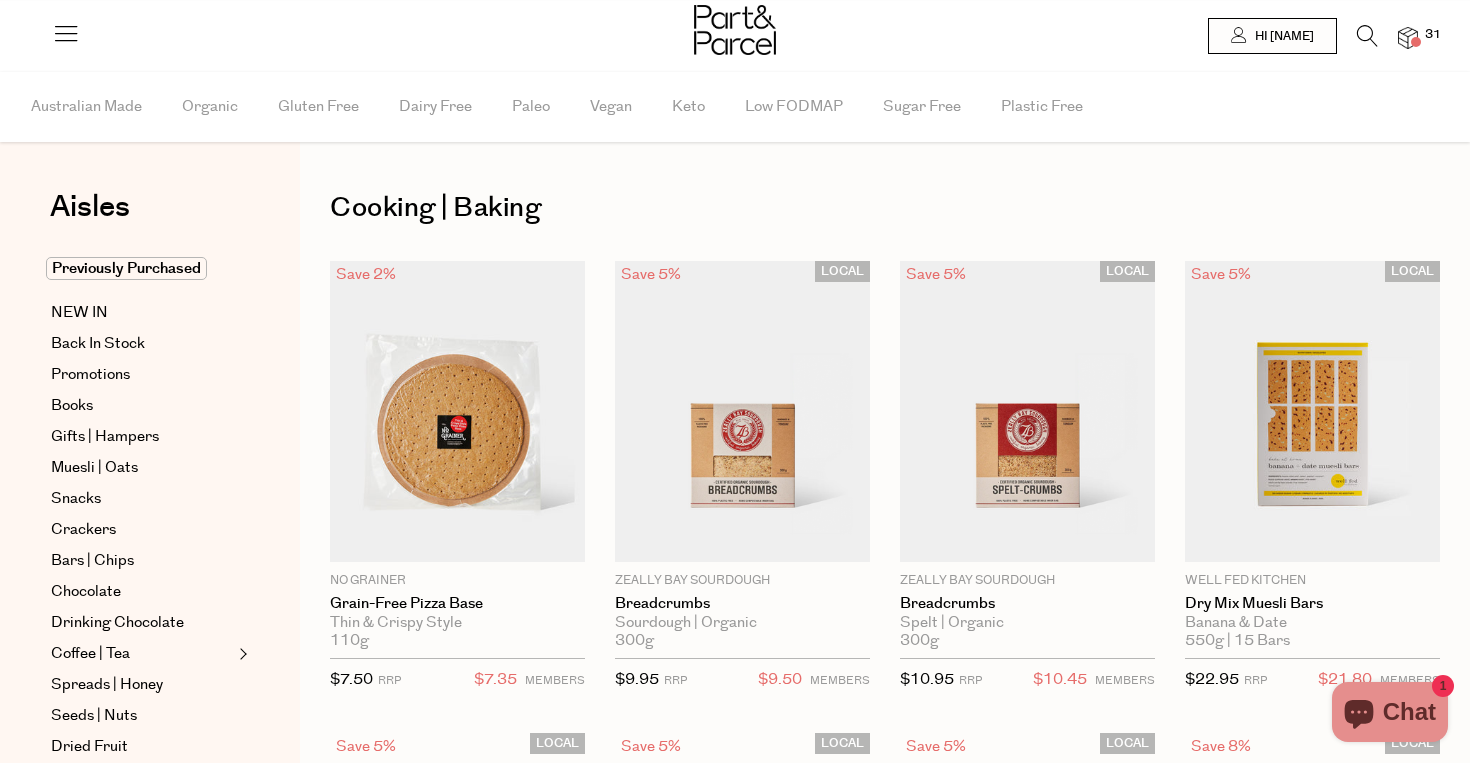 scroll, scrollTop: 0, scrollLeft: 0, axis: both 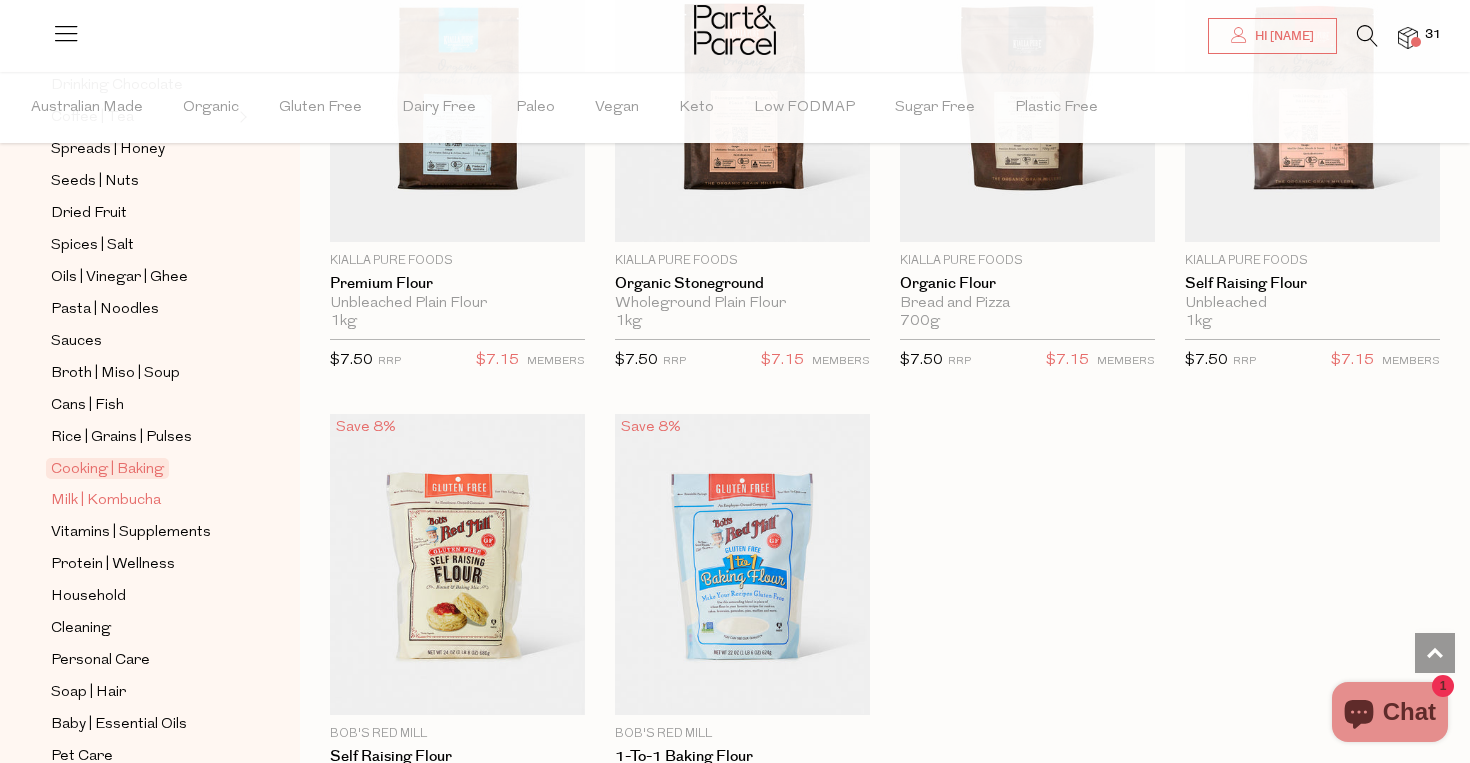 click on "Milk | Kombucha" at bounding box center (106, 501) 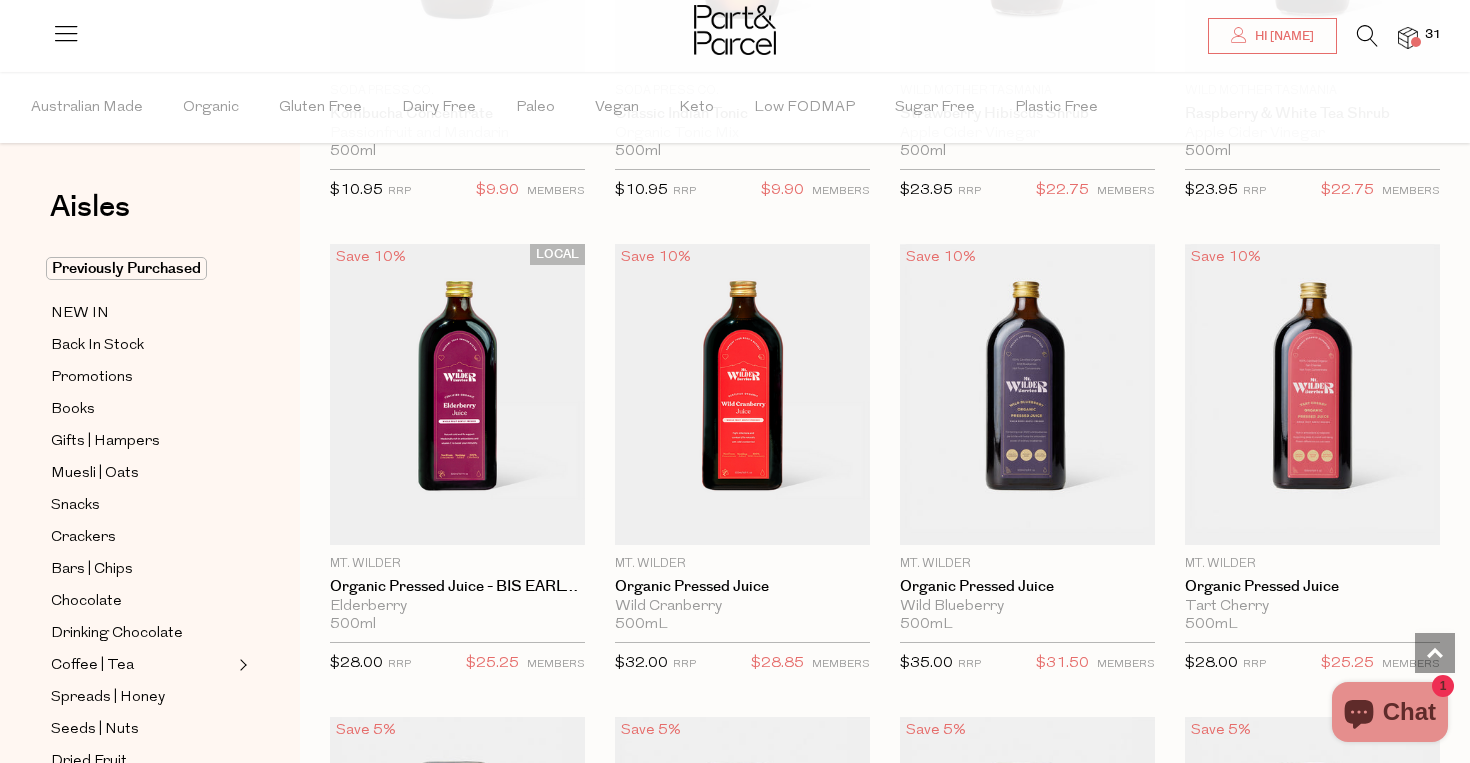 scroll, scrollTop: 2940, scrollLeft: 0, axis: vertical 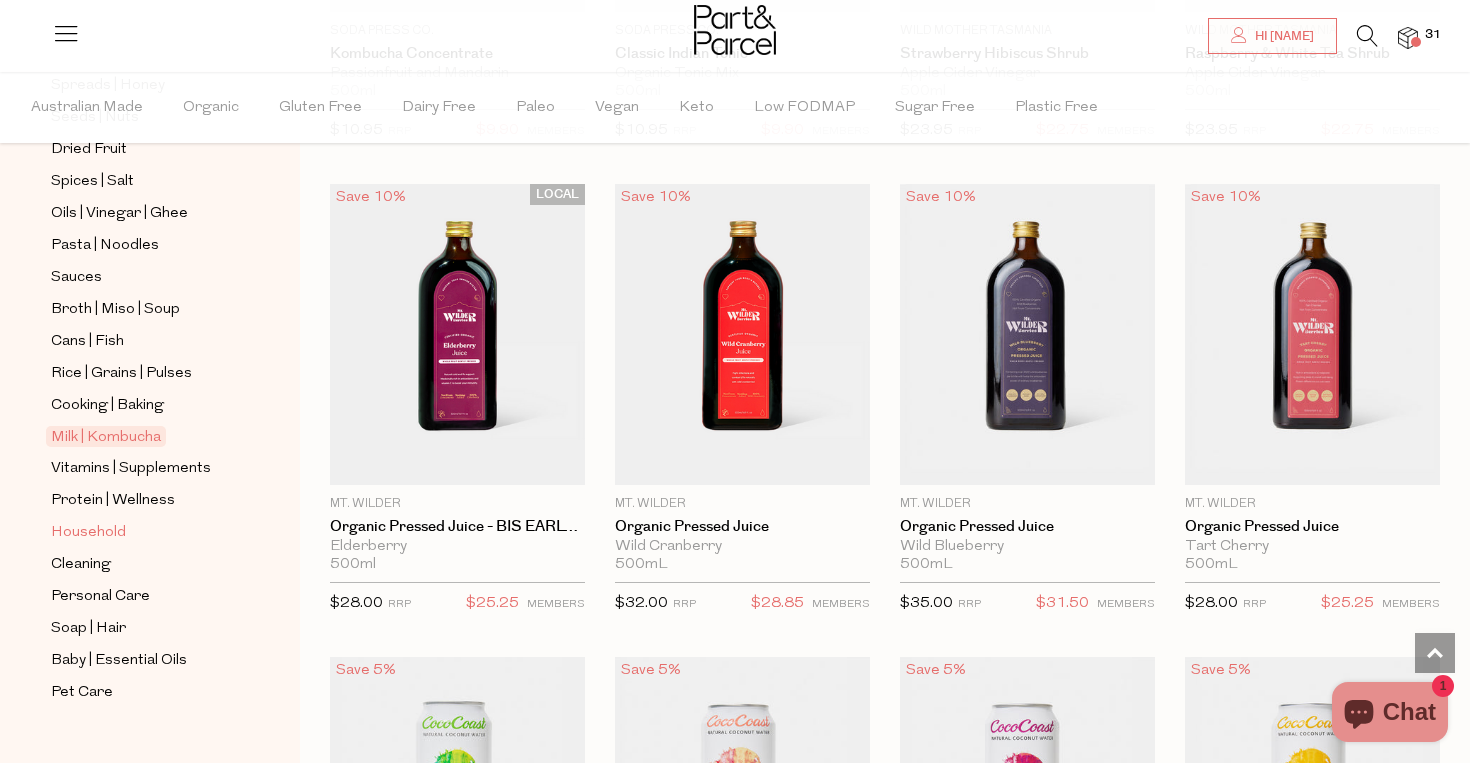 click on "Household" at bounding box center [88, 533] 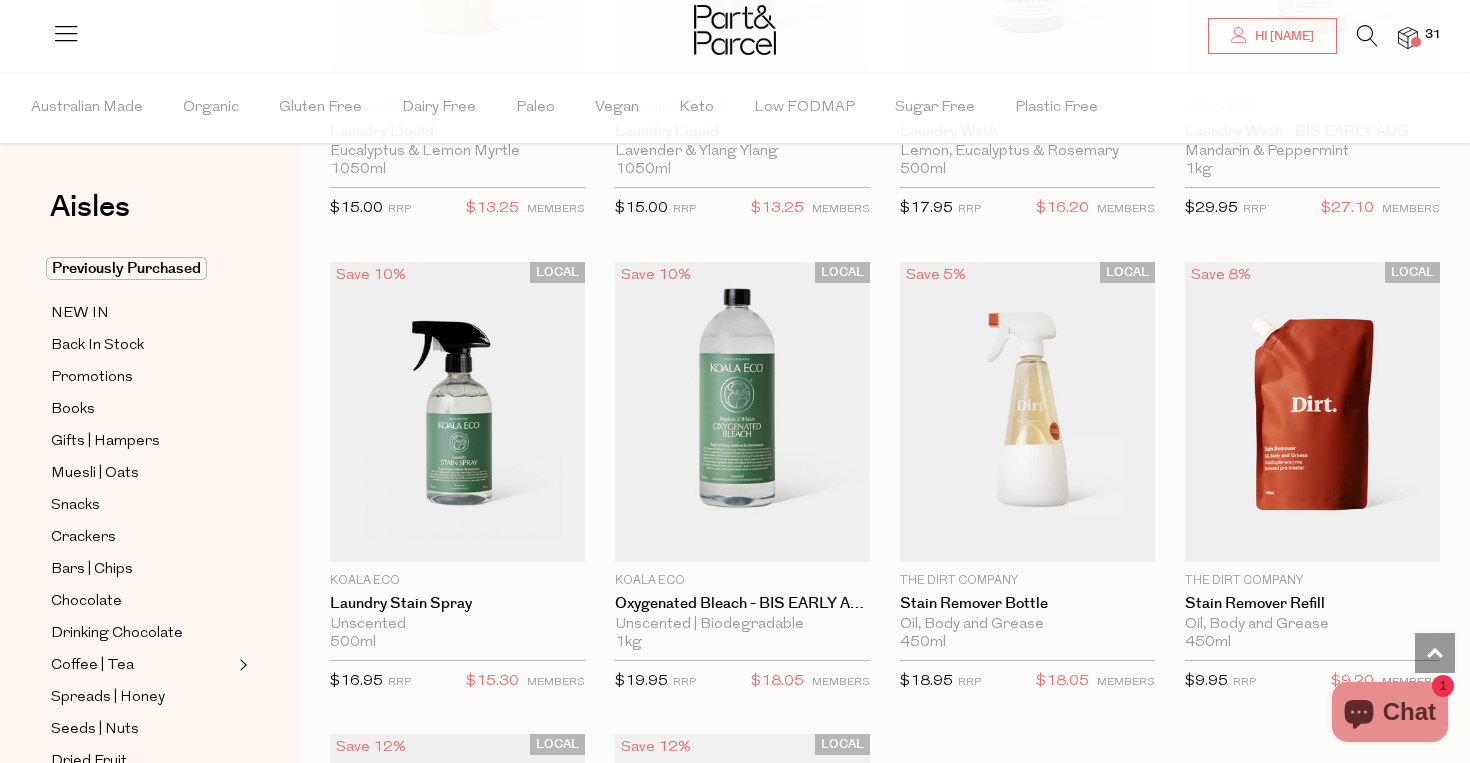 scroll, scrollTop: 5202, scrollLeft: 0, axis: vertical 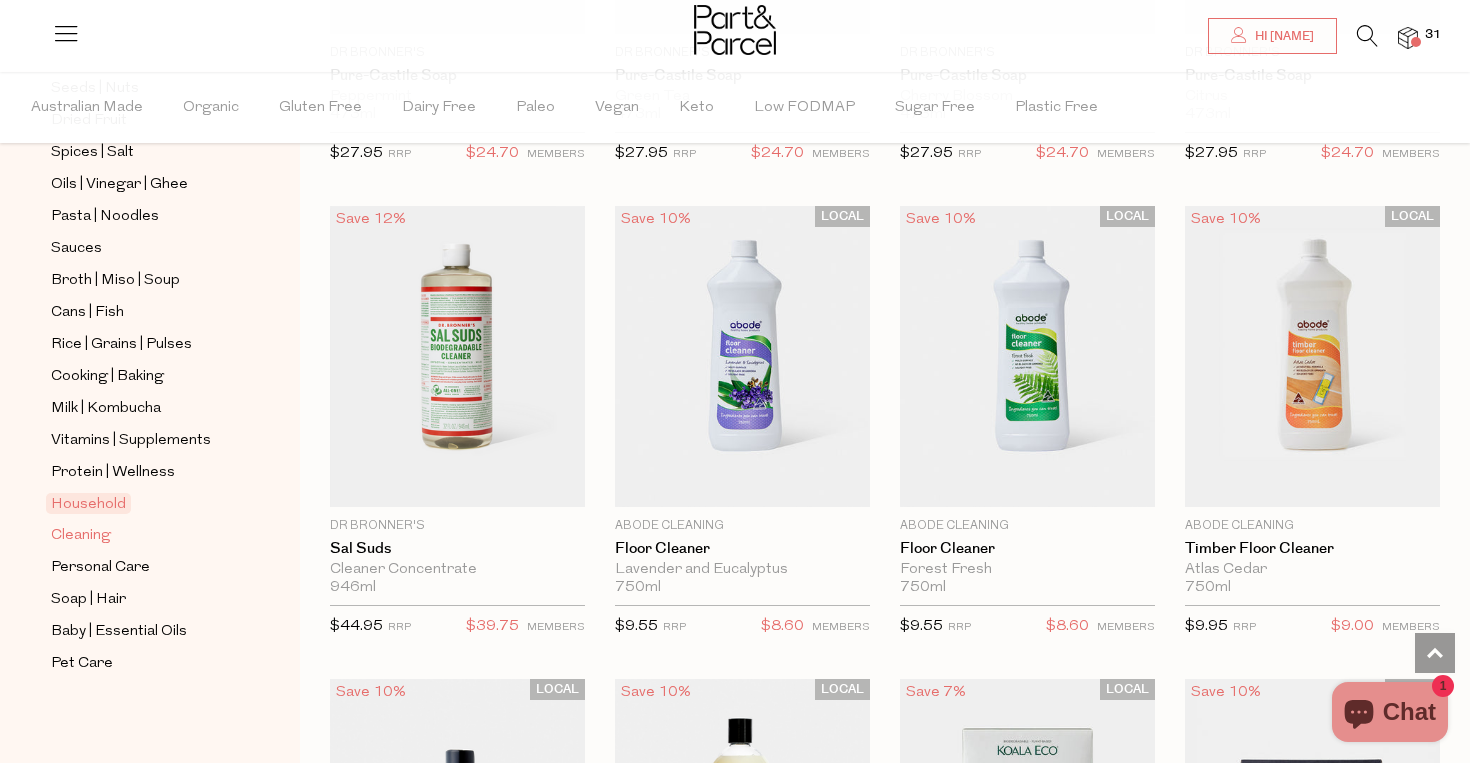 click on "Cleaning" at bounding box center (81, 536) 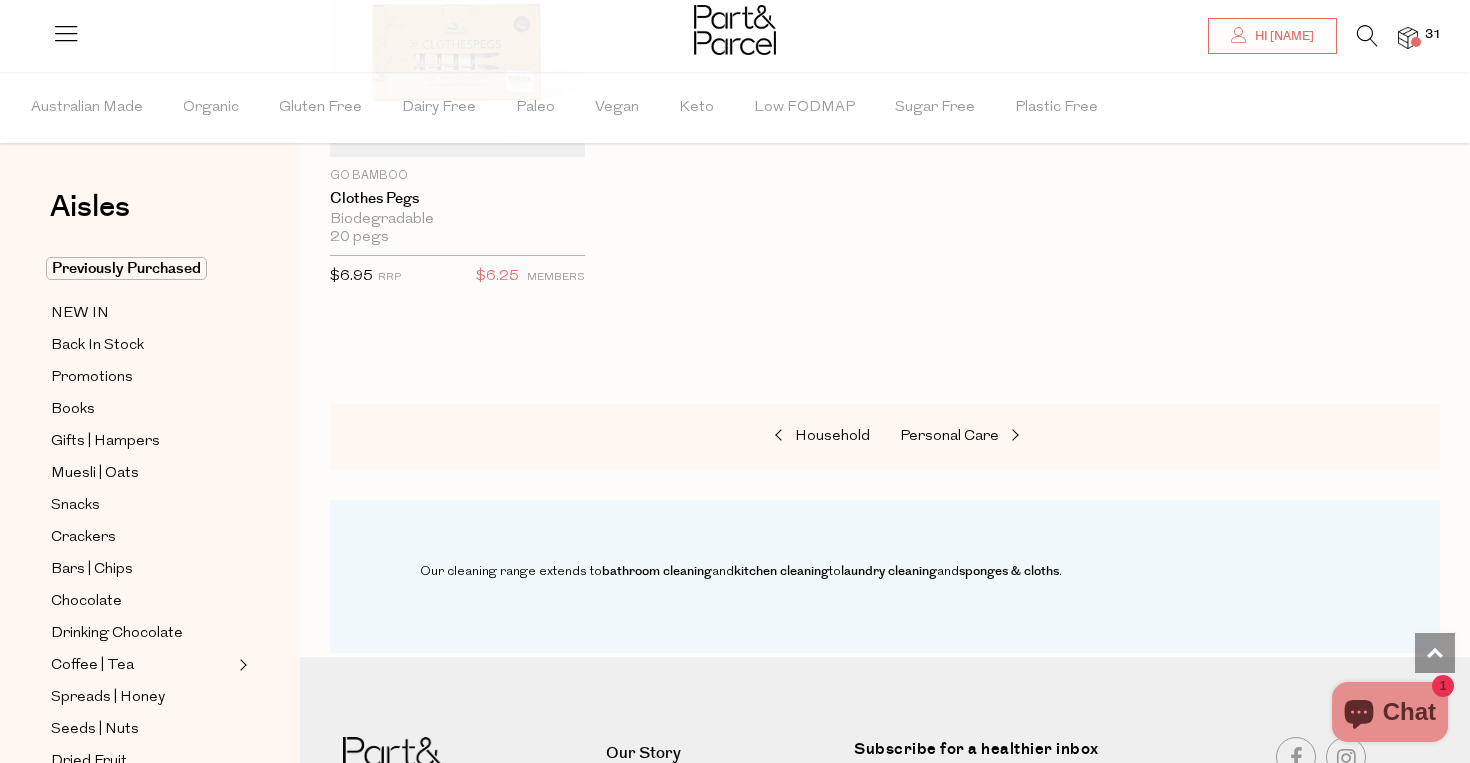 scroll, scrollTop: 1828, scrollLeft: 0, axis: vertical 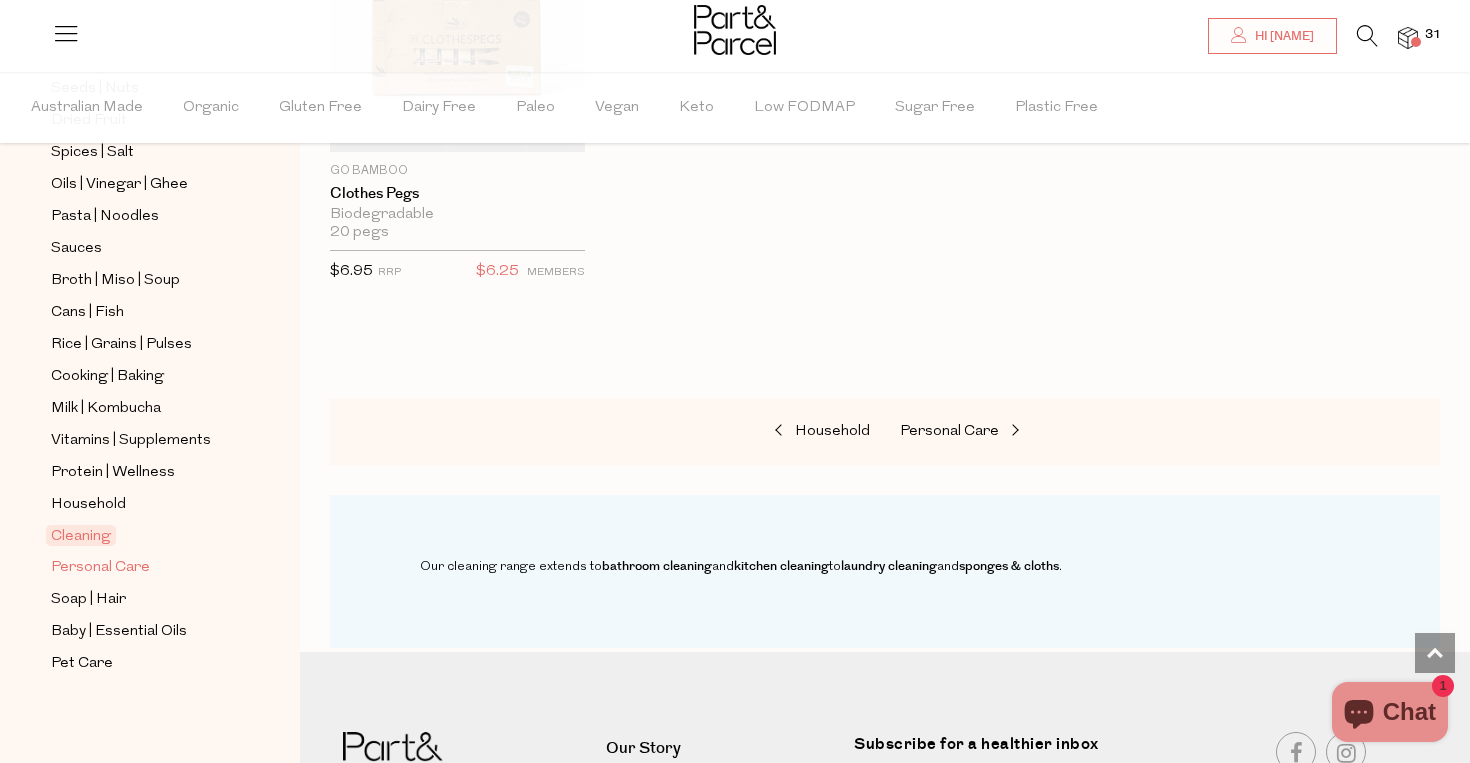 click on "Personal Care" at bounding box center (100, 568) 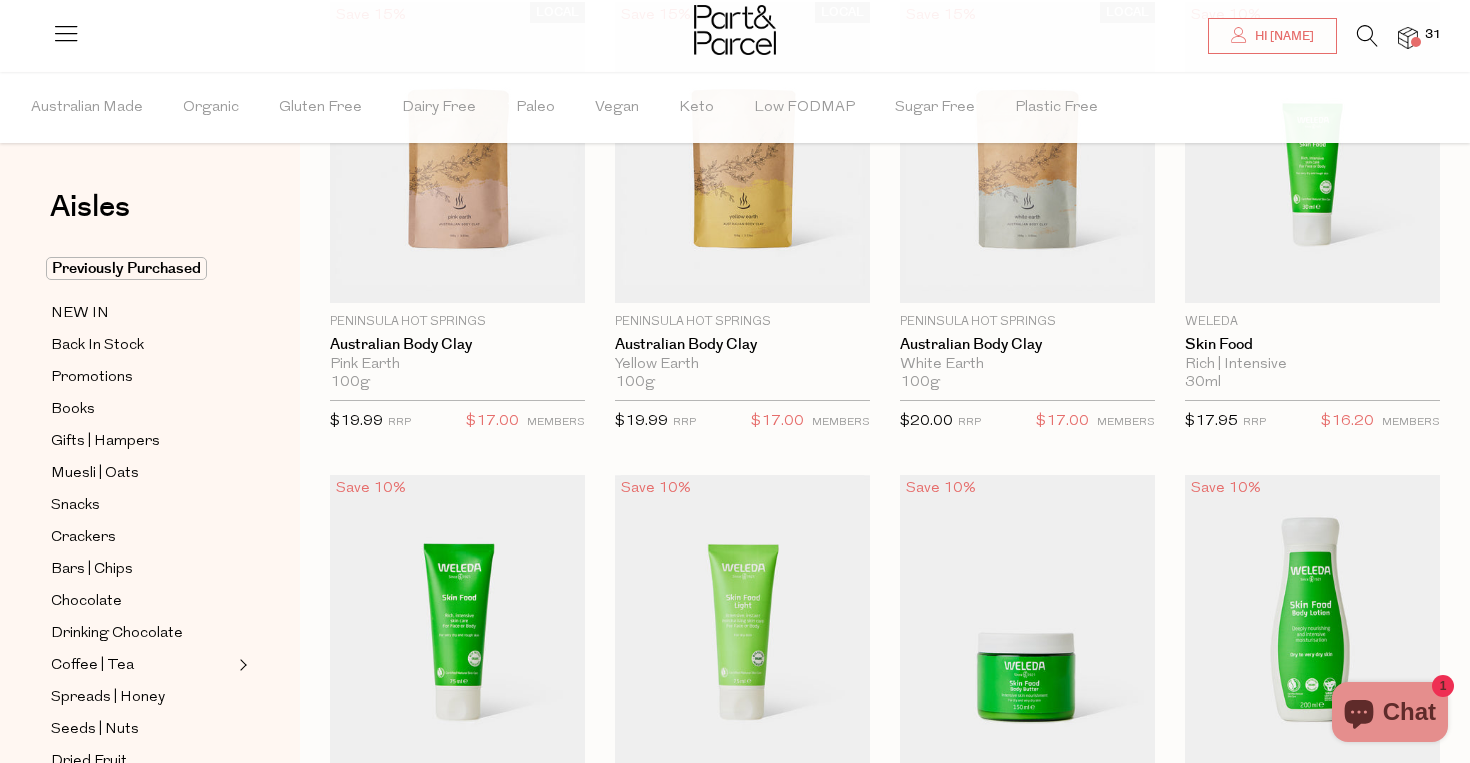 scroll, scrollTop: 0, scrollLeft: 0, axis: both 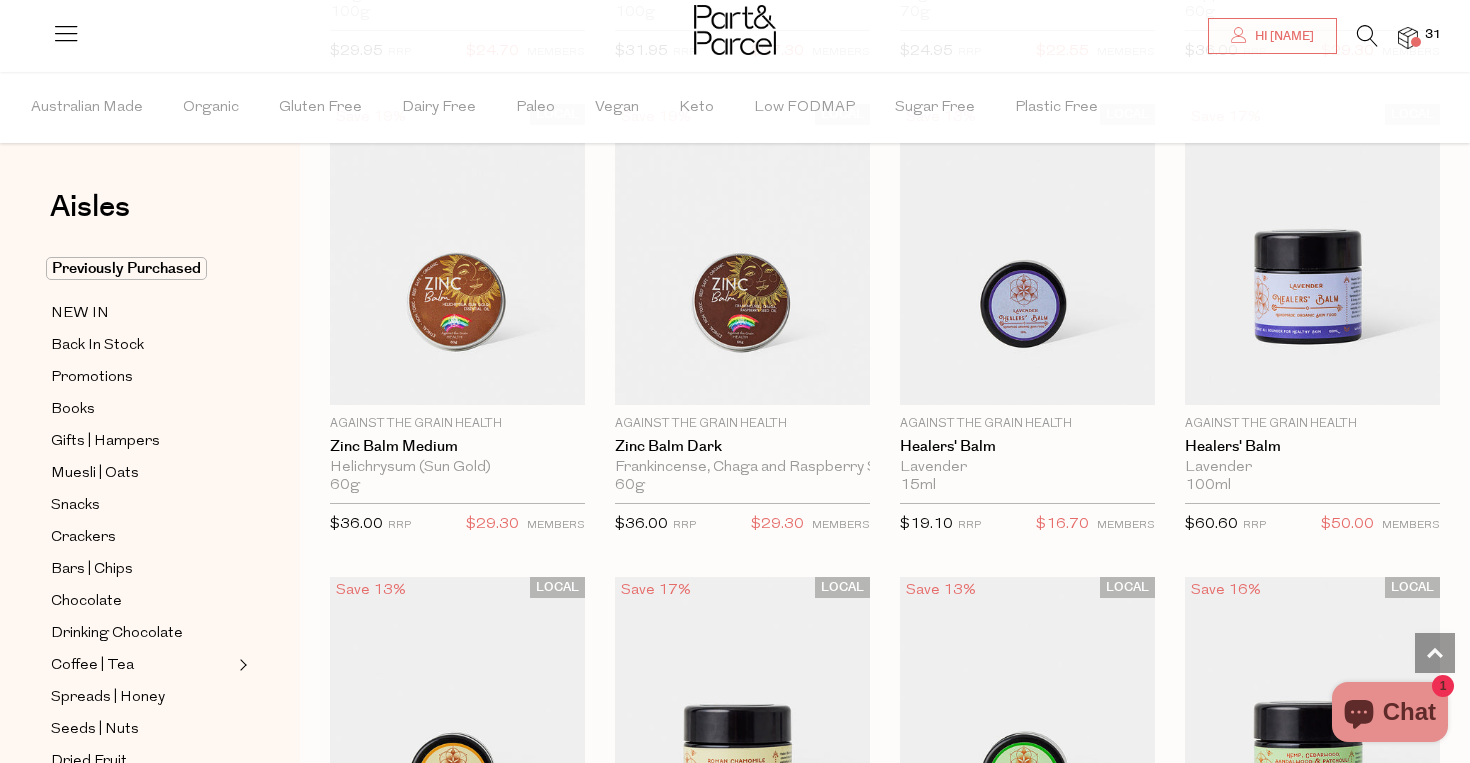 click at bounding box center [1367, 36] 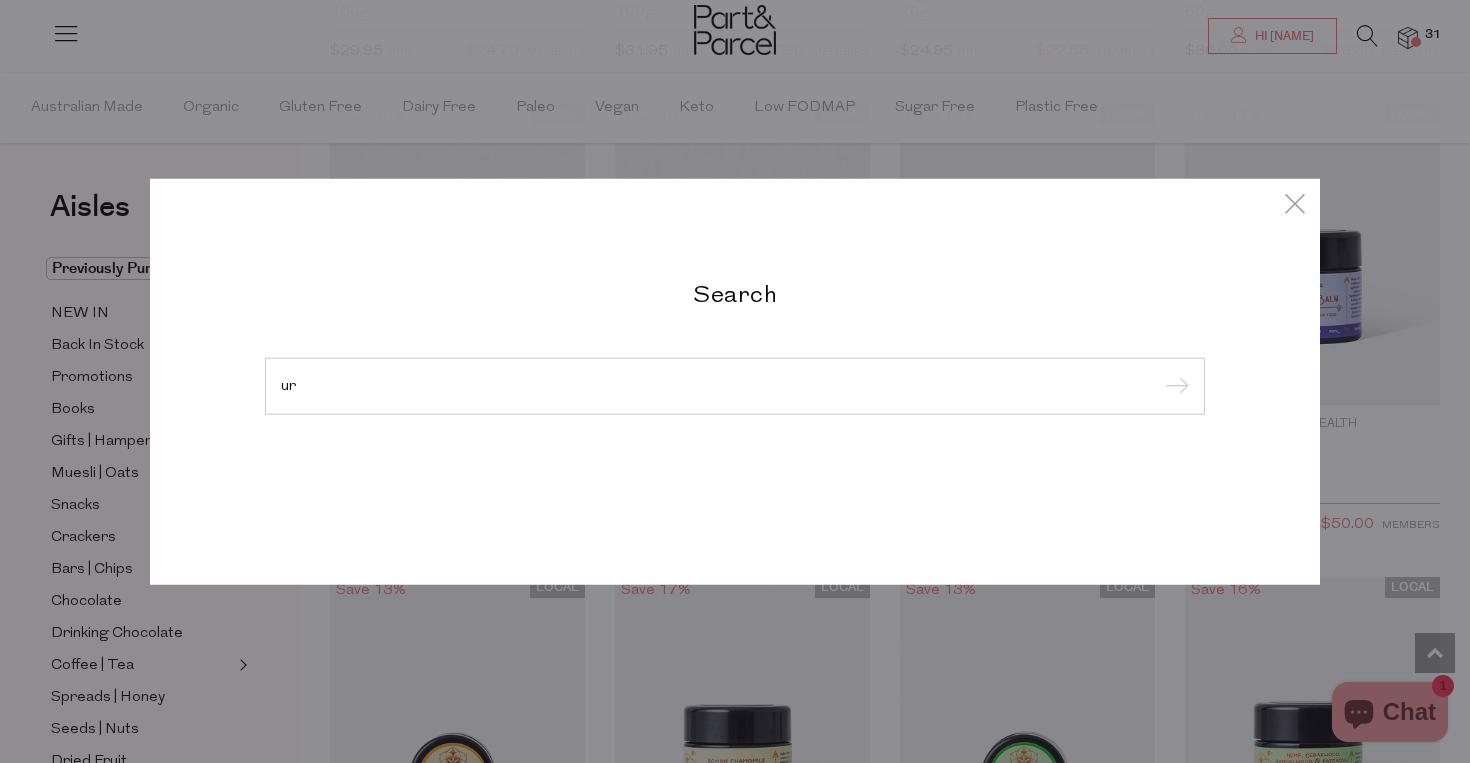 type on "u" 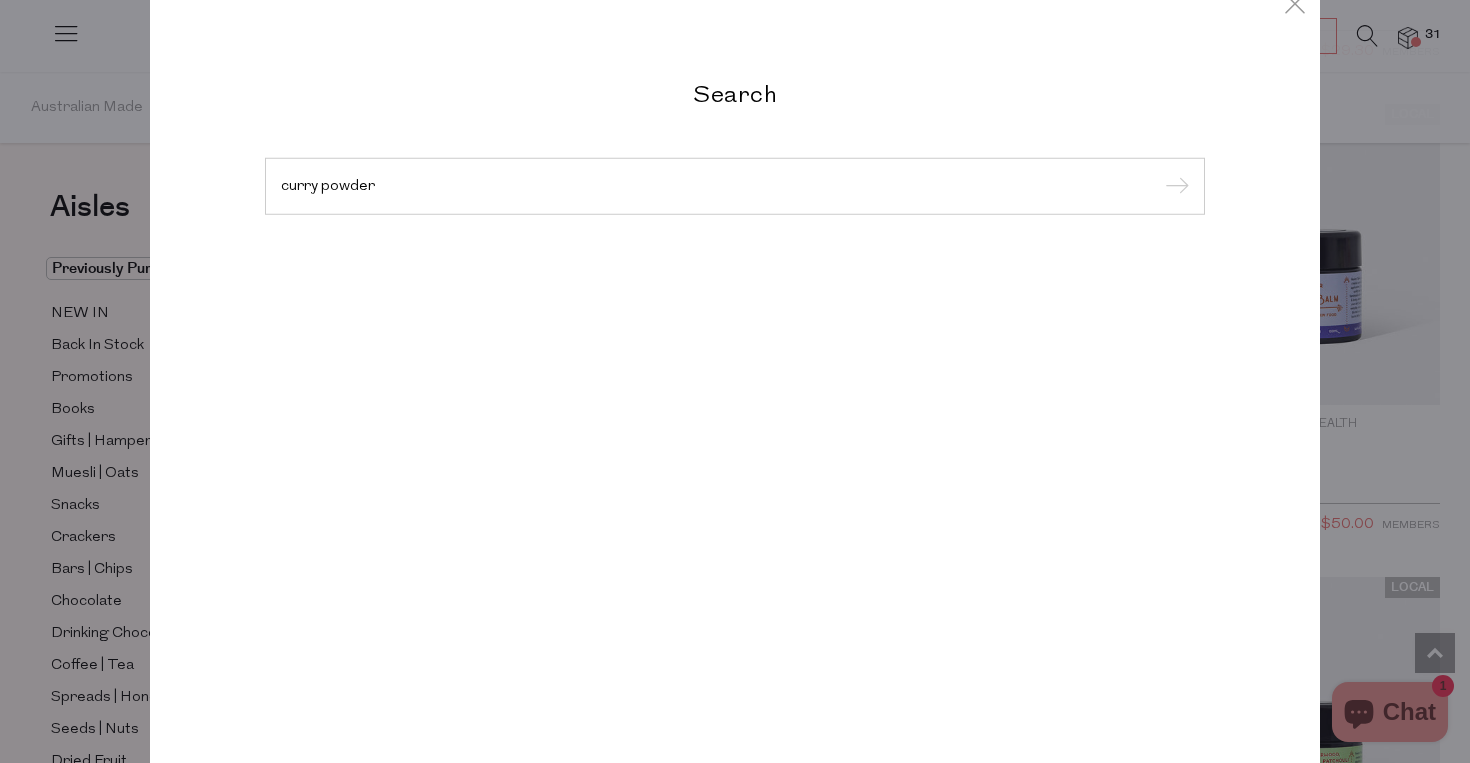 type on "curry powder" 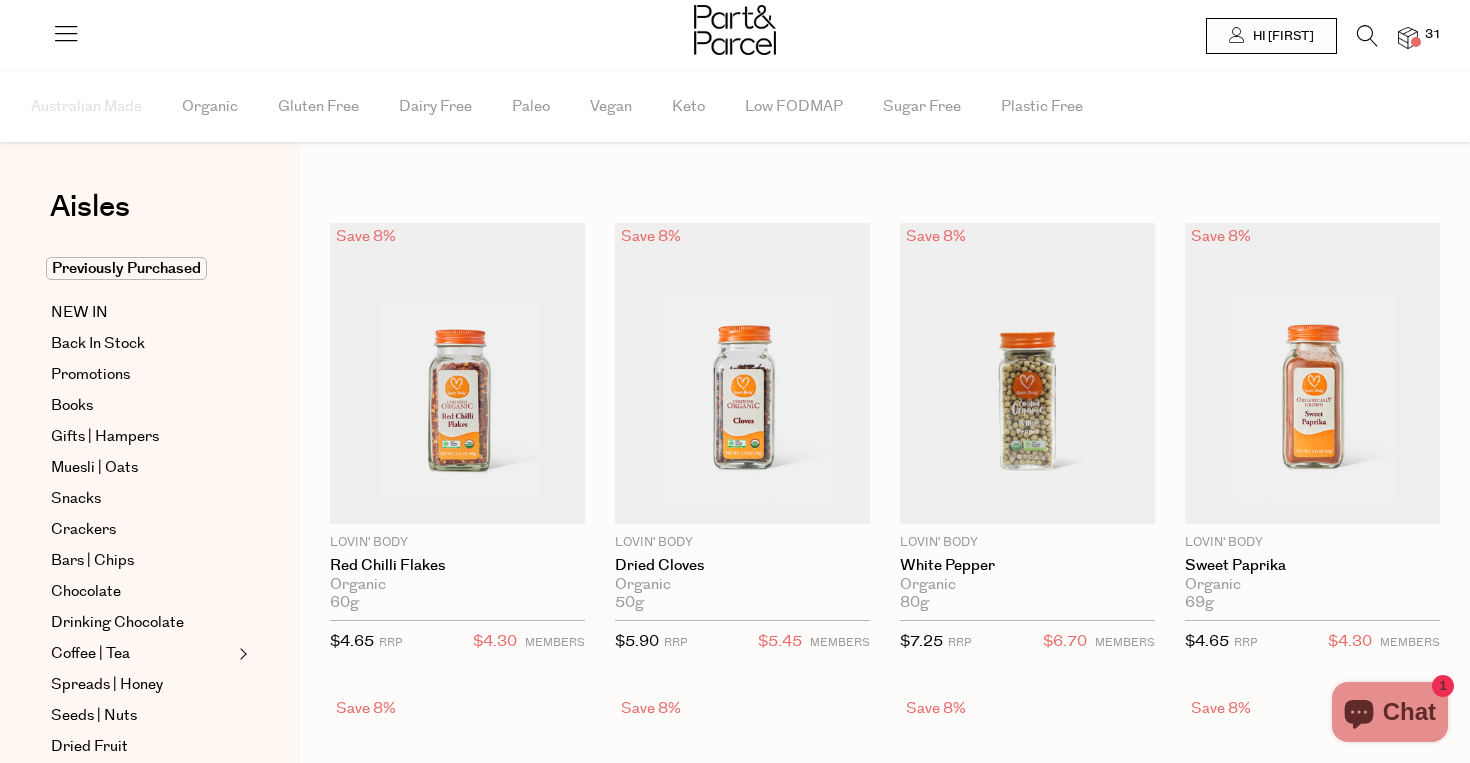 scroll, scrollTop: 0, scrollLeft: 0, axis: both 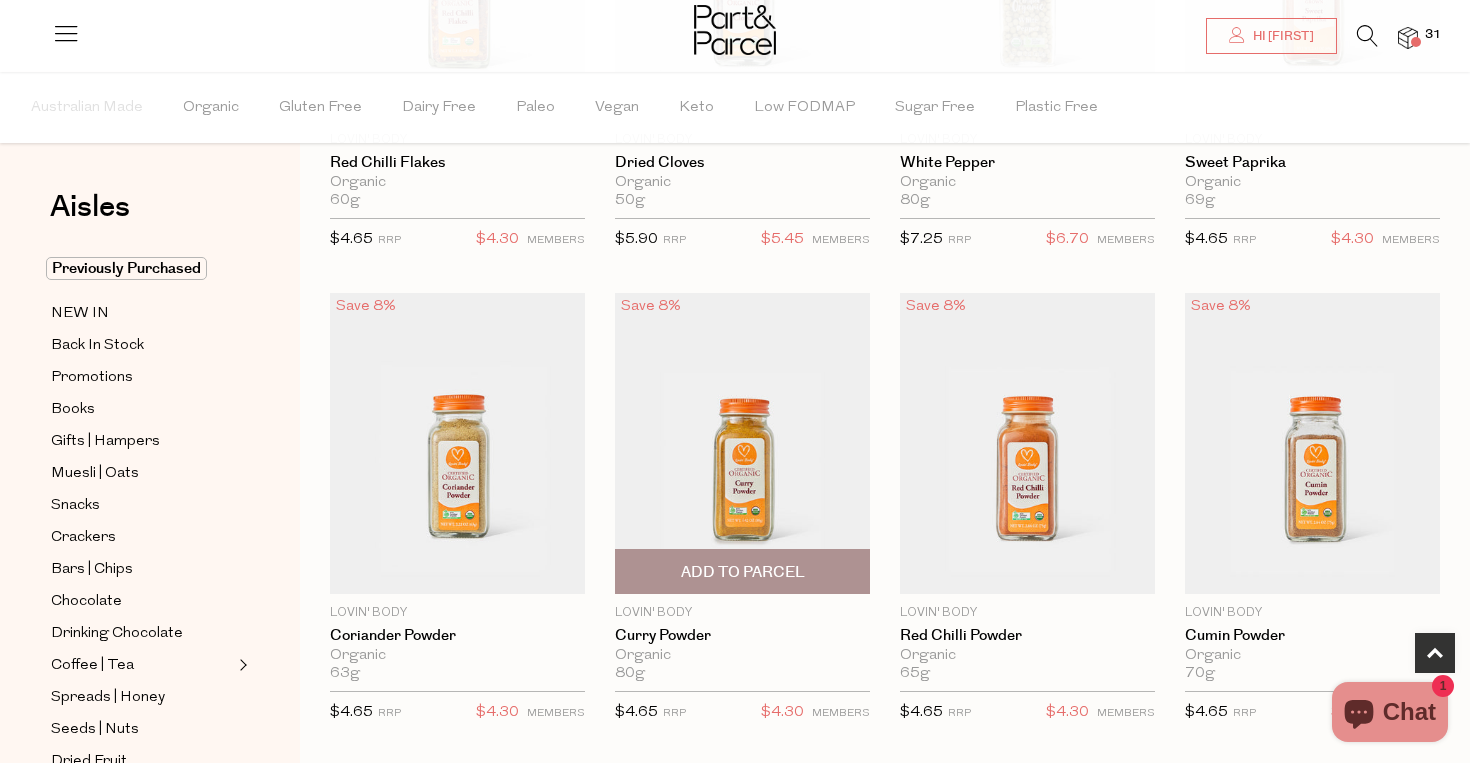 click on "Add To Parcel" at bounding box center [742, 571] 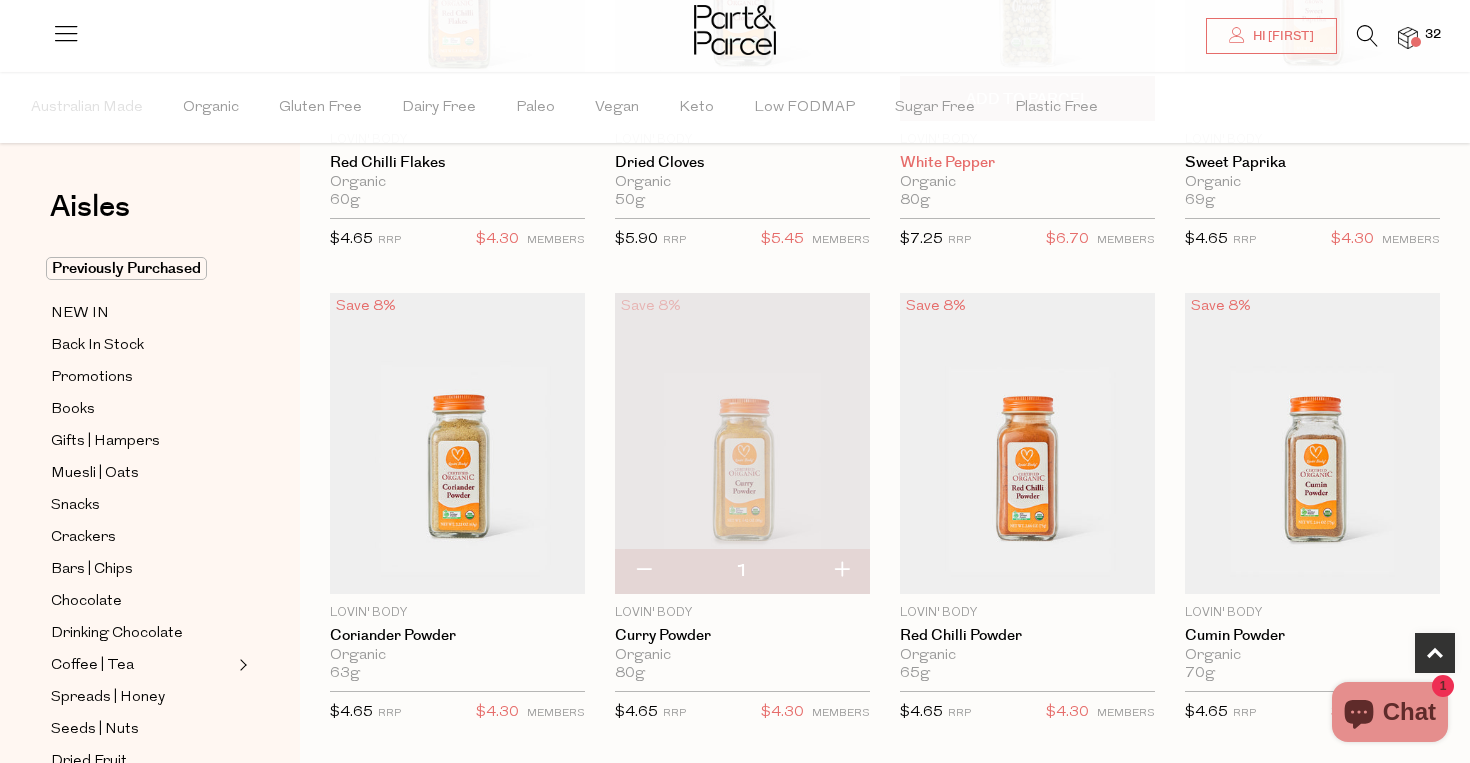 scroll, scrollTop: 404, scrollLeft: 0, axis: vertical 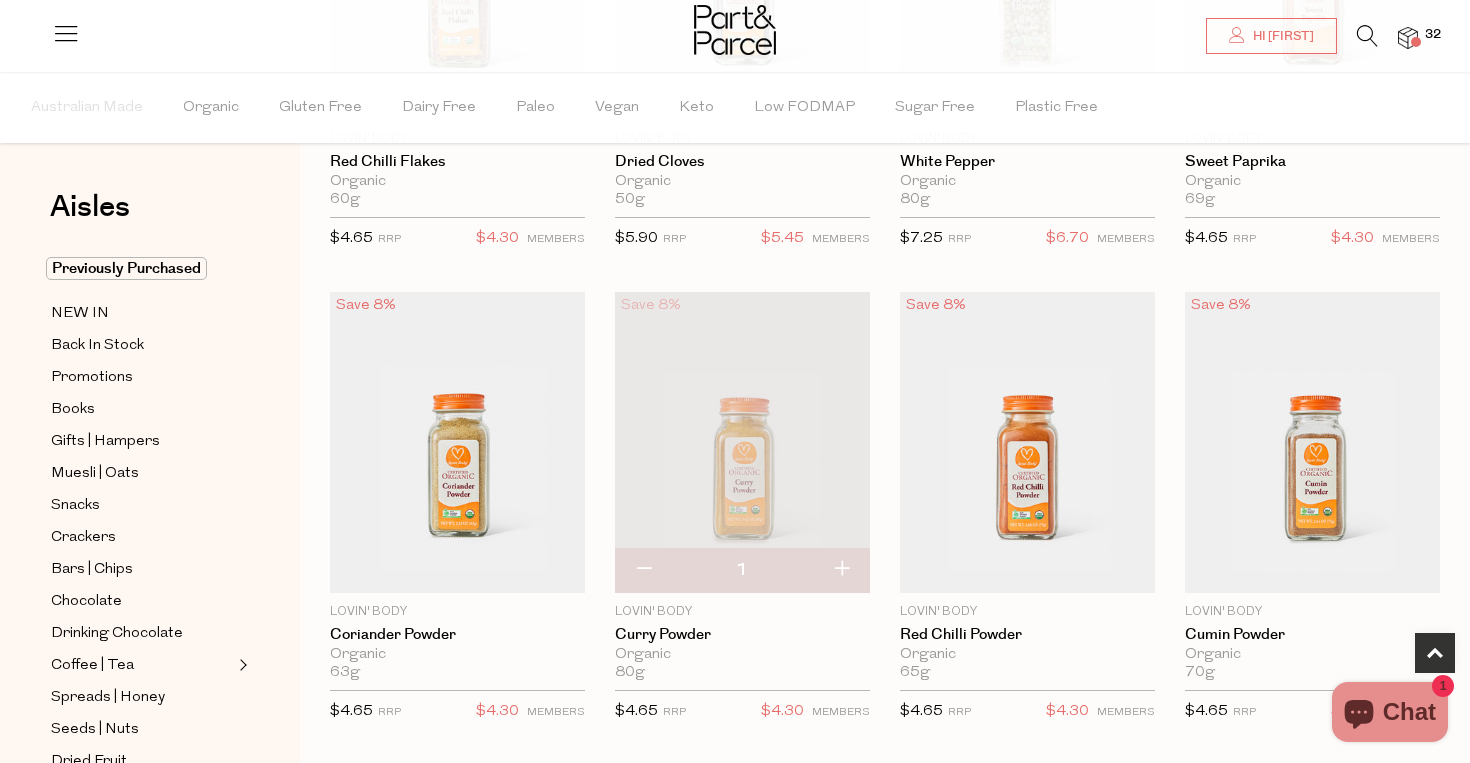 click at bounding box center (1367, 36) 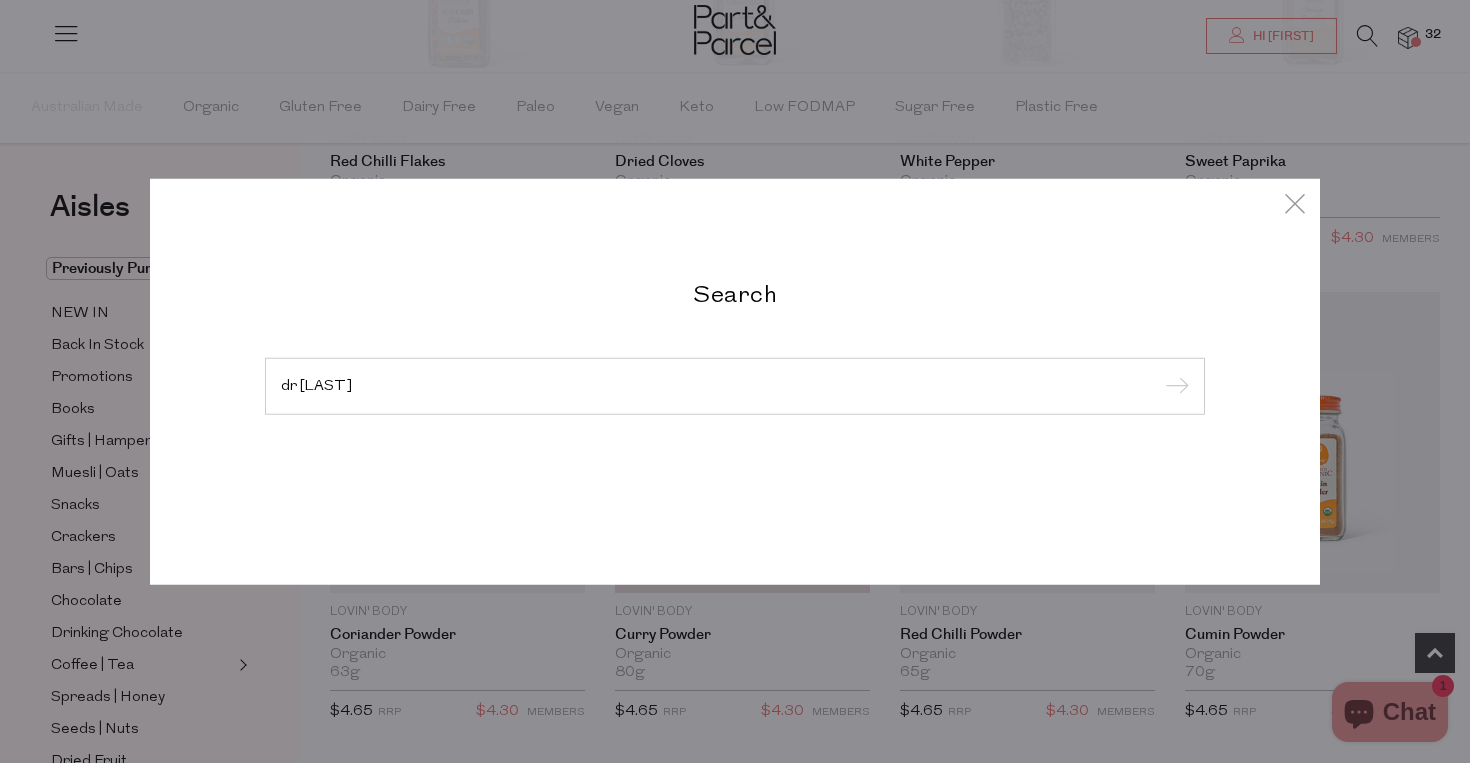 type on "dr [LAST]" 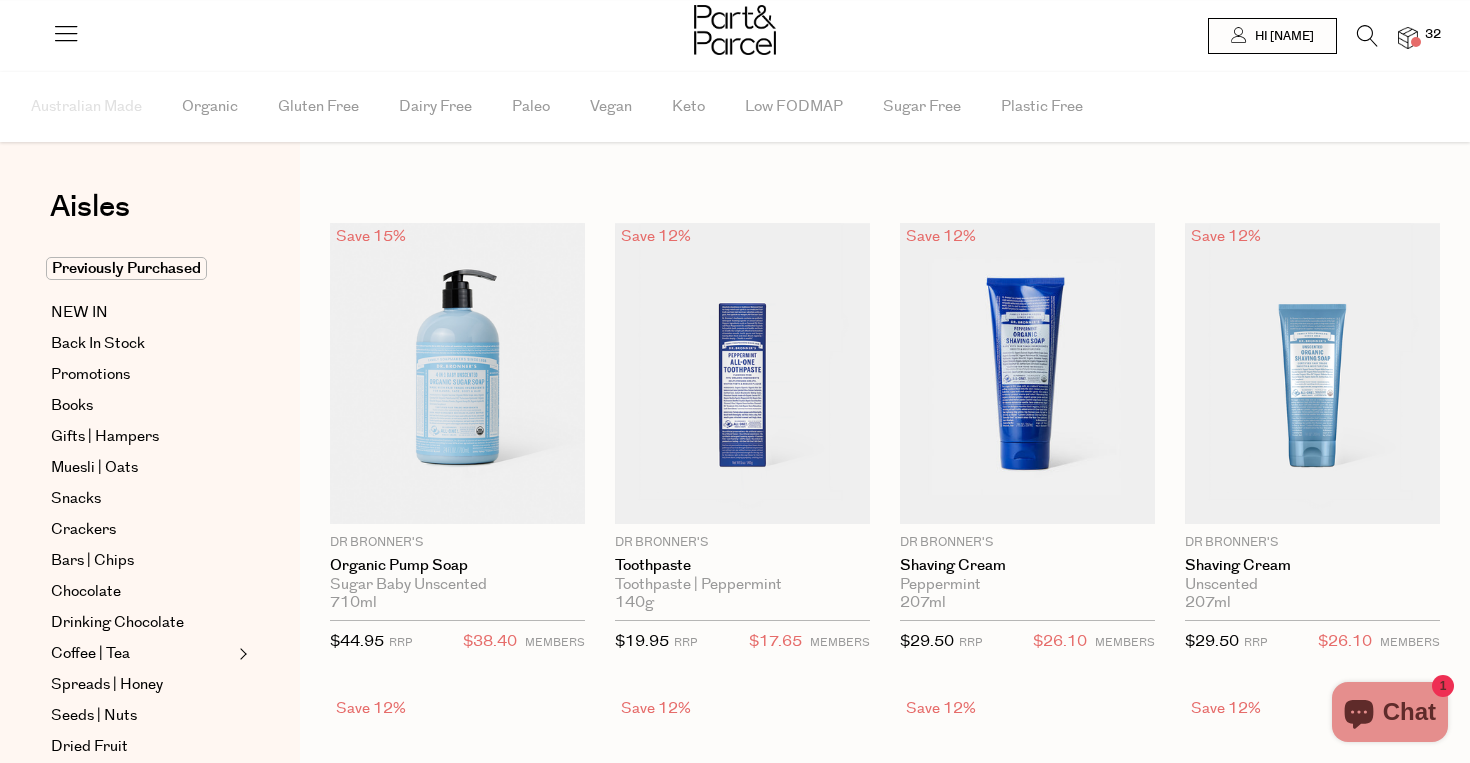 scroll, scrollTop: 0, scrollLeft: 0, axis: both 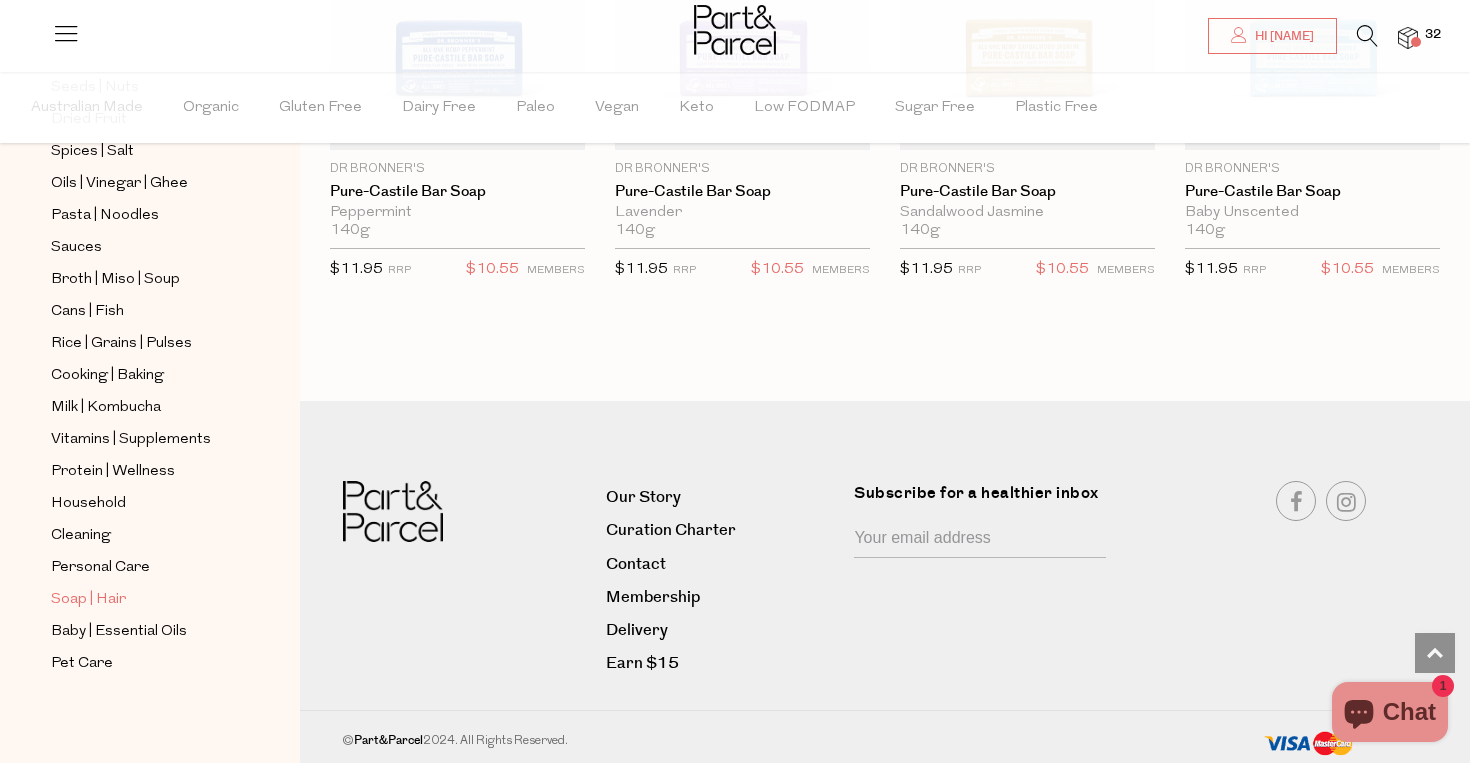 click on "Soap | Hair" at bounding box center (88, 600) 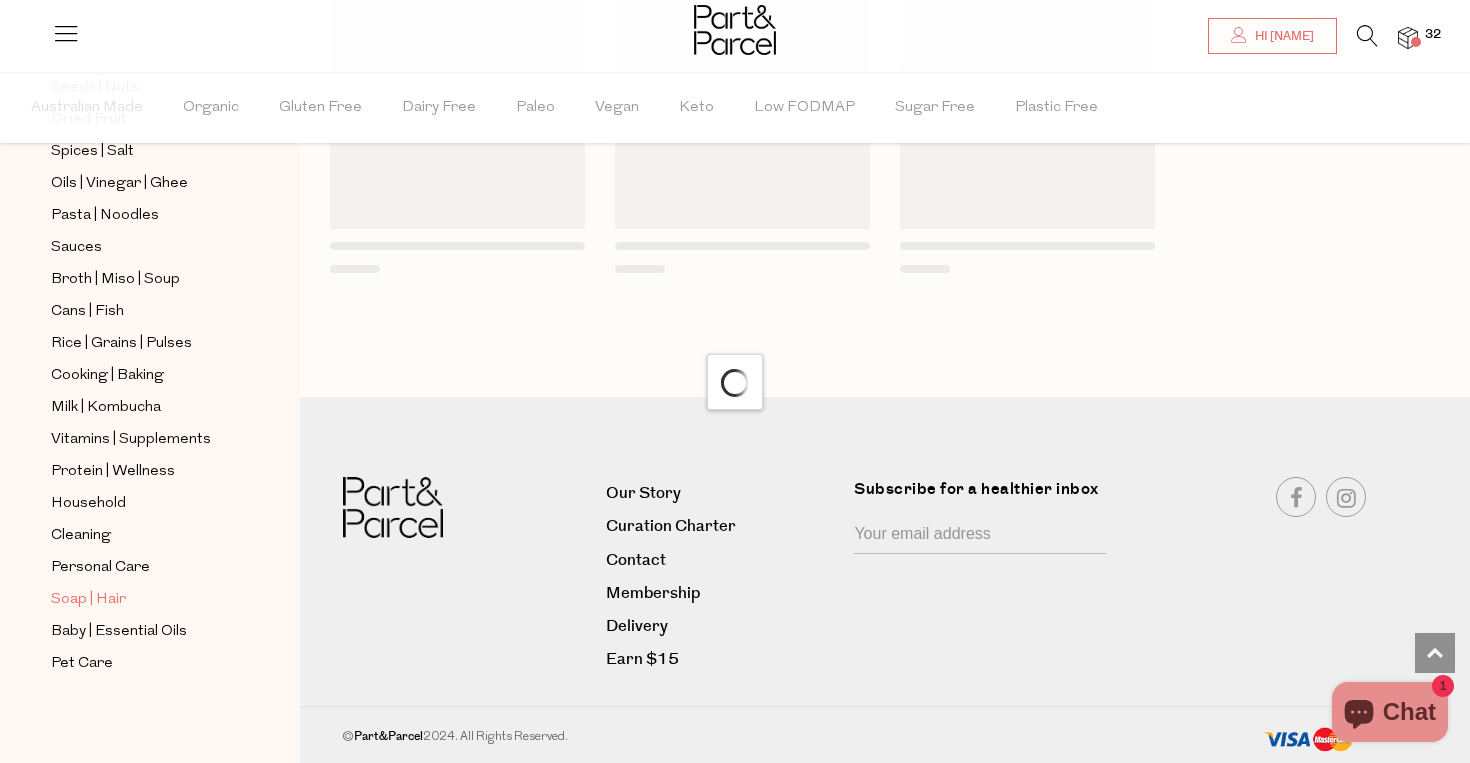 scroll, scrollTop: 1688, scrollLeft: 0, axis: vertical 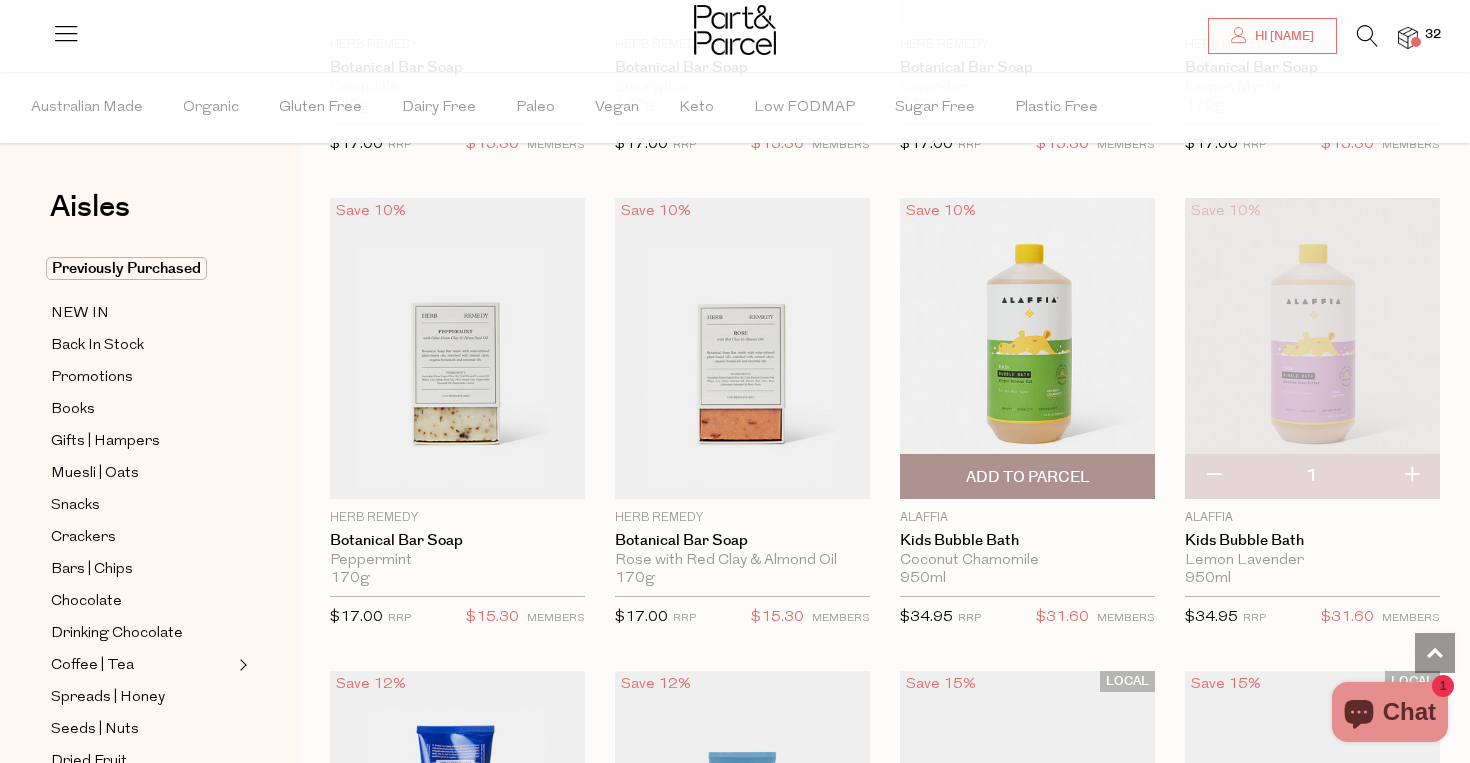 click at bounding box center [1027, 348] 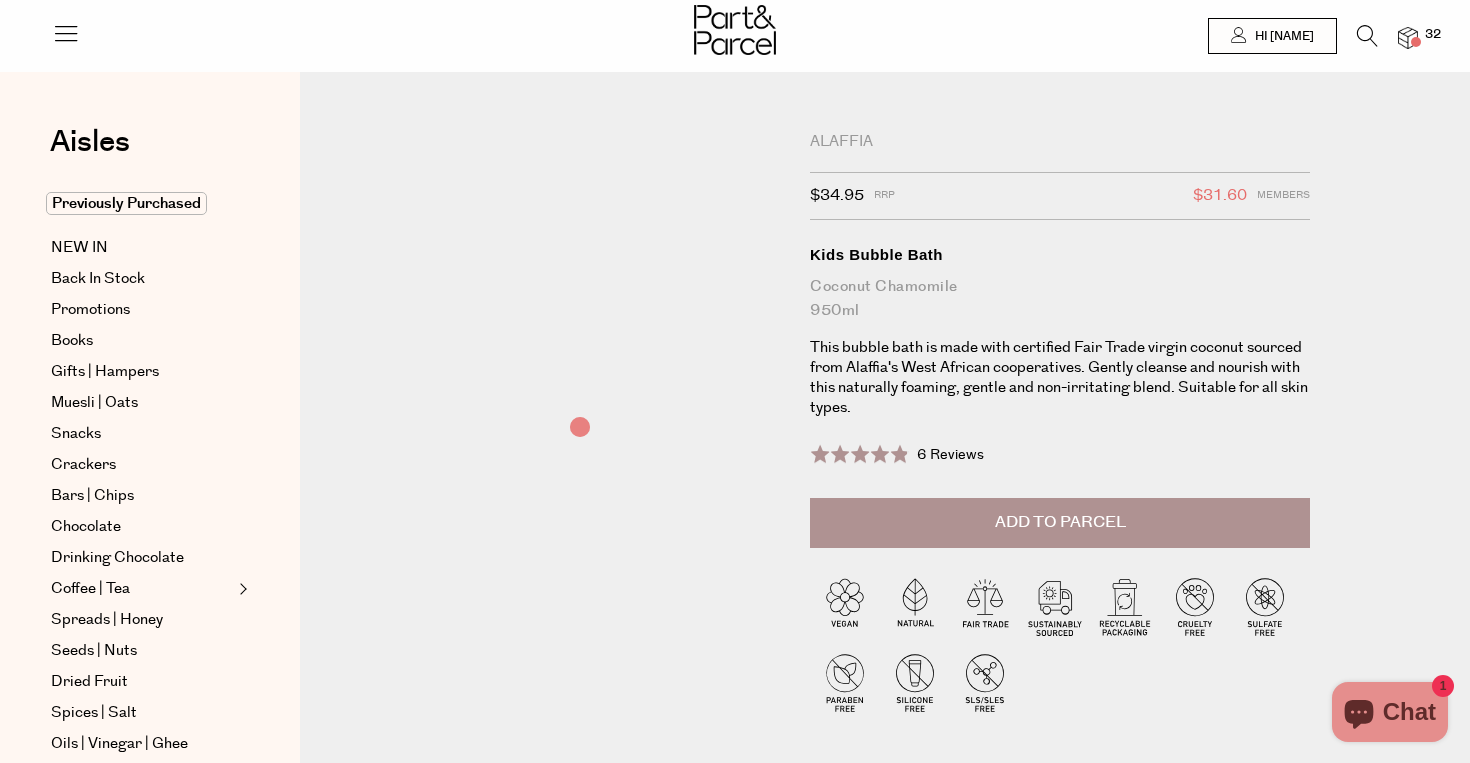 scroll, scrollTop: 0, scrollLeft: 0, axis: both 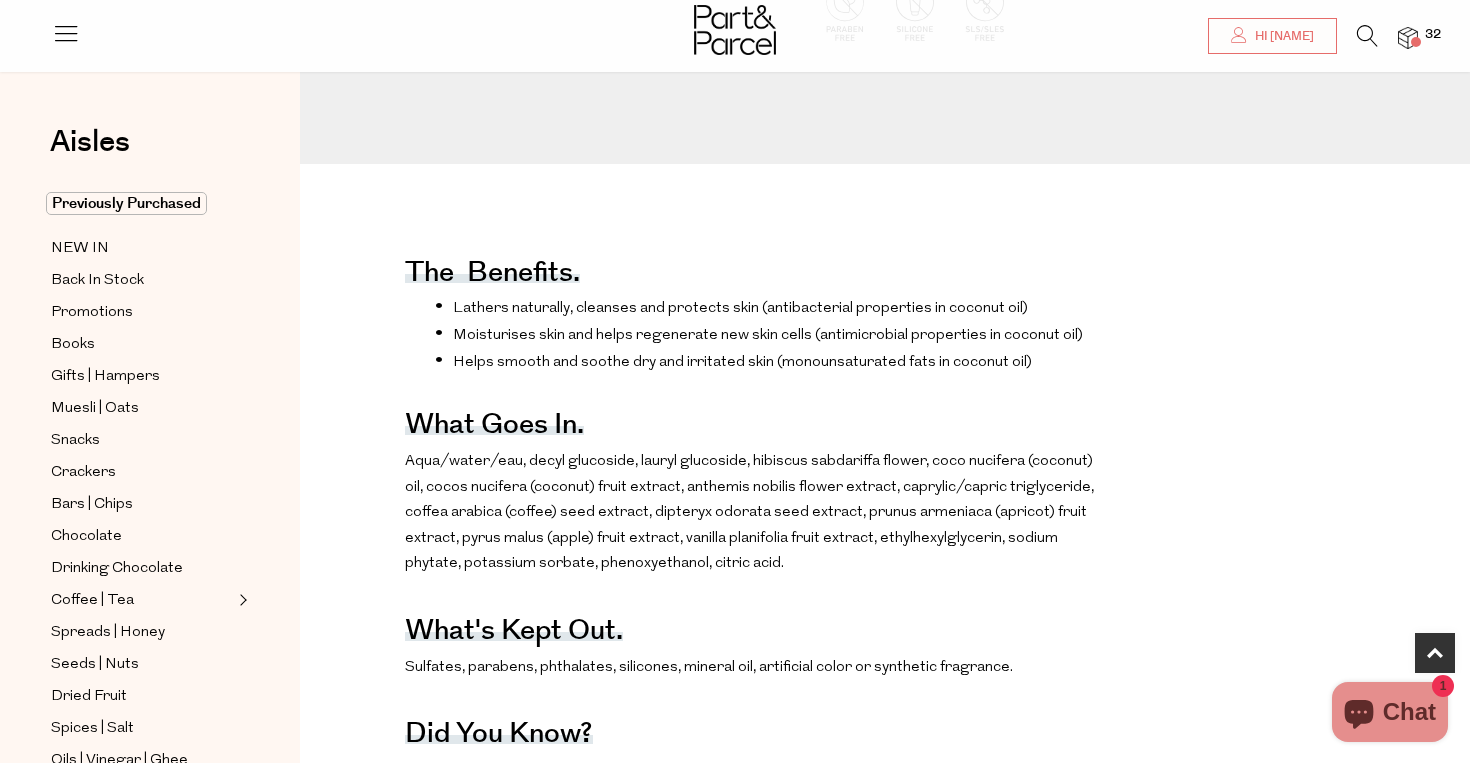 click at bounding box center [1416, 42] 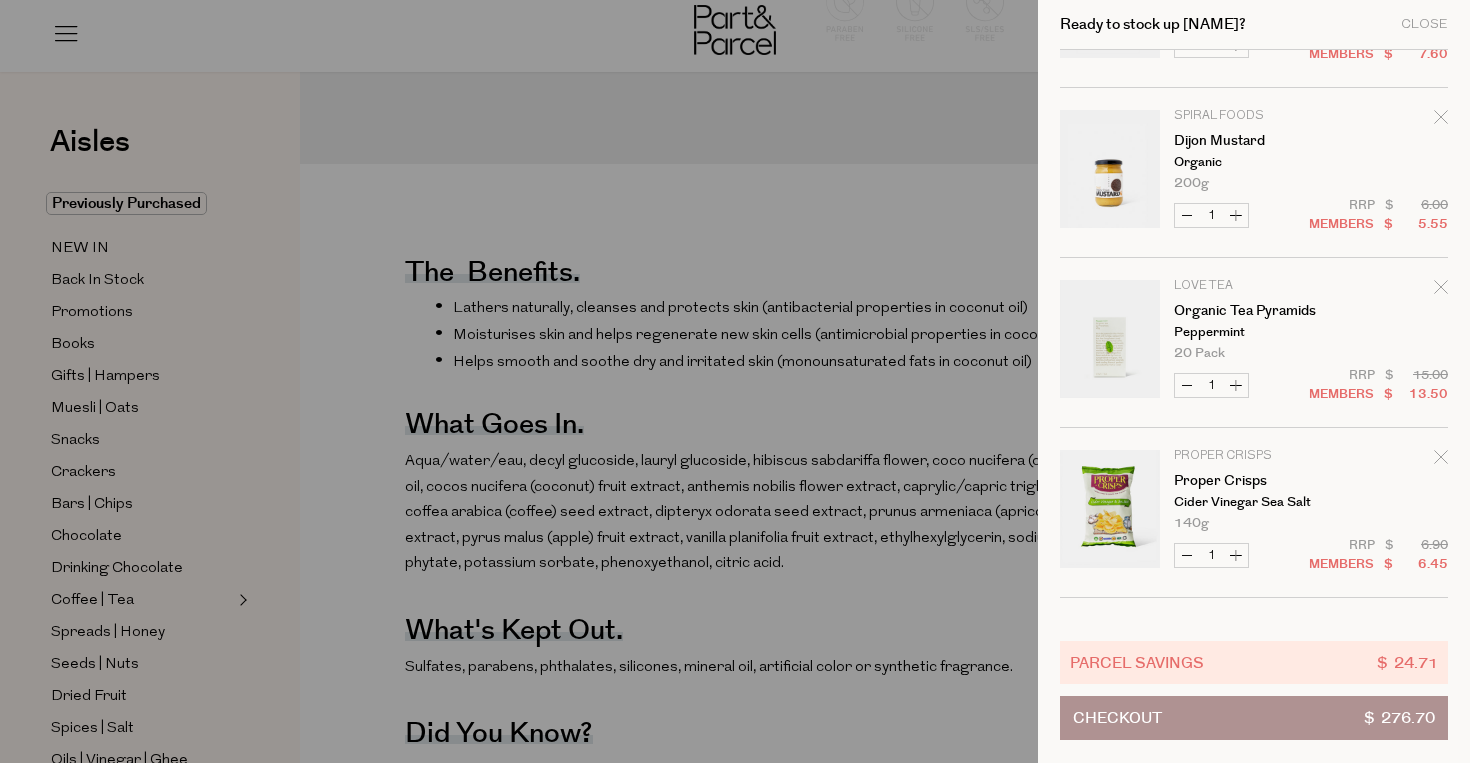 scroll, scrollTop: 475, scrollLeft: 0, axis: vertical 